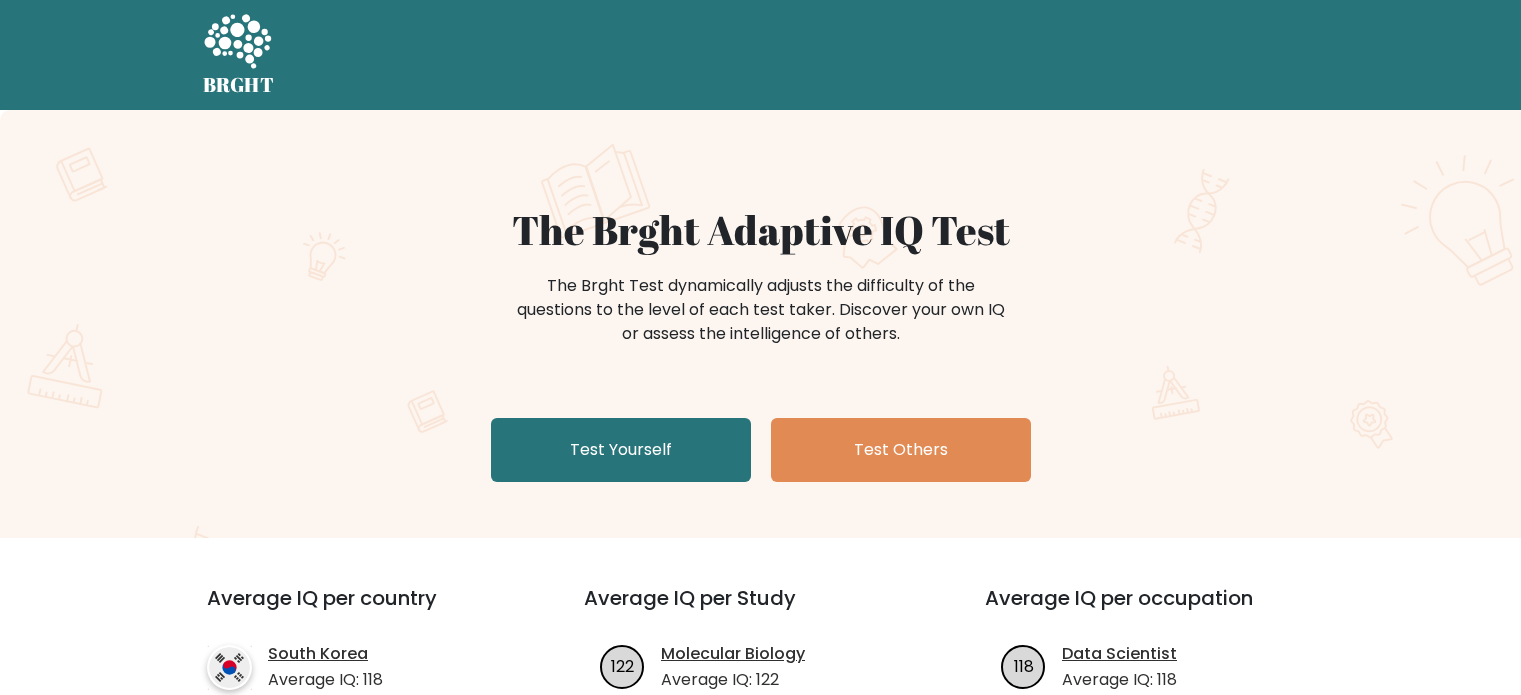 scroll, scrollTop: 0, scrollLeft: 0, axis: both 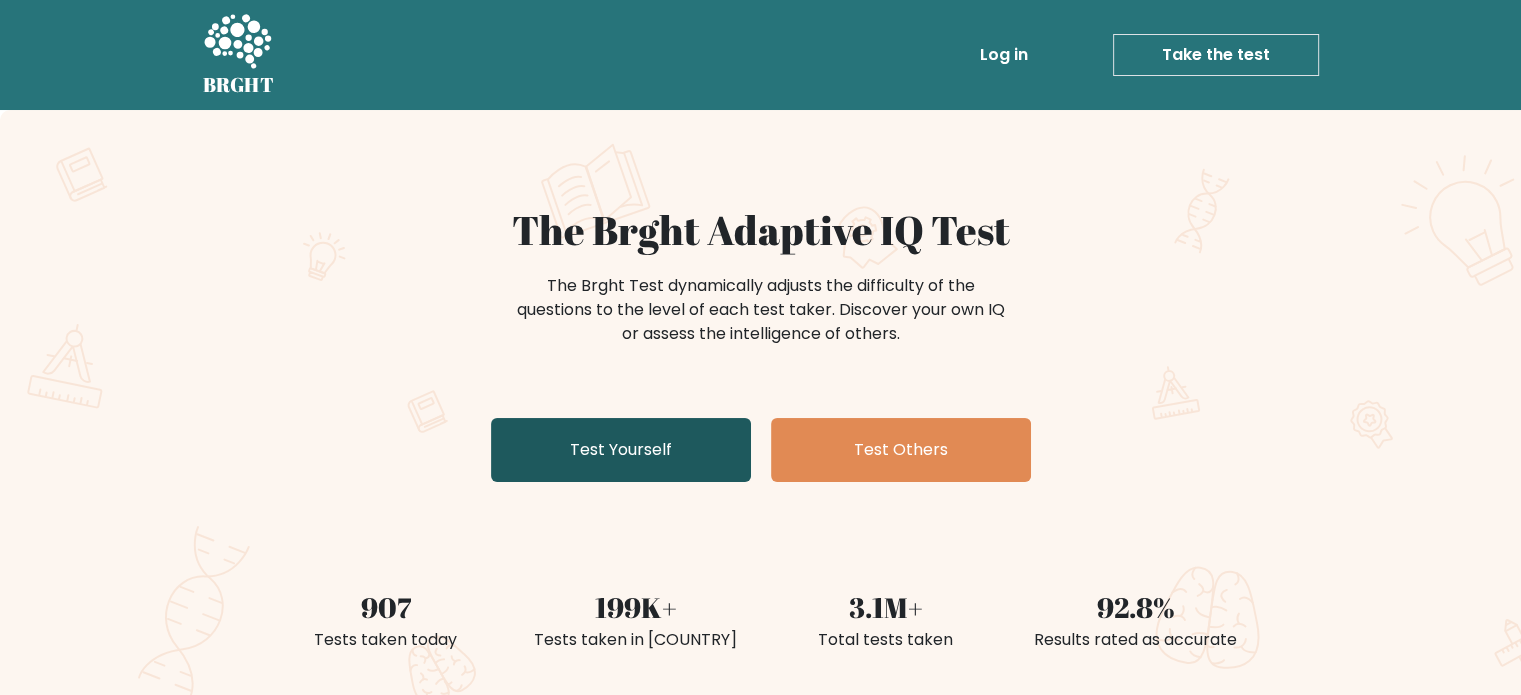 click on "Test Yourself" at bounding box center (621, 450) 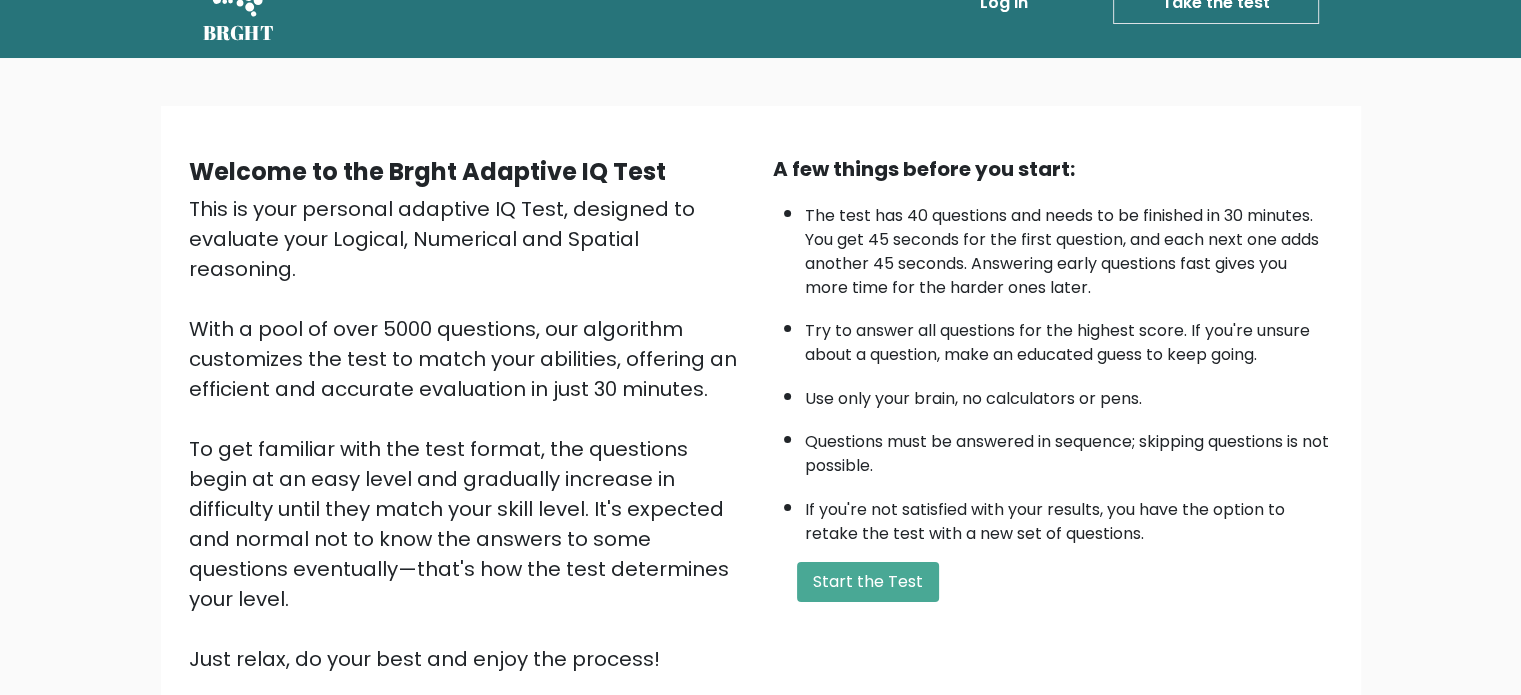 scroll, scrollTop: 100, scrollLeft: 0, axis: vertical 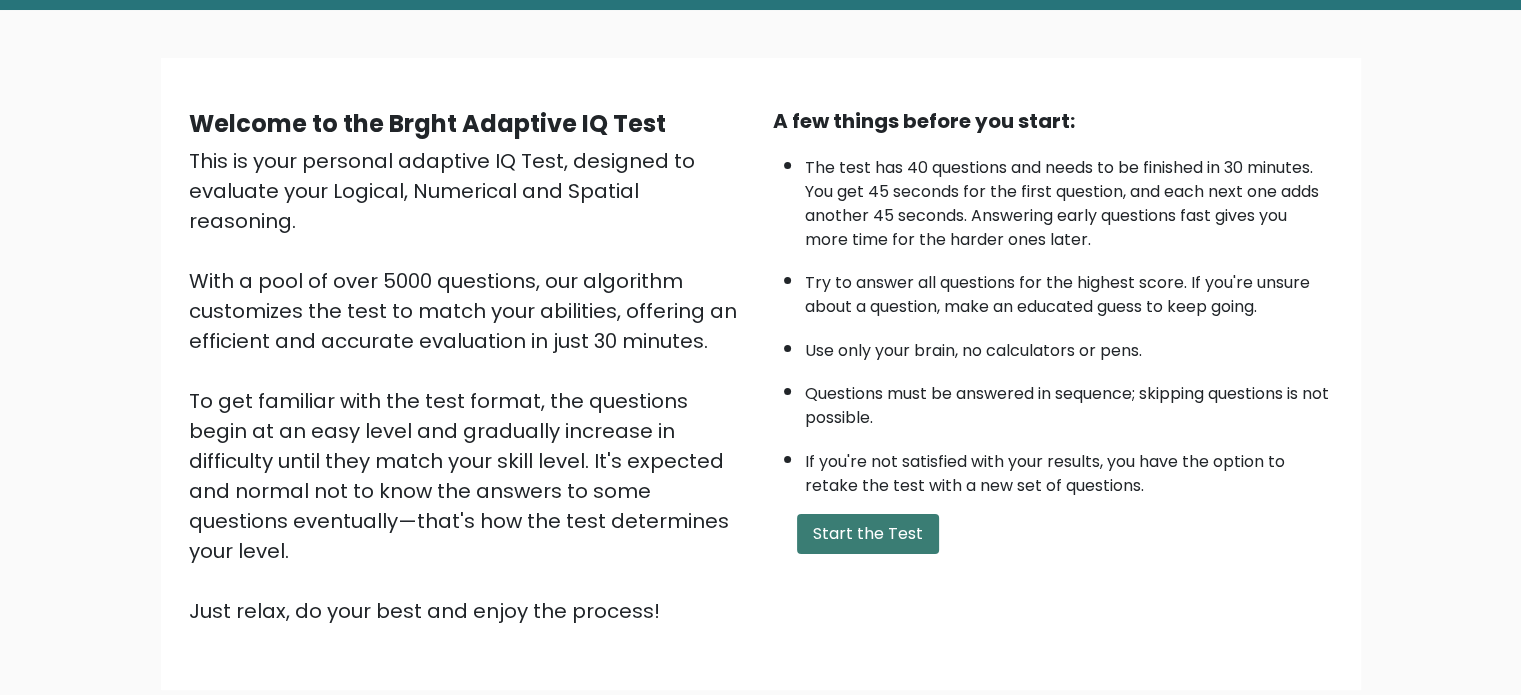 click on "Start the Test" at bounding box center (868, 534) 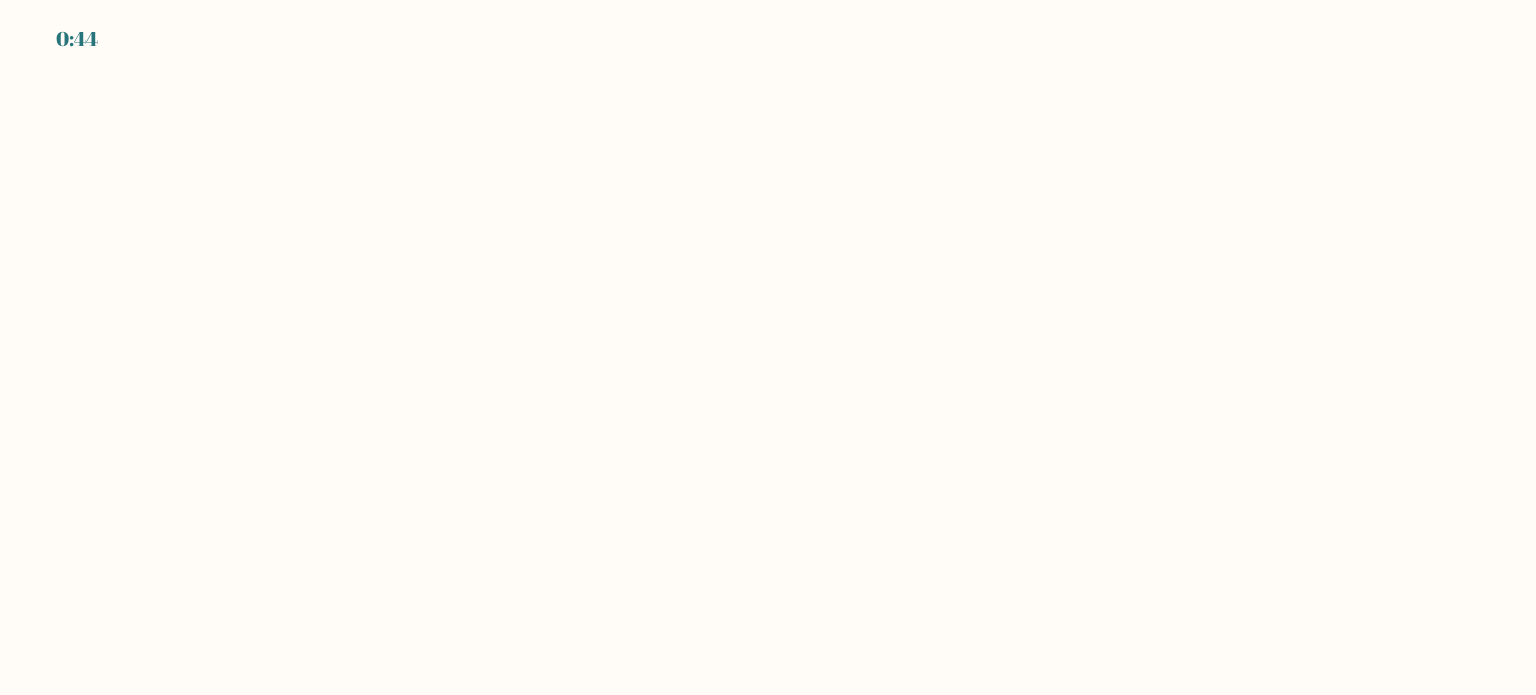 scroll, scrollTop: 0, scrollLeft: 0, axis: both 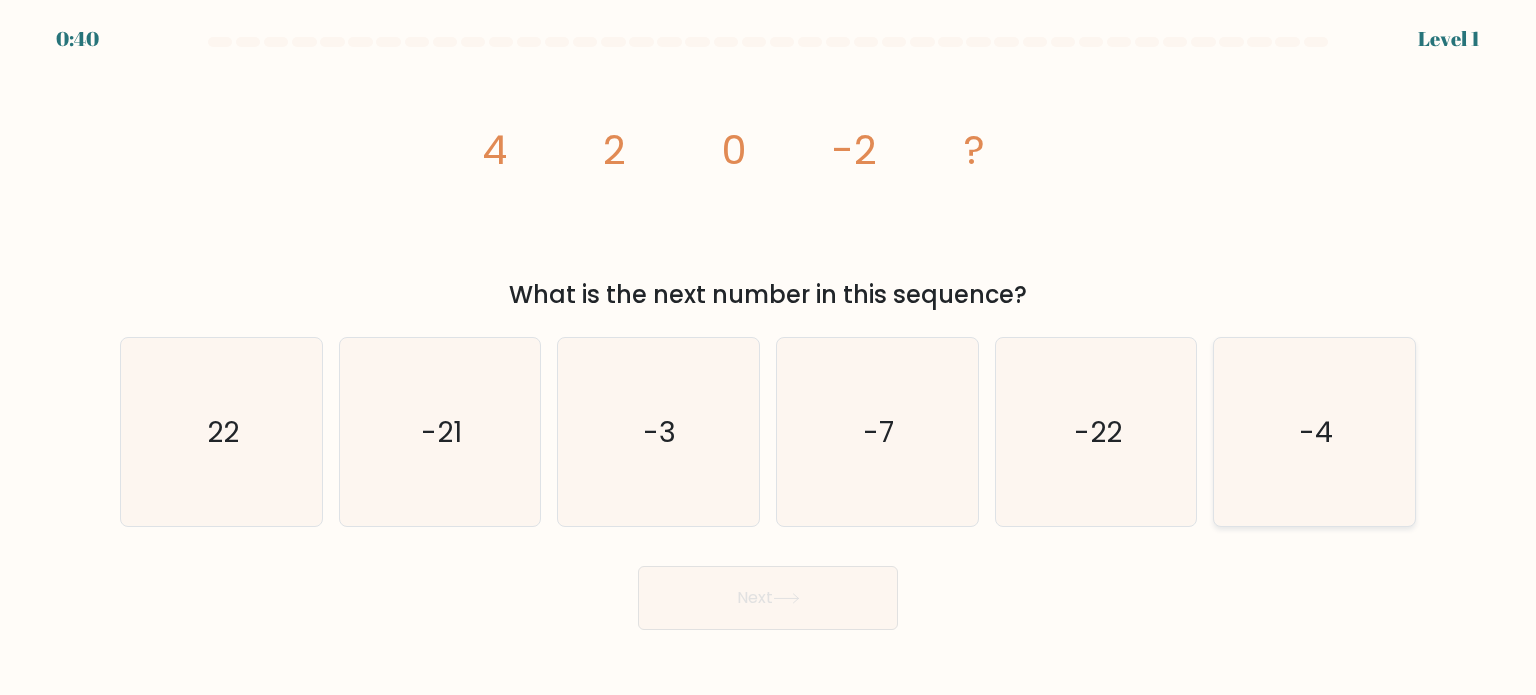 drag, startPoint x: 1292, startPoint y: 439, endPoint x: 1200, endPoint y: 470, distance: 97.082436 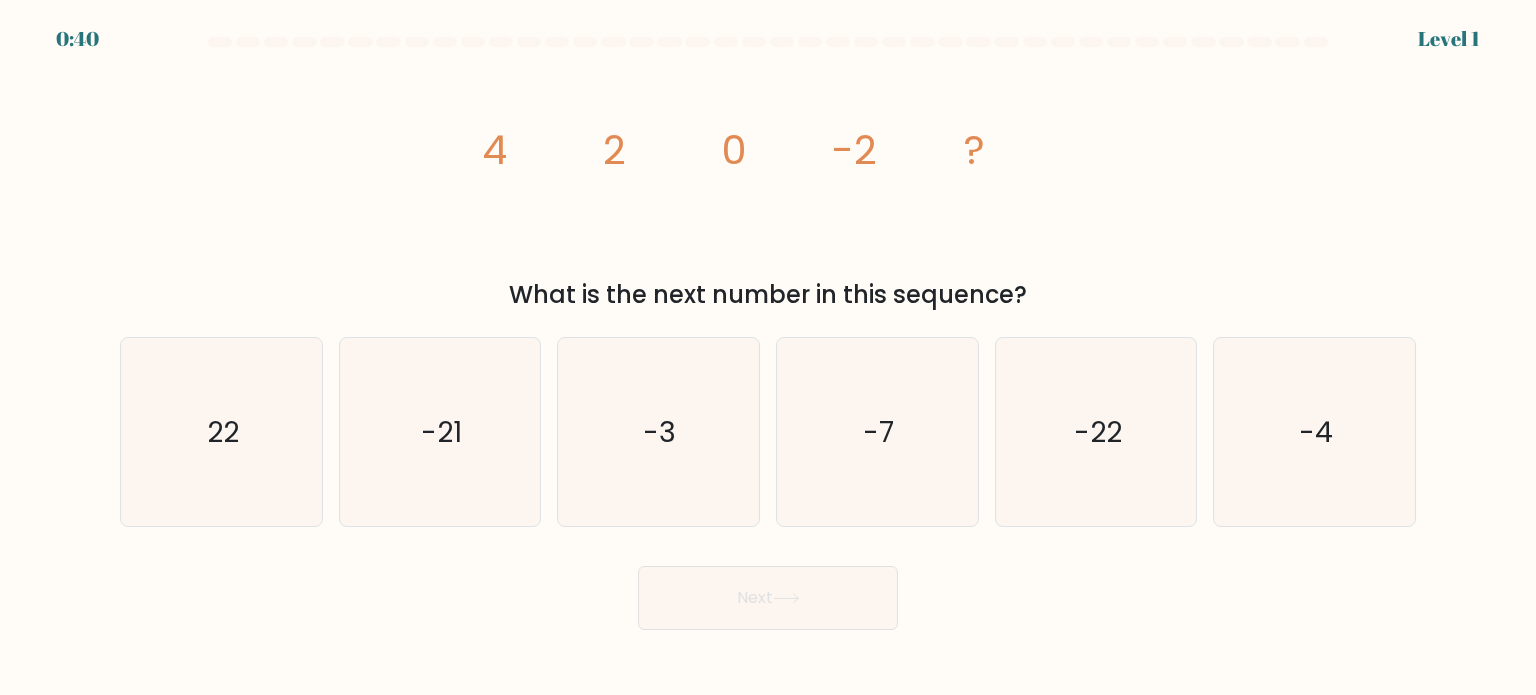 click on "-4" 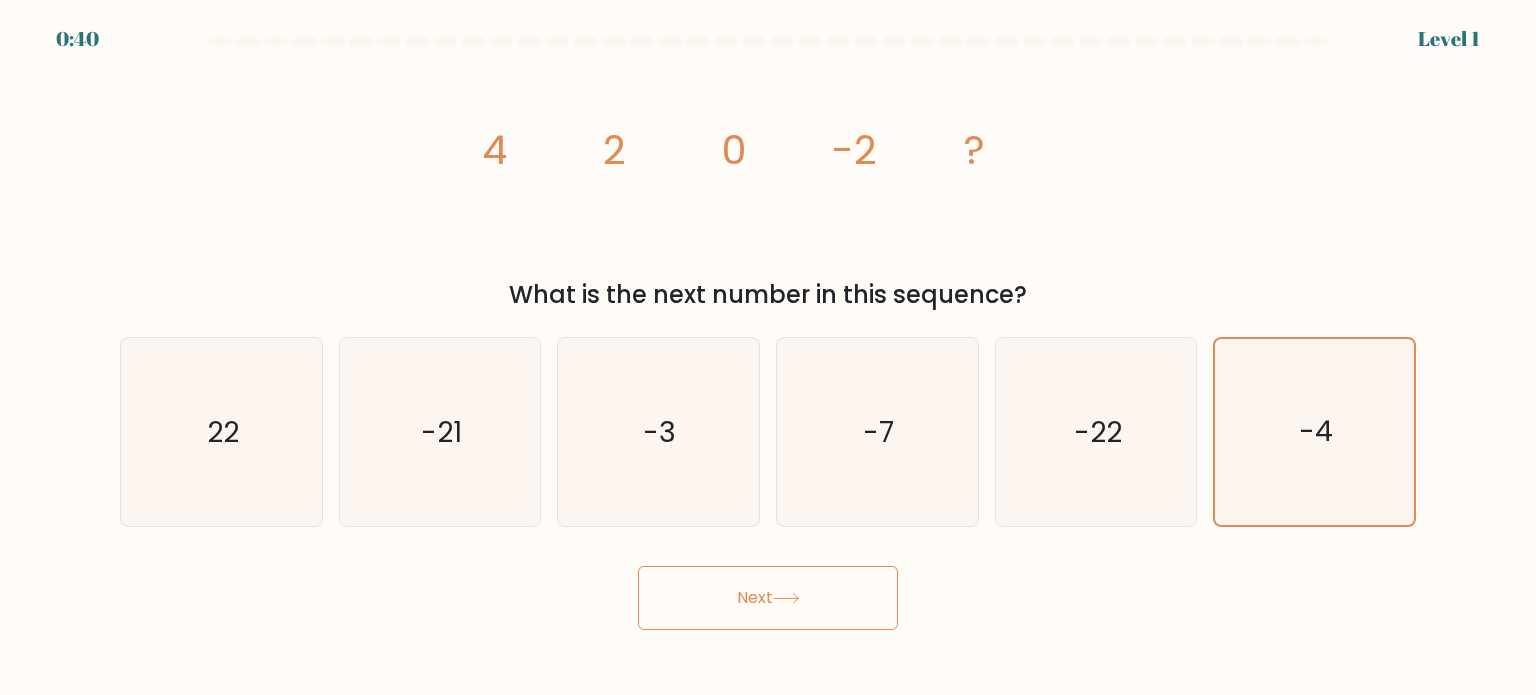 click on "Next" at bounding box center [768, 598] 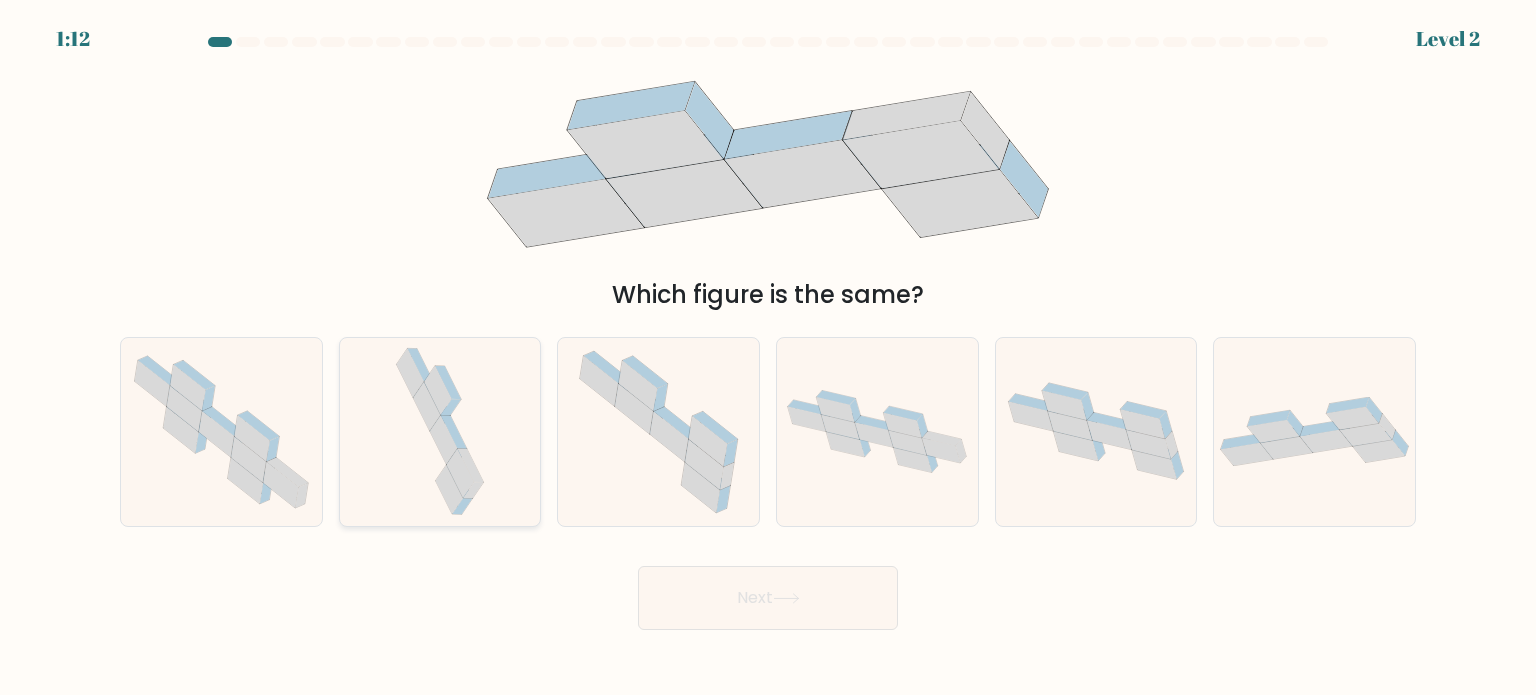 click 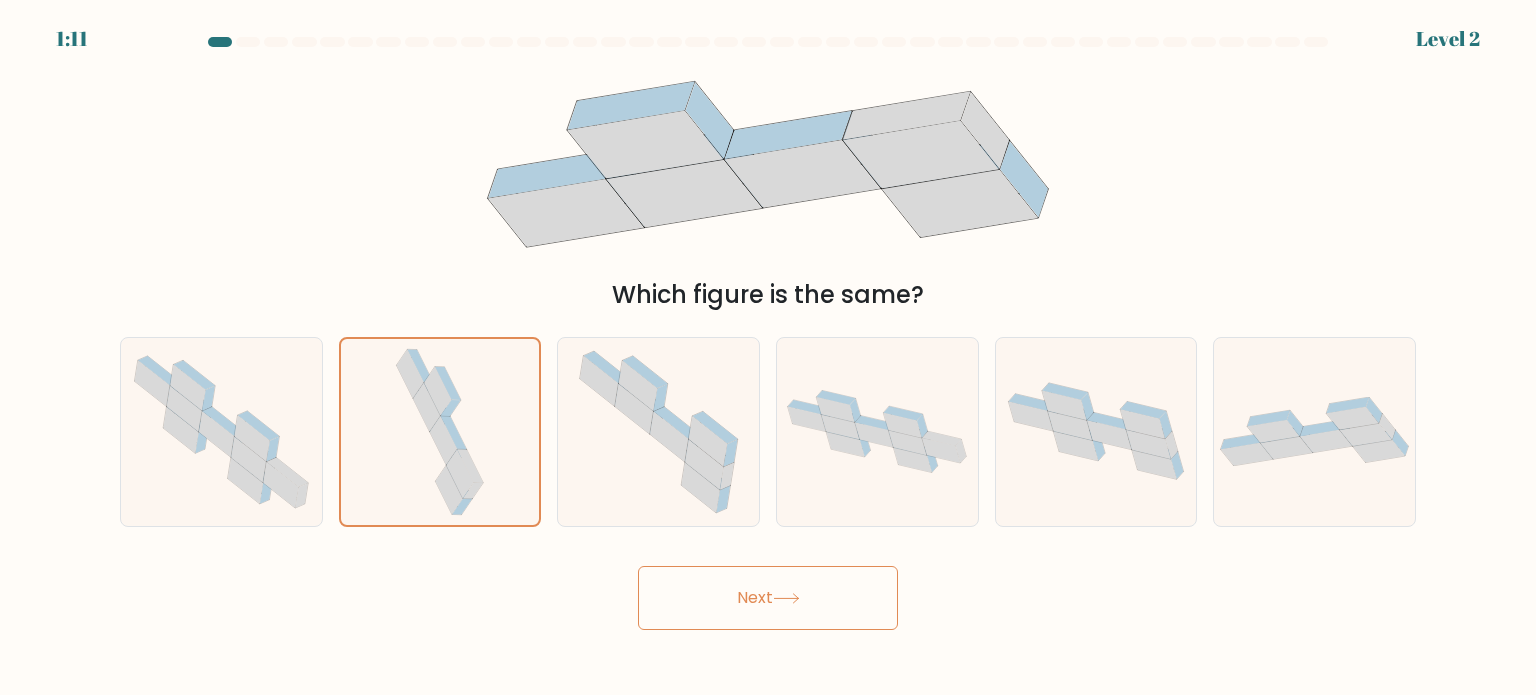 click on "Next" at bounding box center [768, 598] 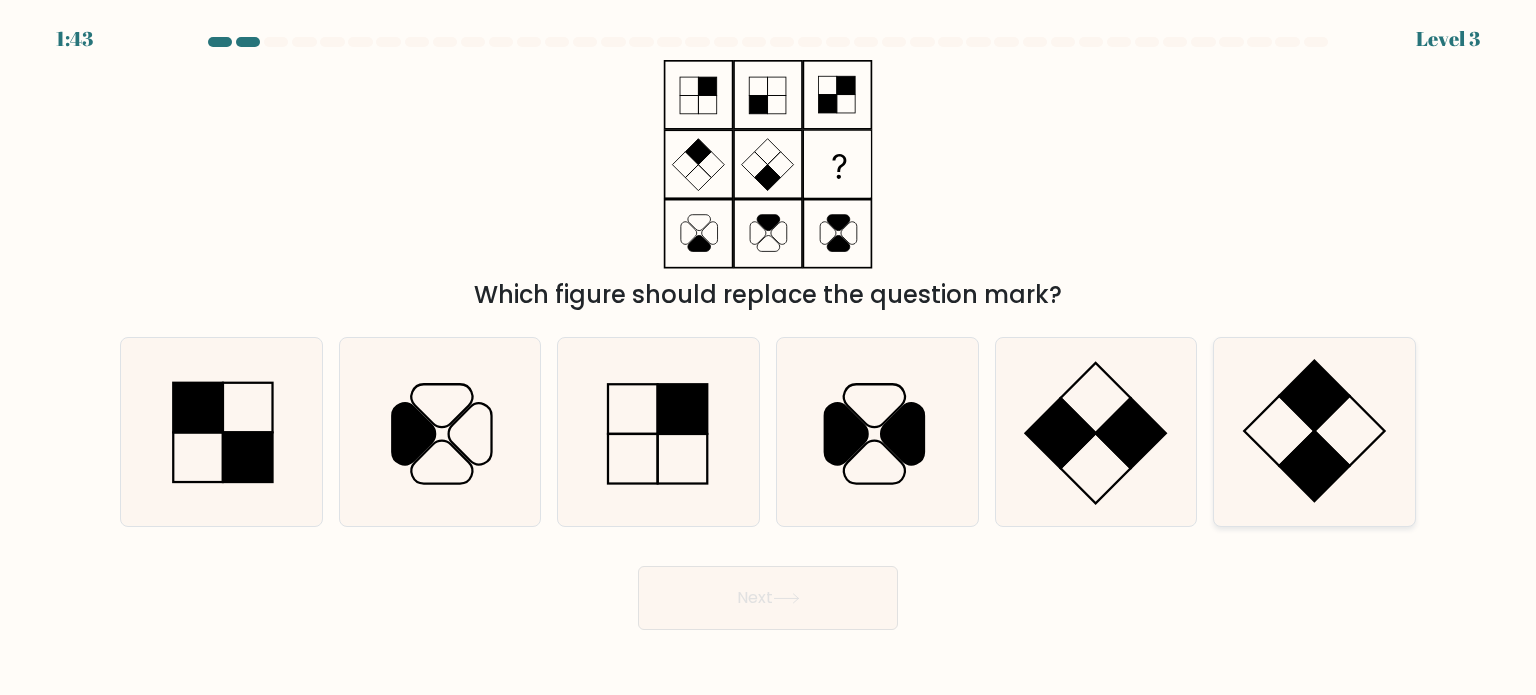 click 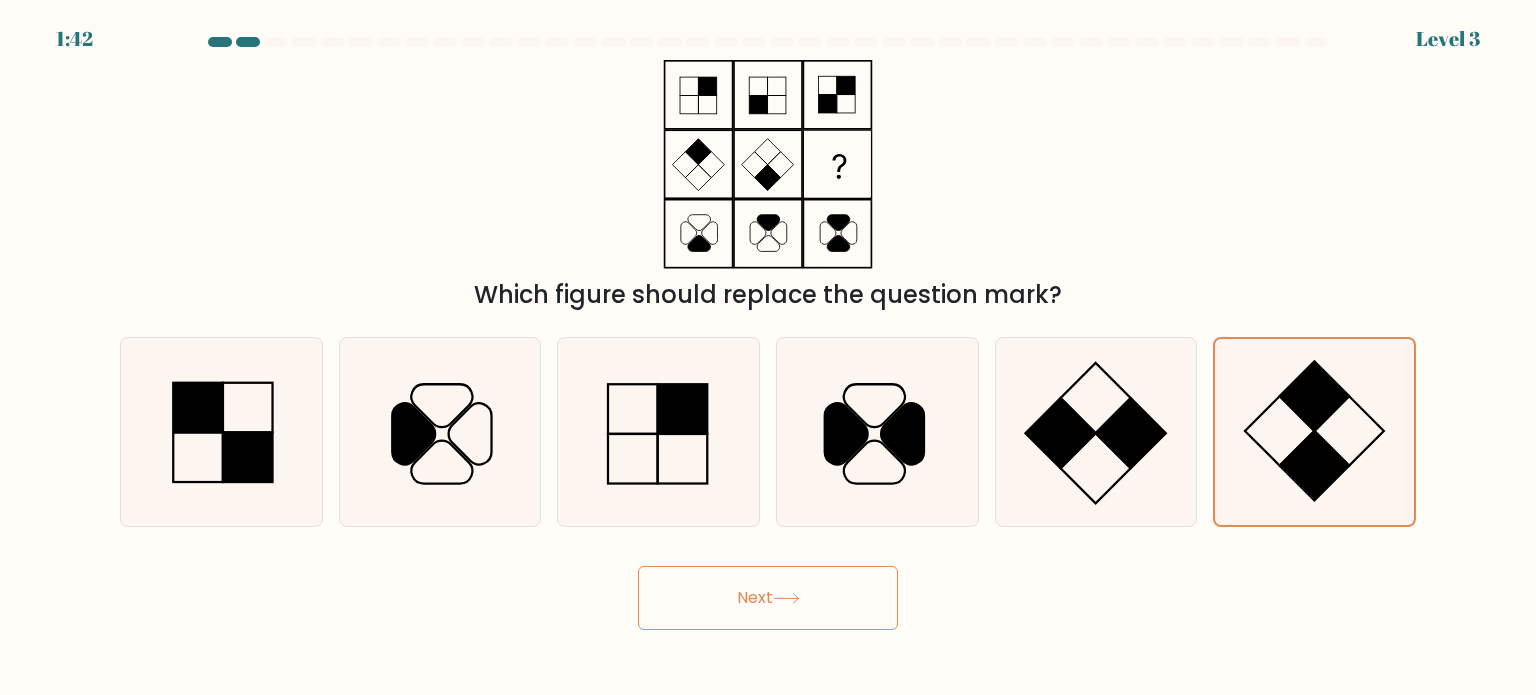 click on "Next" at bounding box center [768, 598] 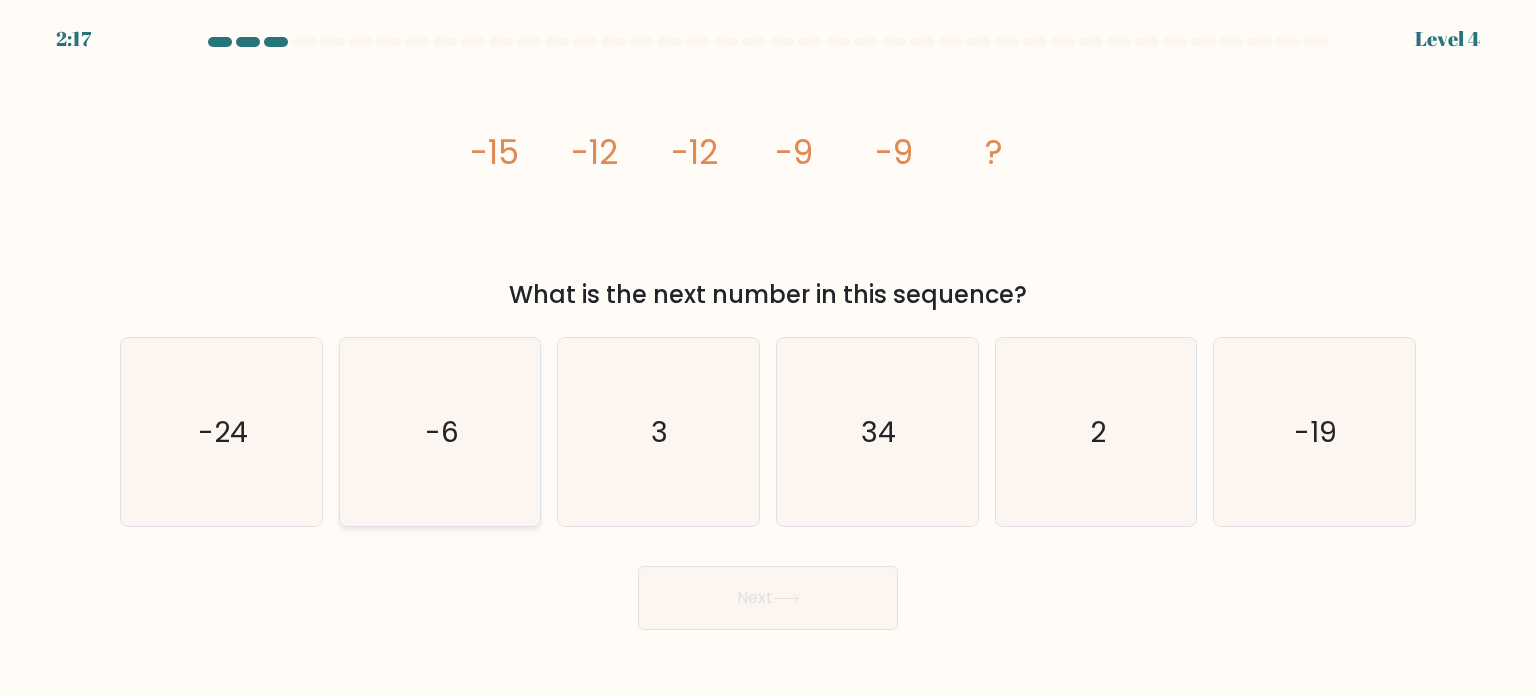 click on "-6" 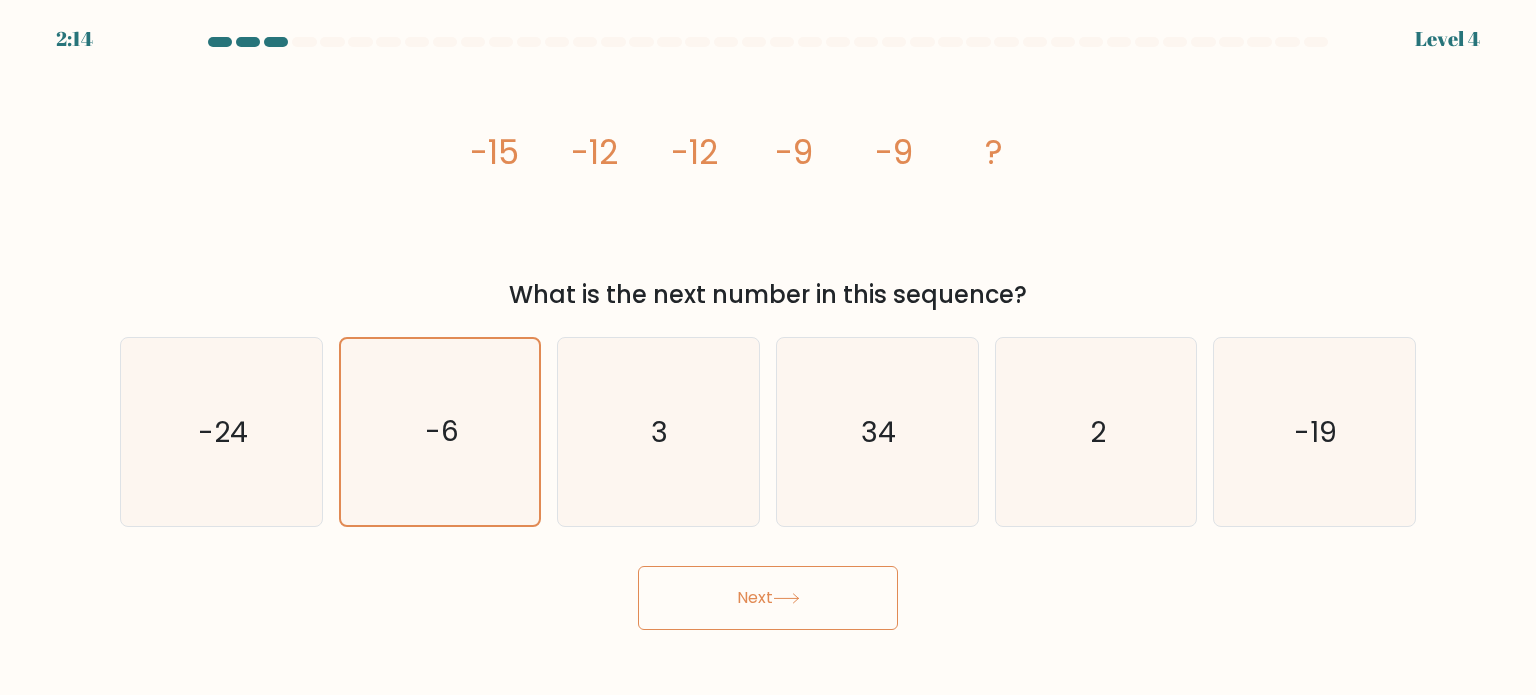 click on "Next" at bounding box center (768, 598) 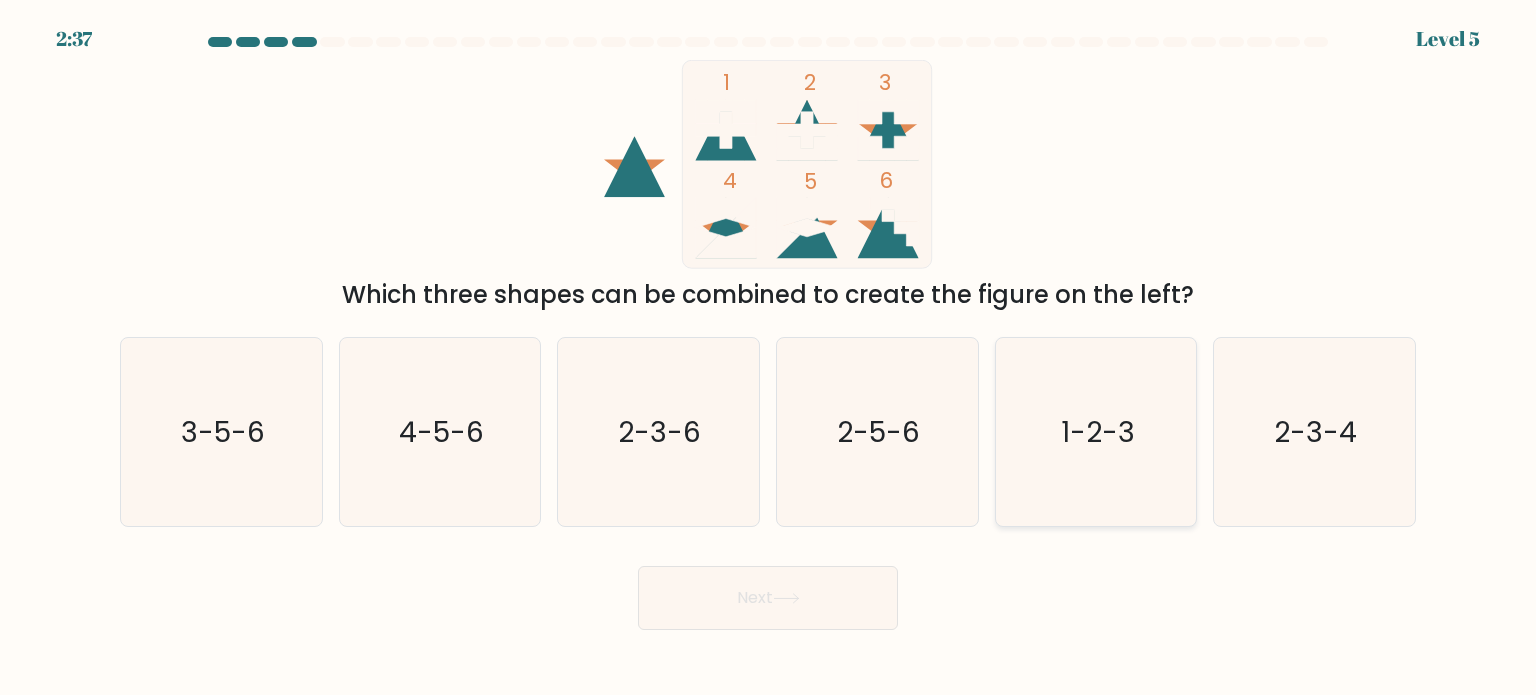 click on "1-2-3" 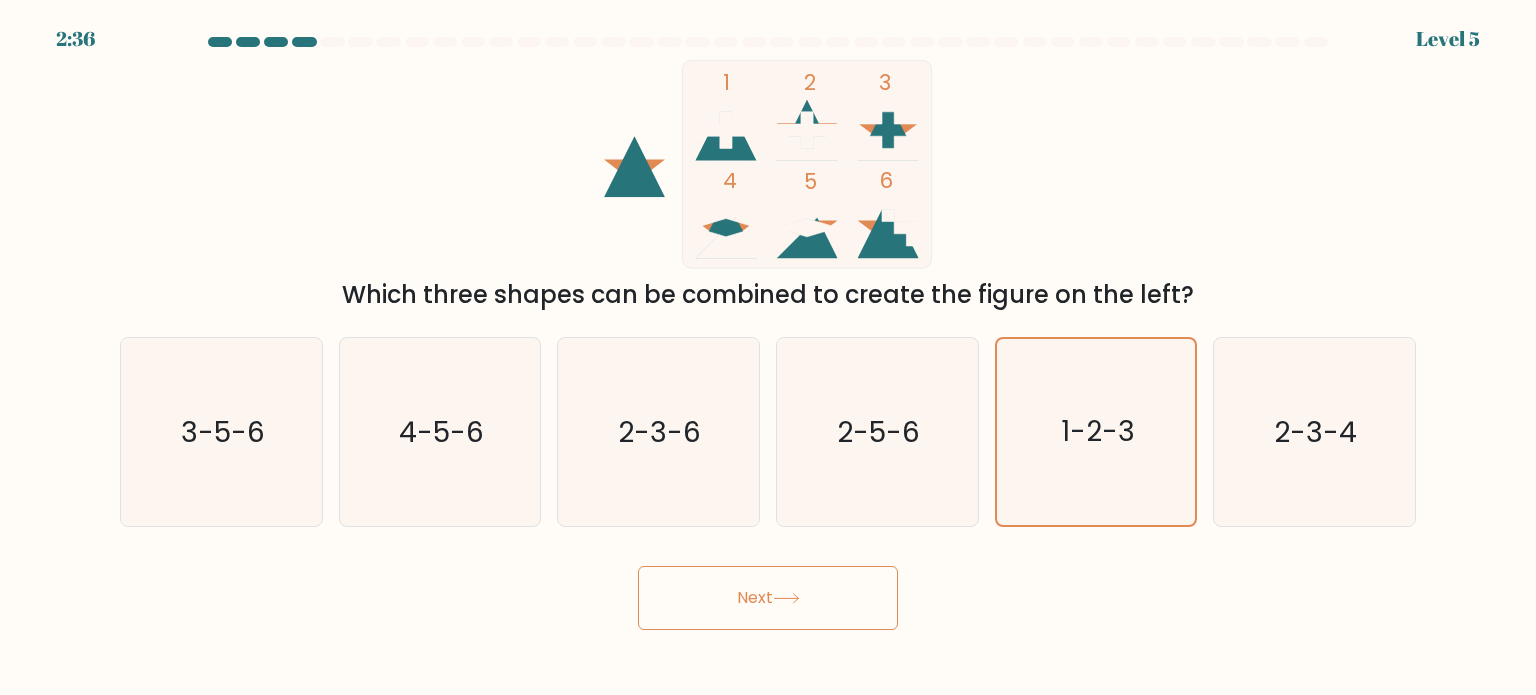 click on "Next" at bounding box center [768, 598] 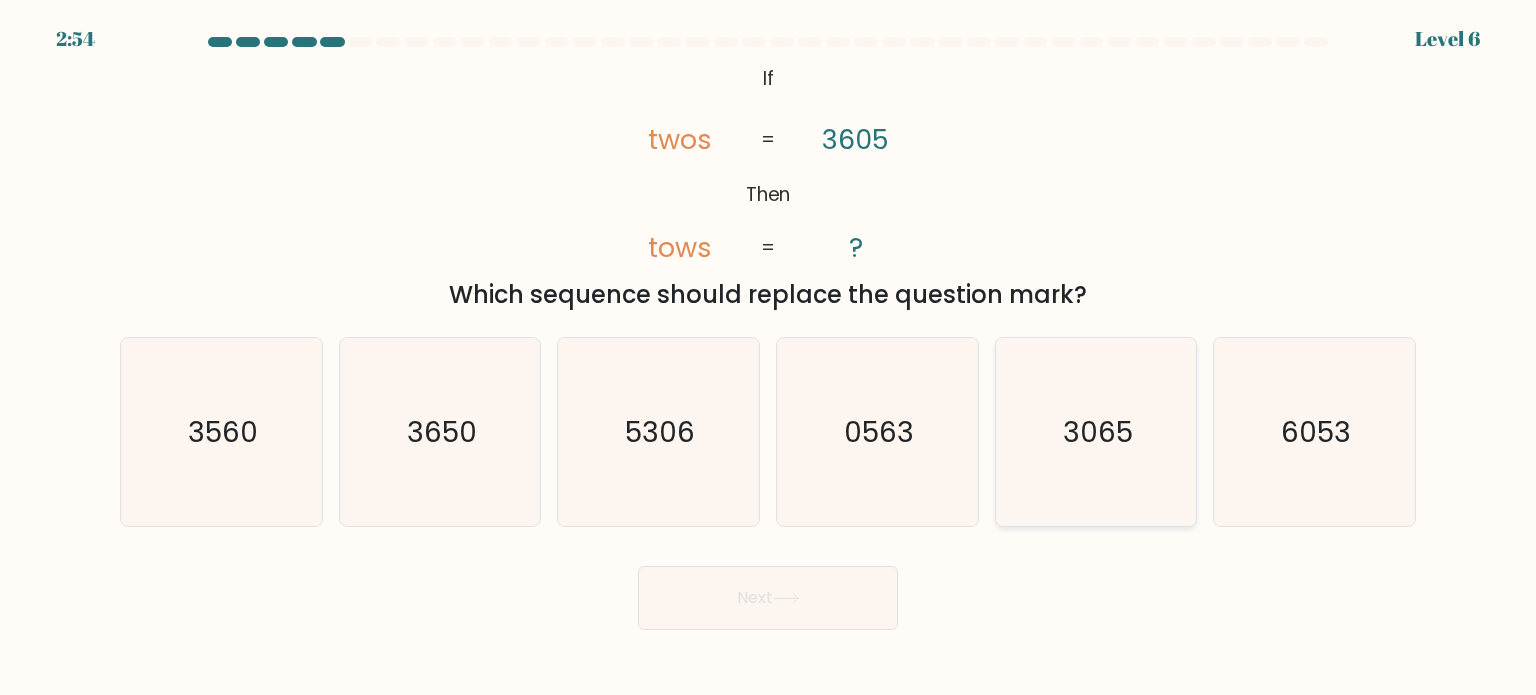 click on "3065" 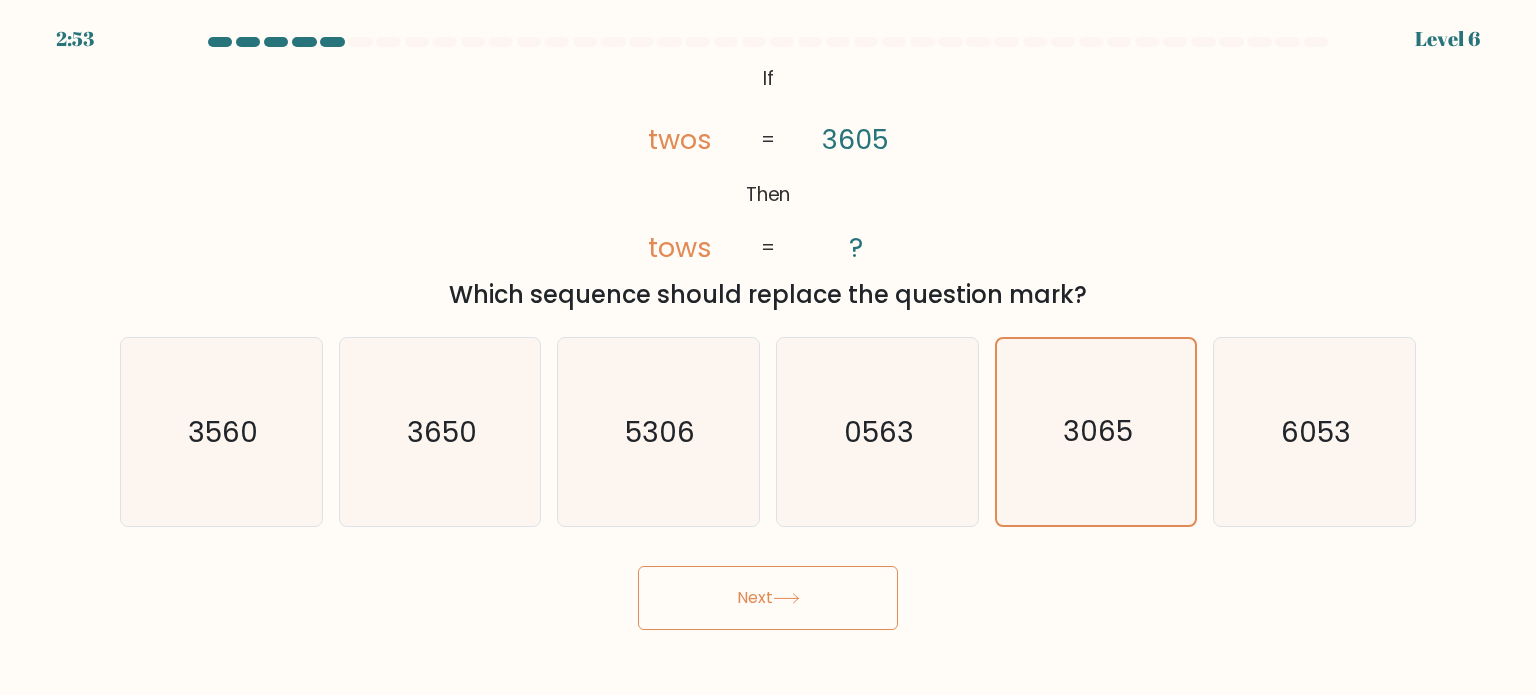 click on "Next" at bounding box center [768, 598] 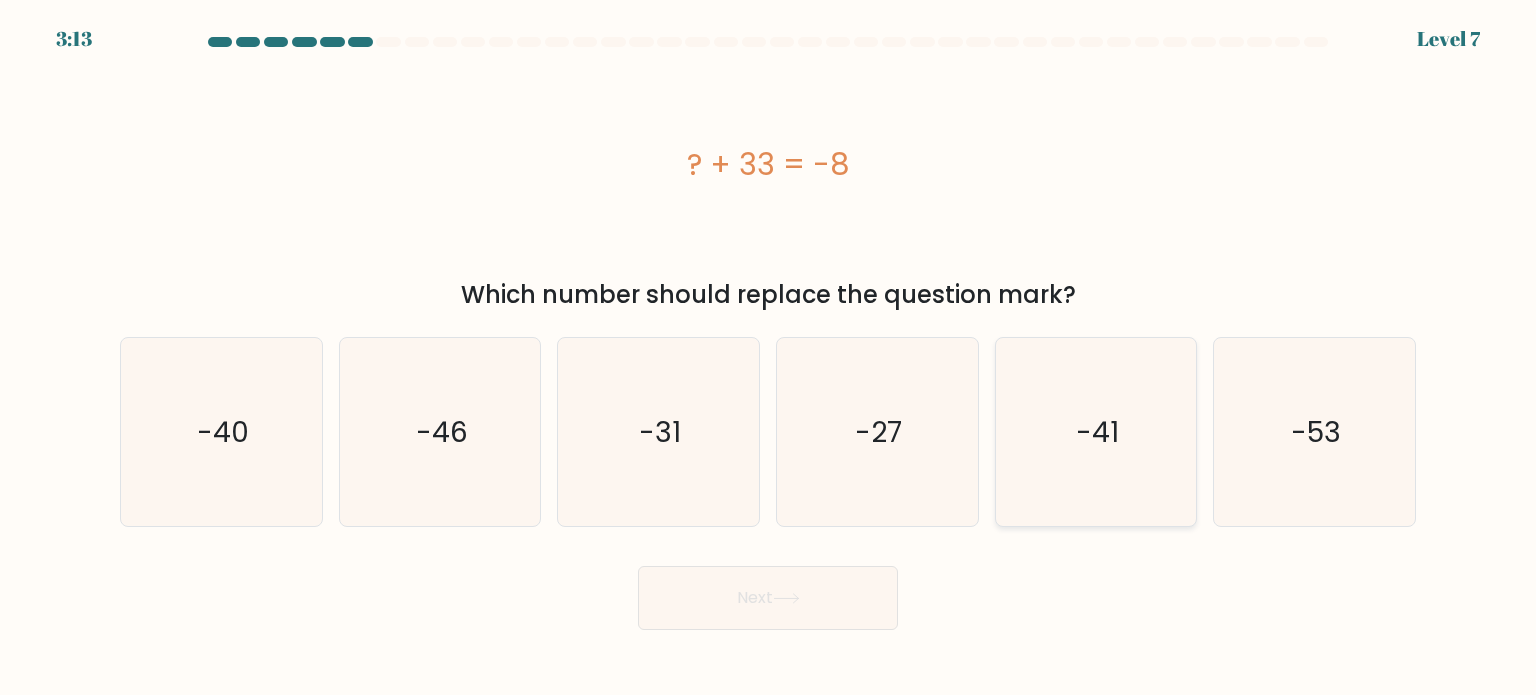 click on "-41" 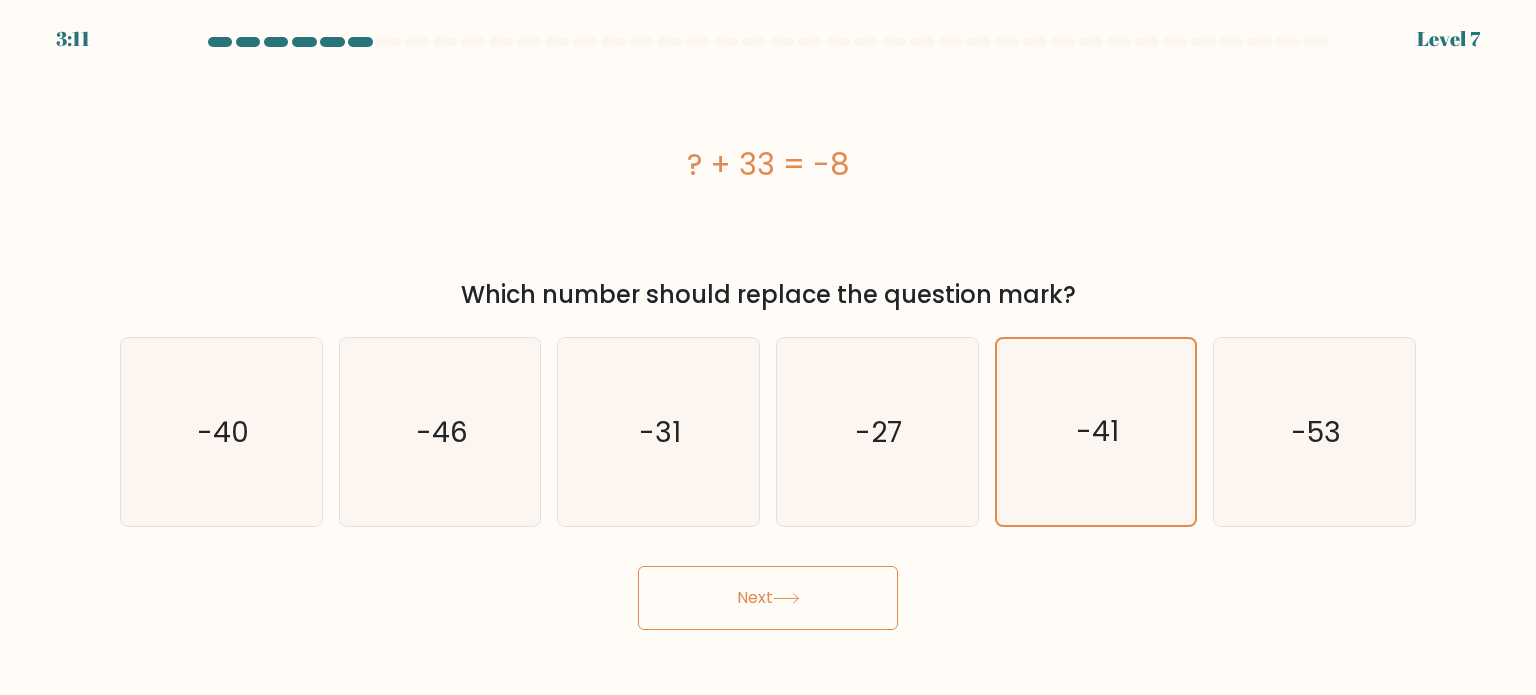 click on "Next" at bounding box center [768, 598] 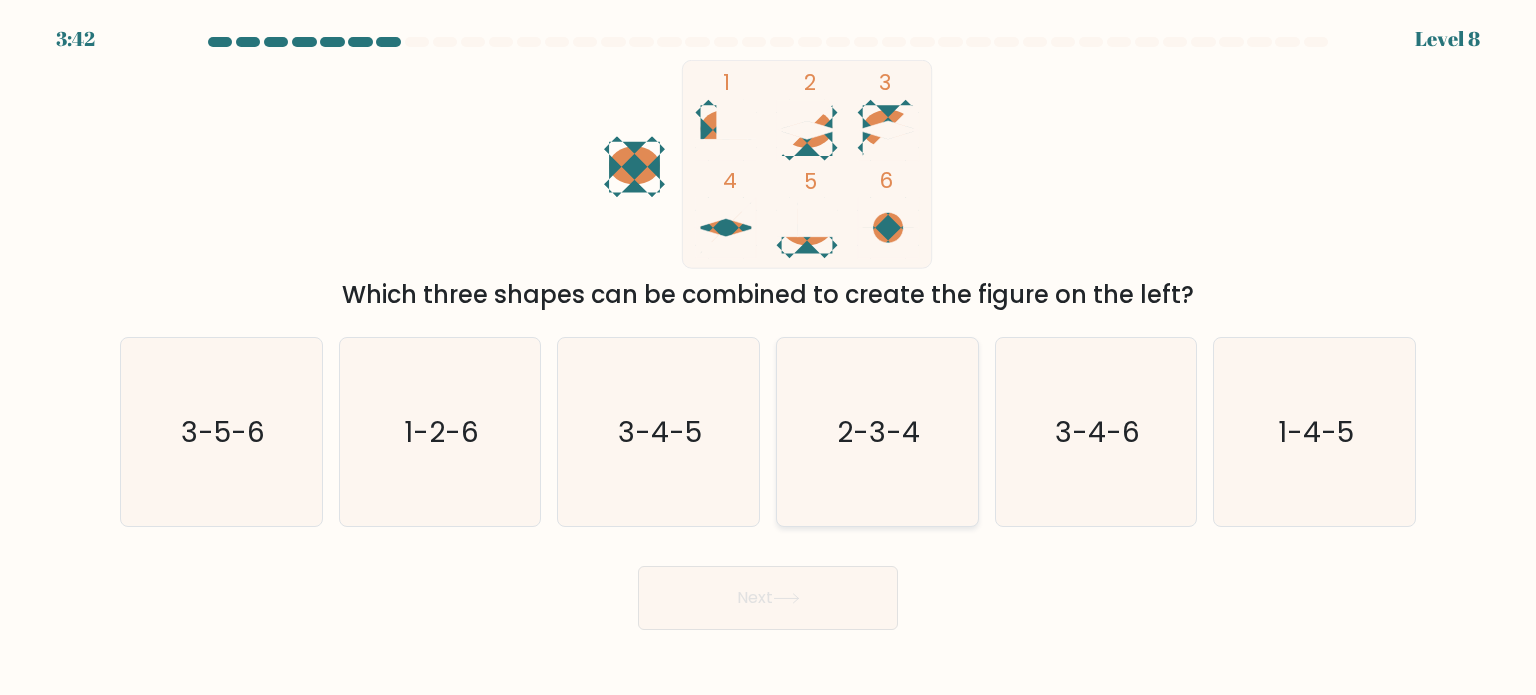 click on "2-3-4" 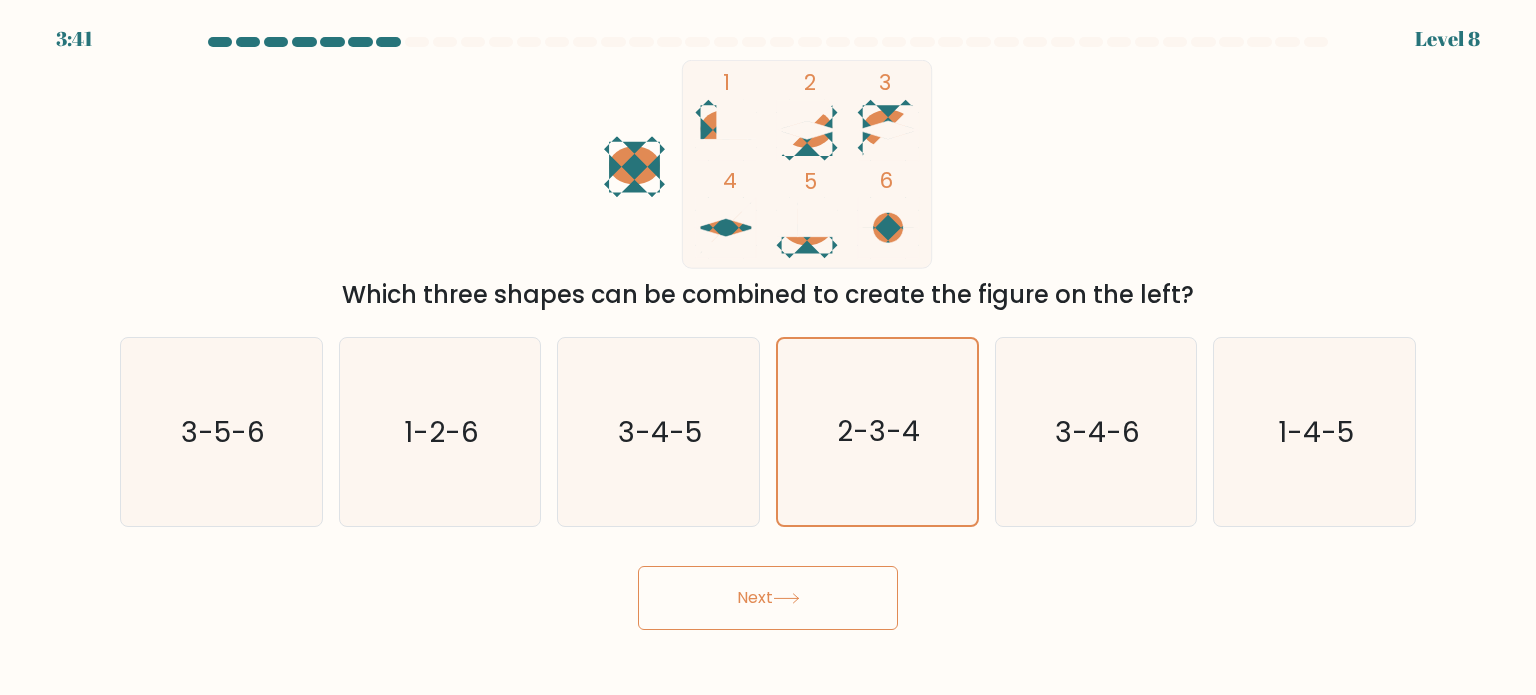 click on "Next" at bounding box center (768, 598) 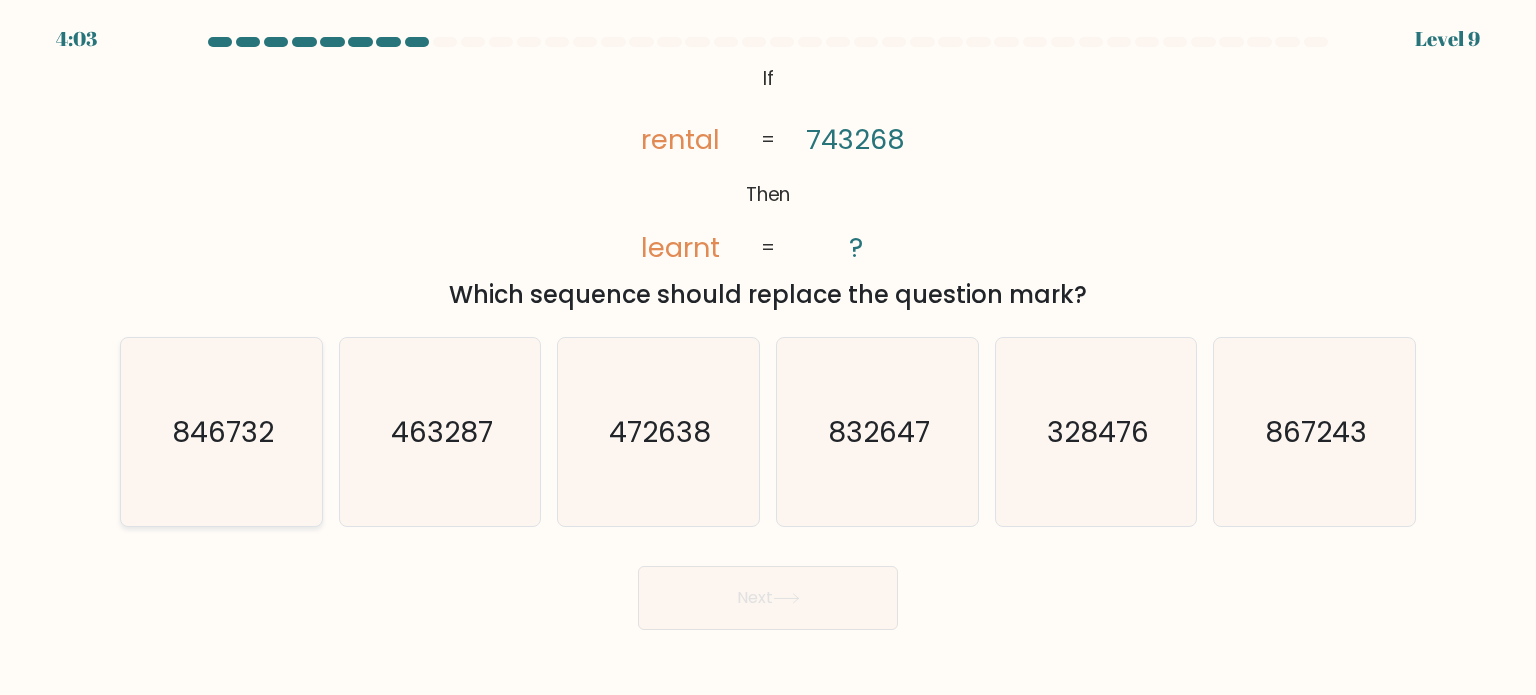 click on "846732" 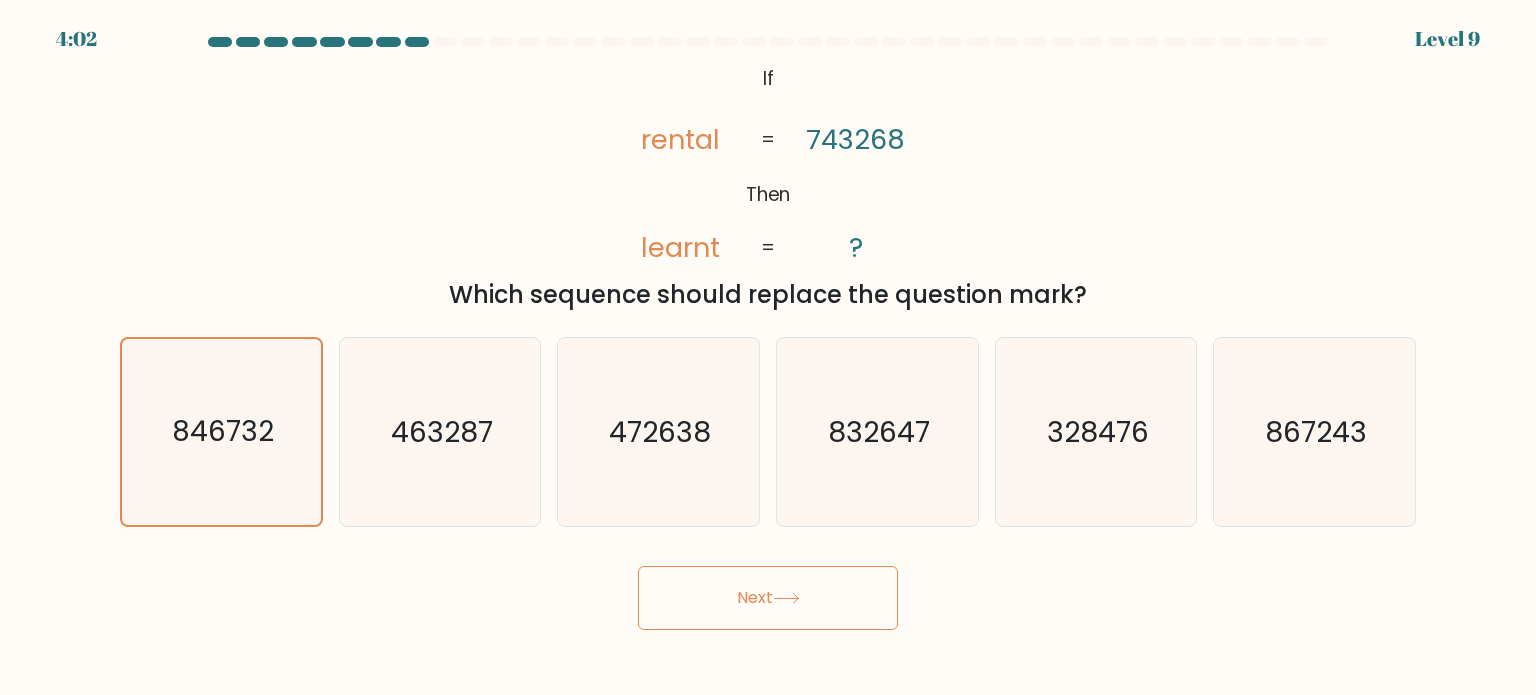 click on "Next" at bounding box center (768, 598) 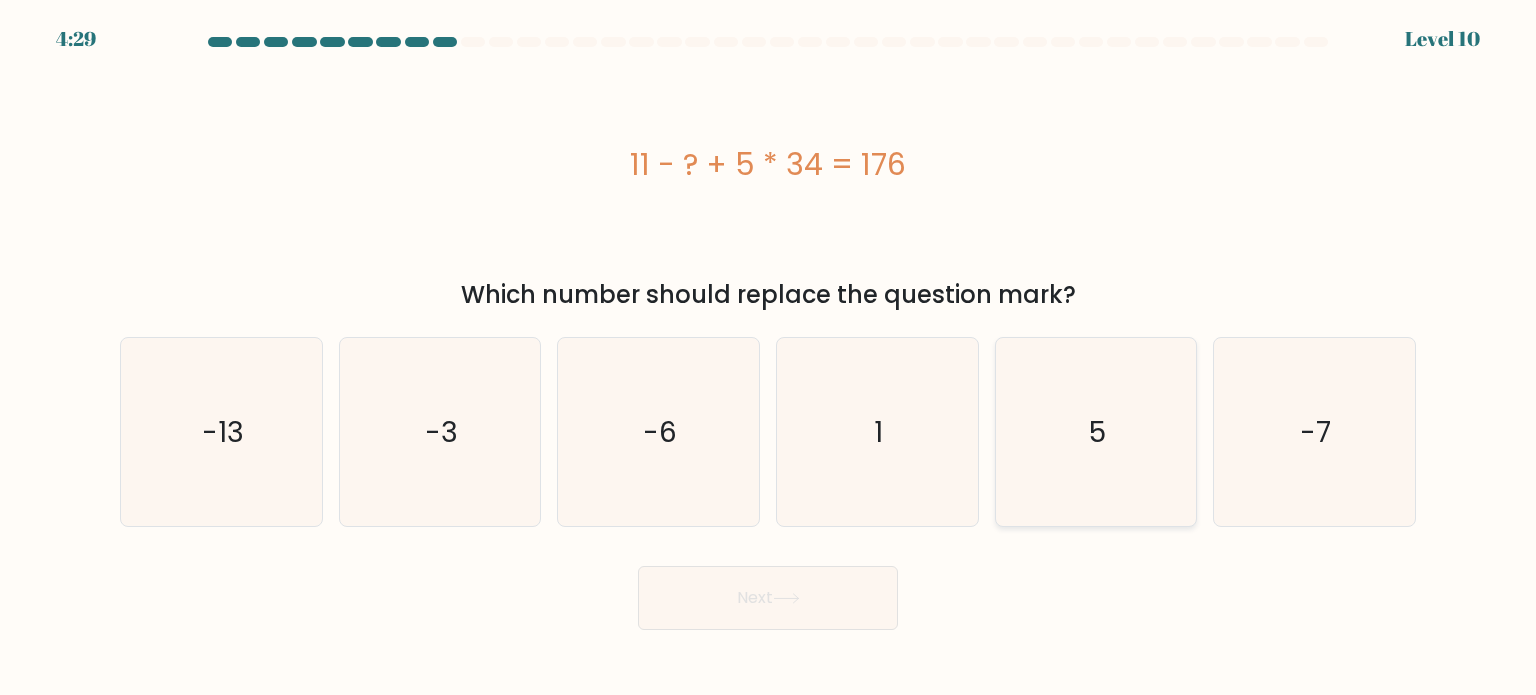 click on "5" 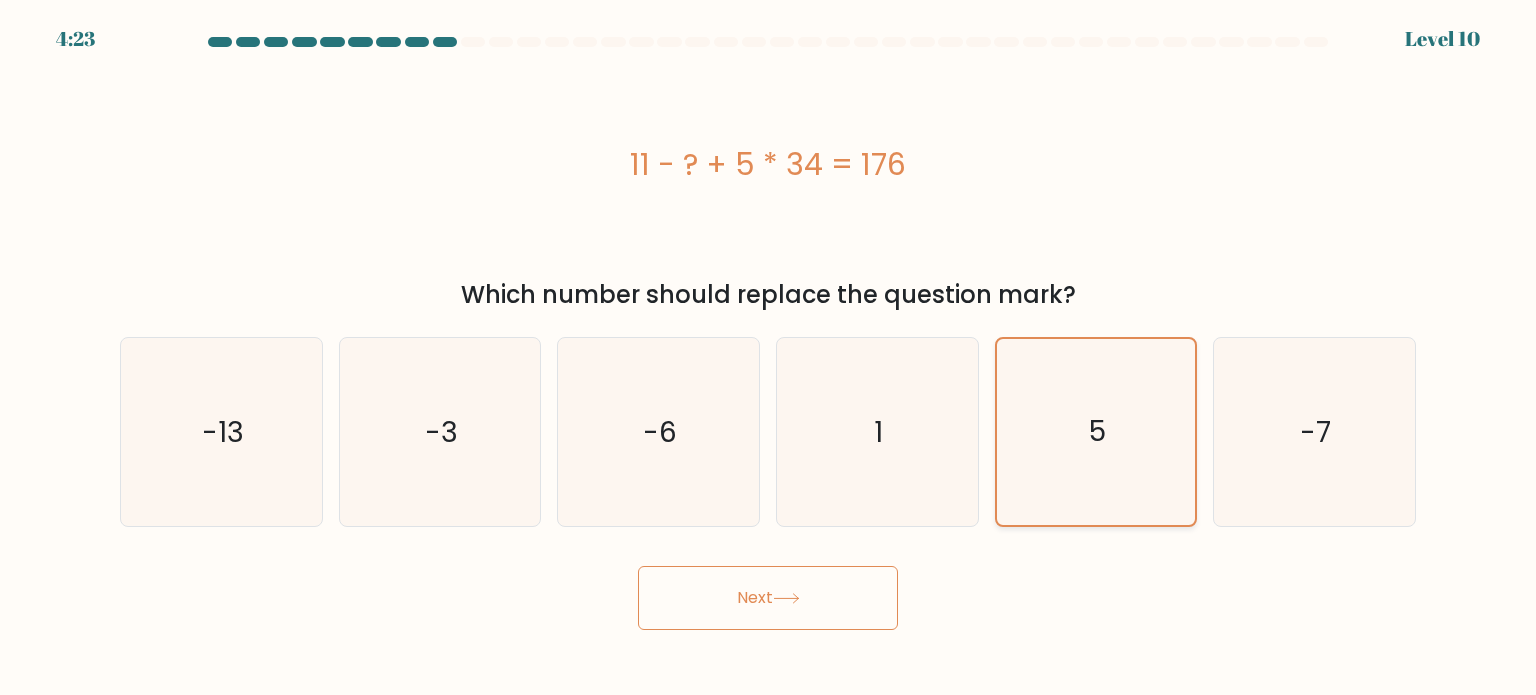 click on "5" 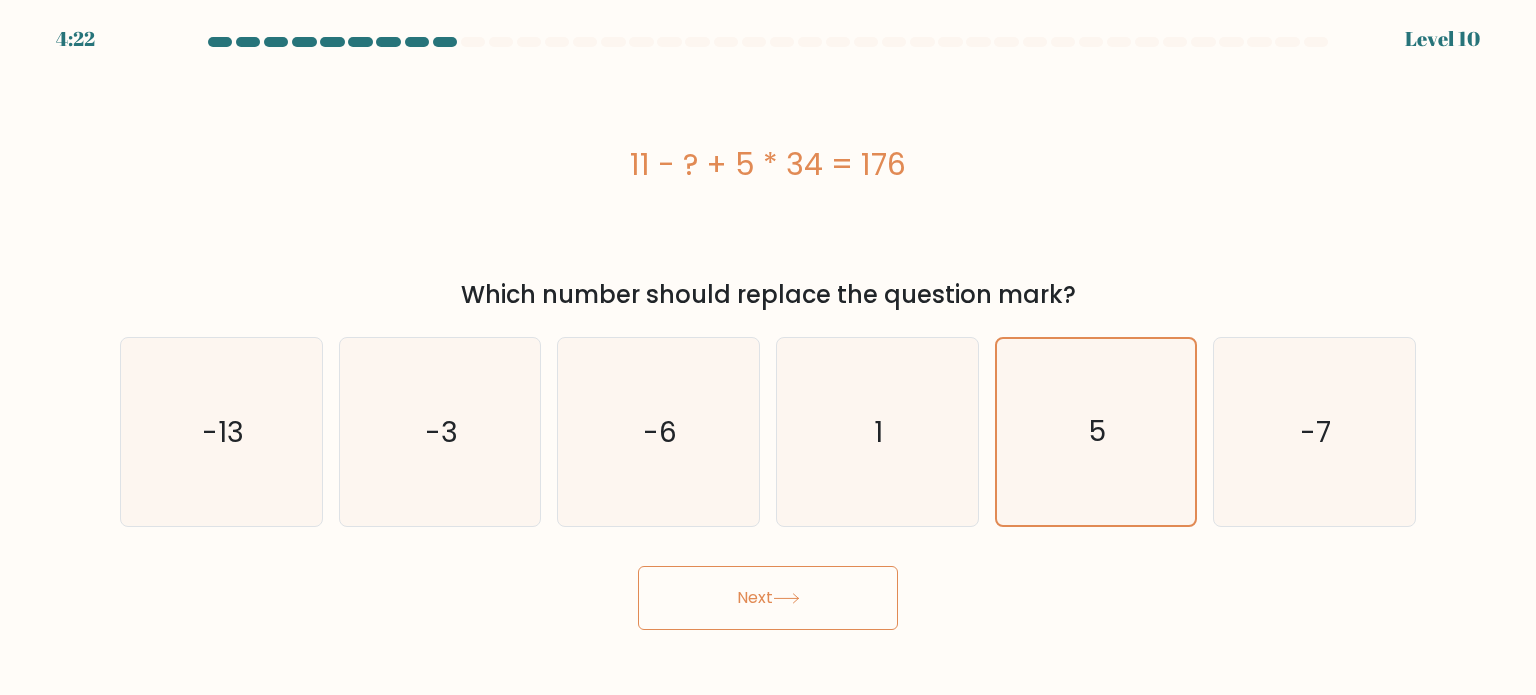 click on "Next" at bounding box center [768, 598] 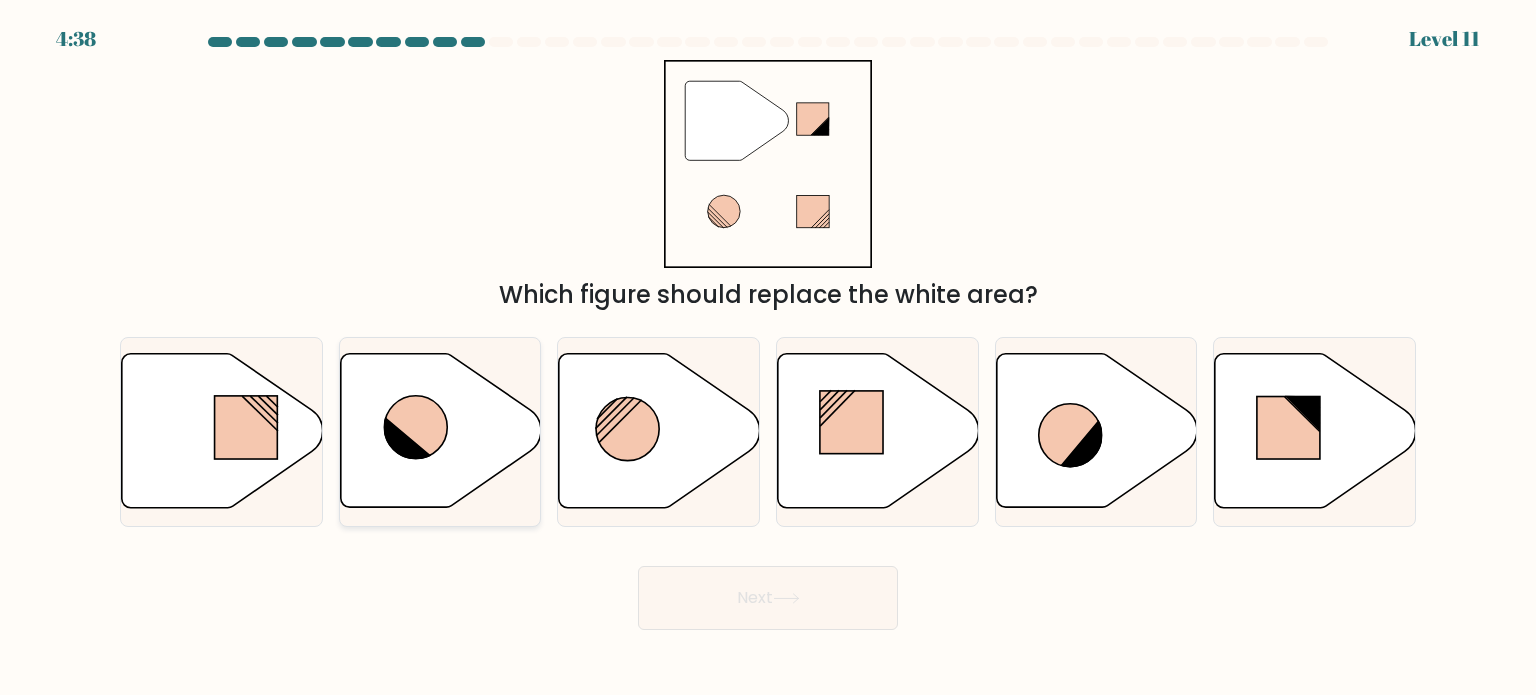 click 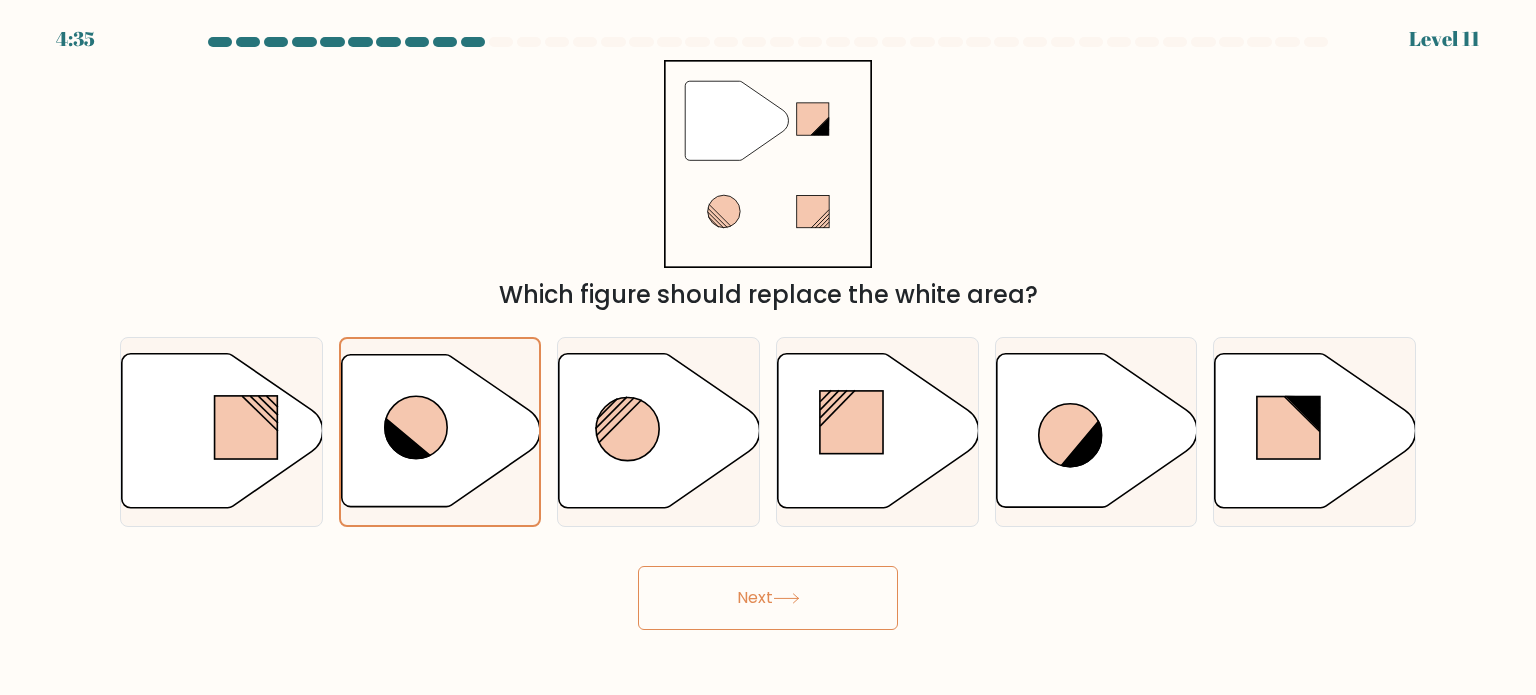 click on "Next" at bounding box center (768, 598) 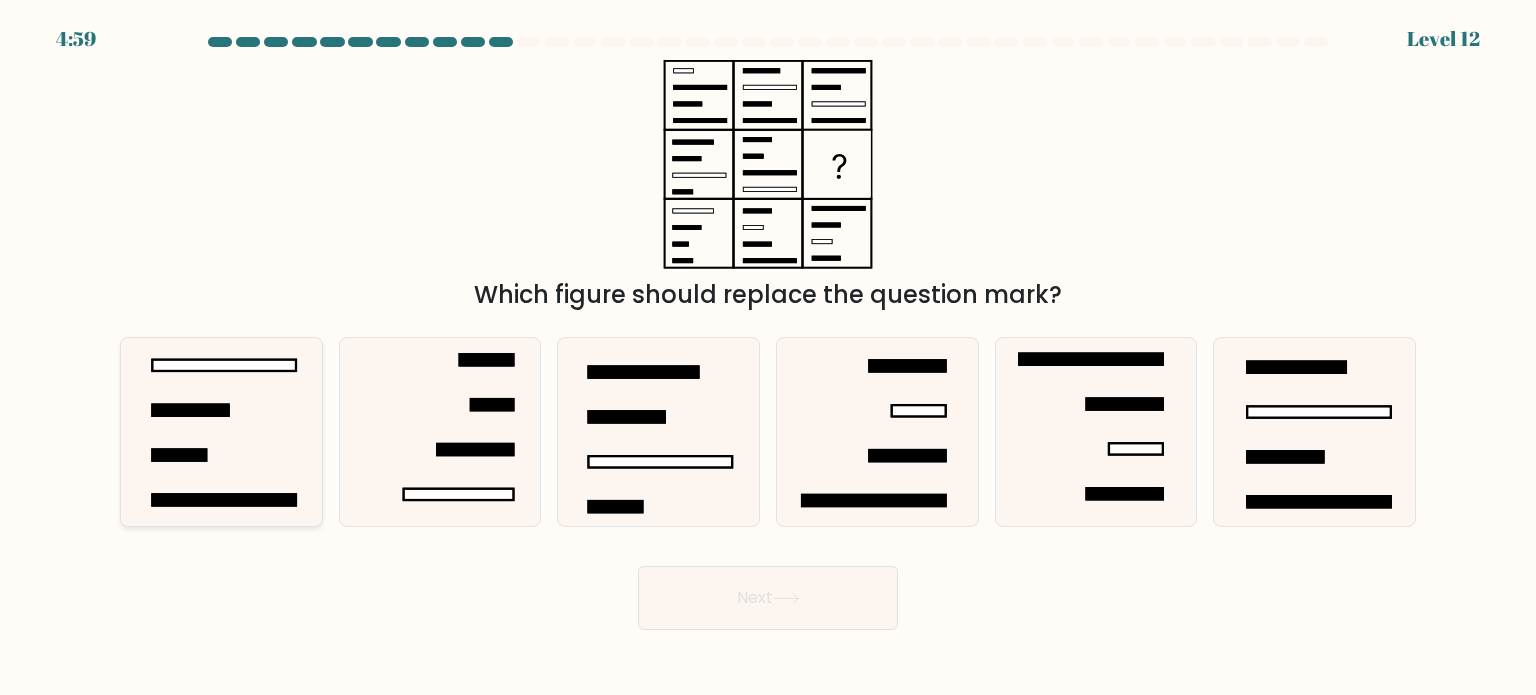 click 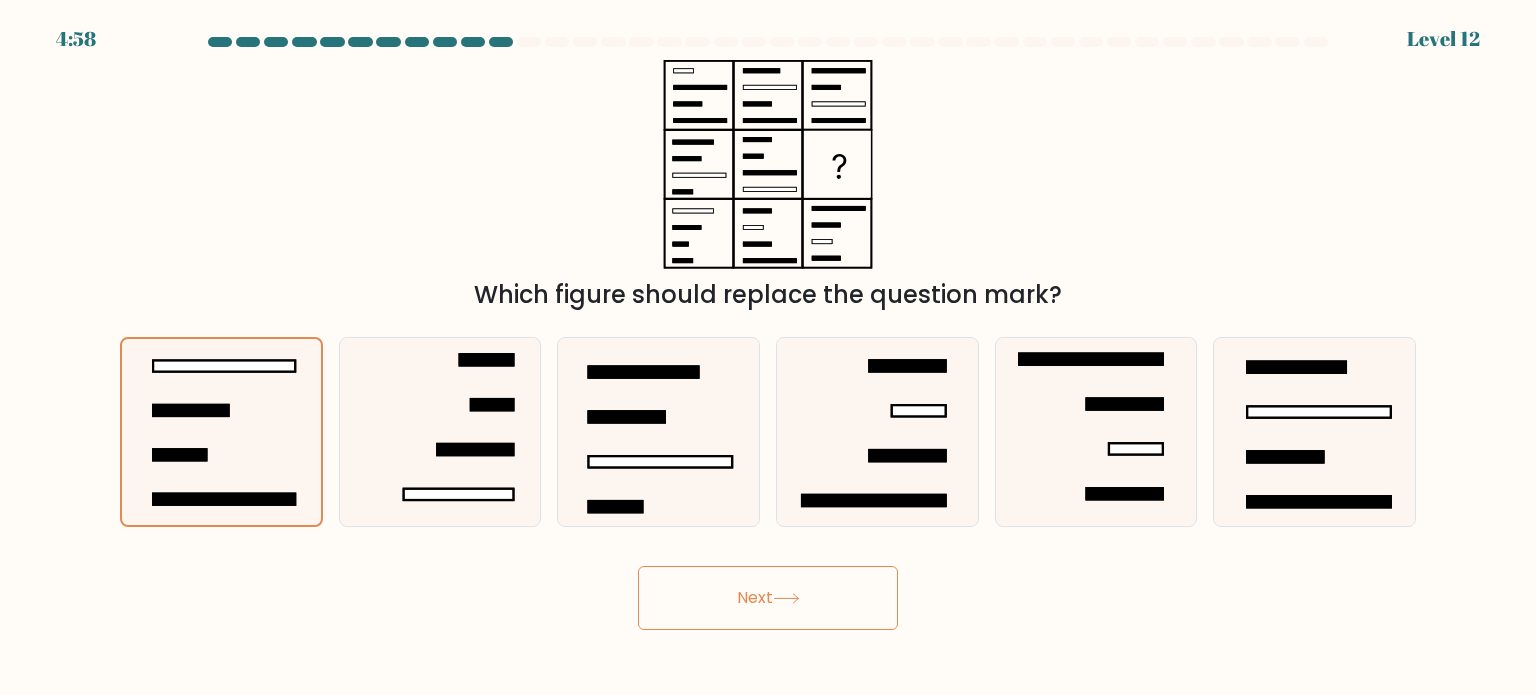 click on "Next" at bounding box center (768, 598) 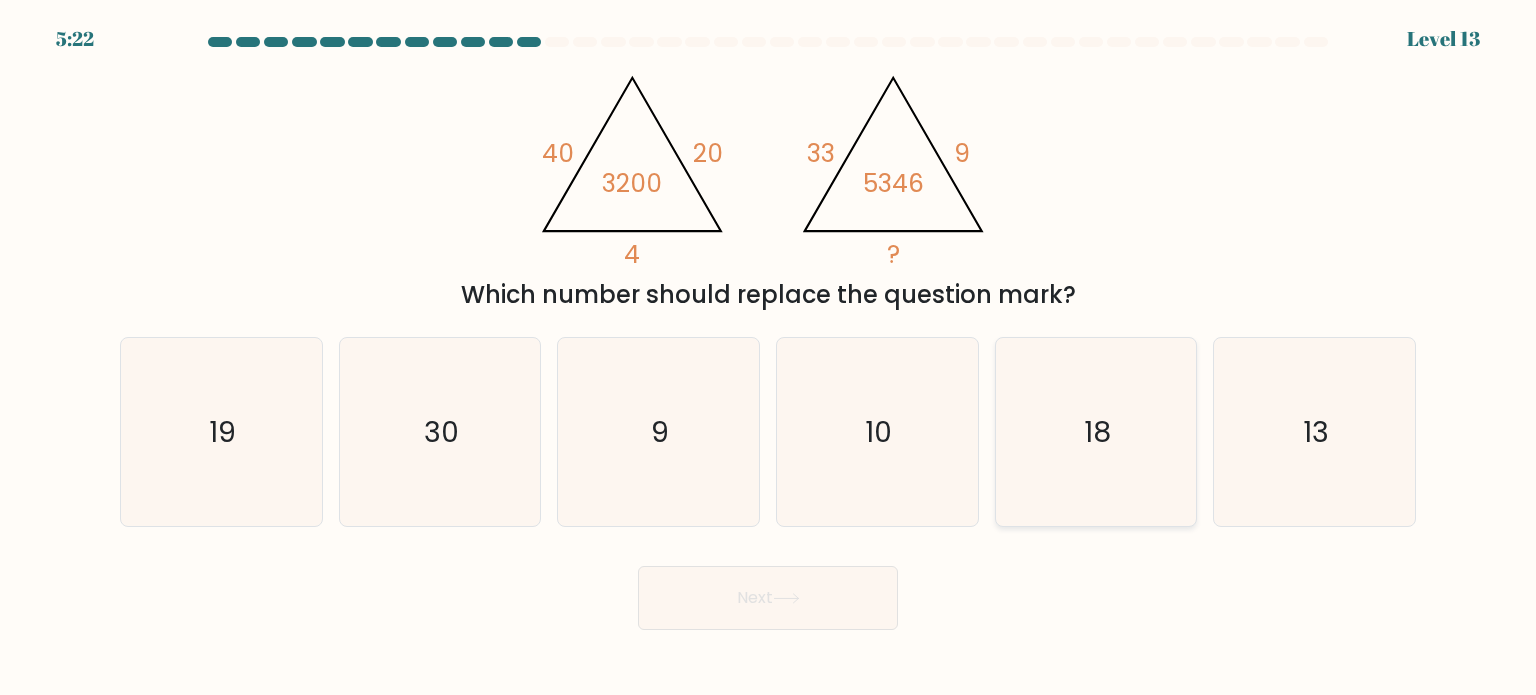 click on "18" 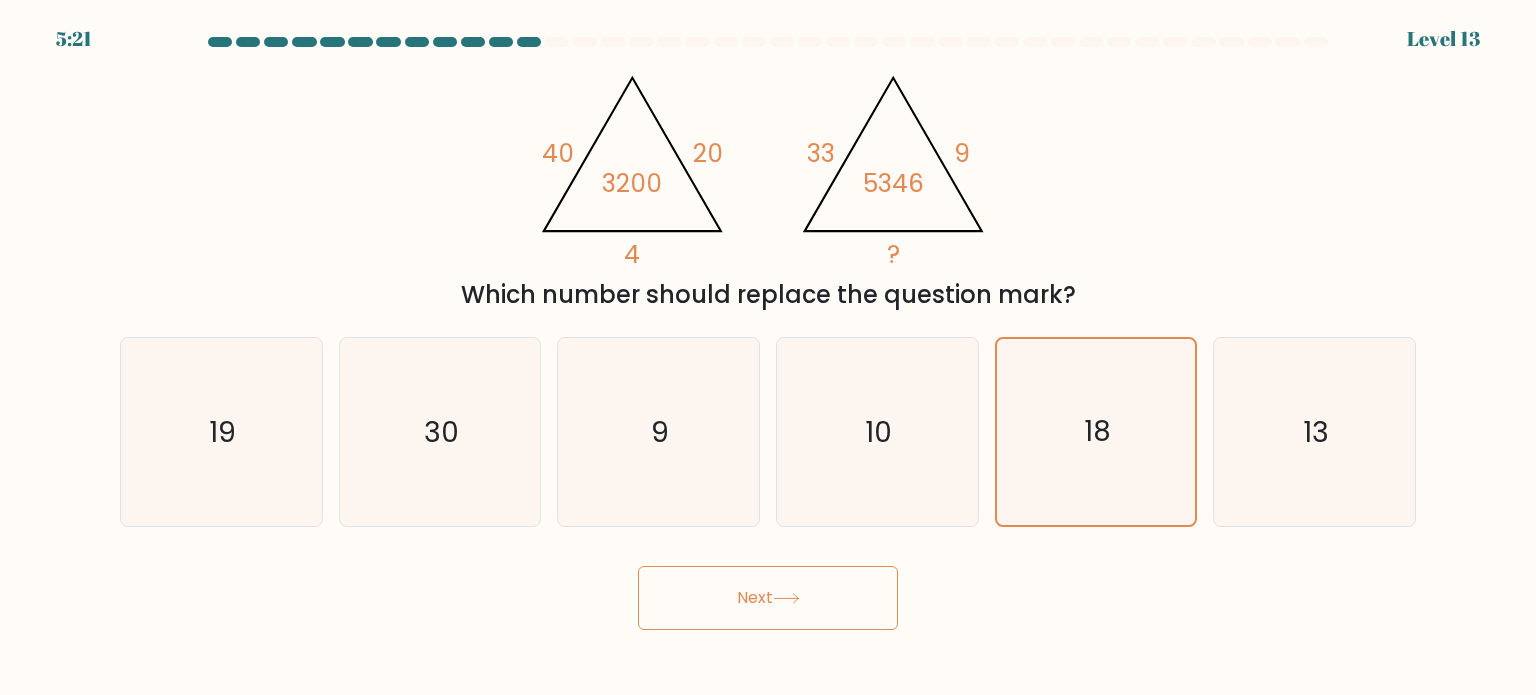 click on "Next" at bounding box center [768, 598] 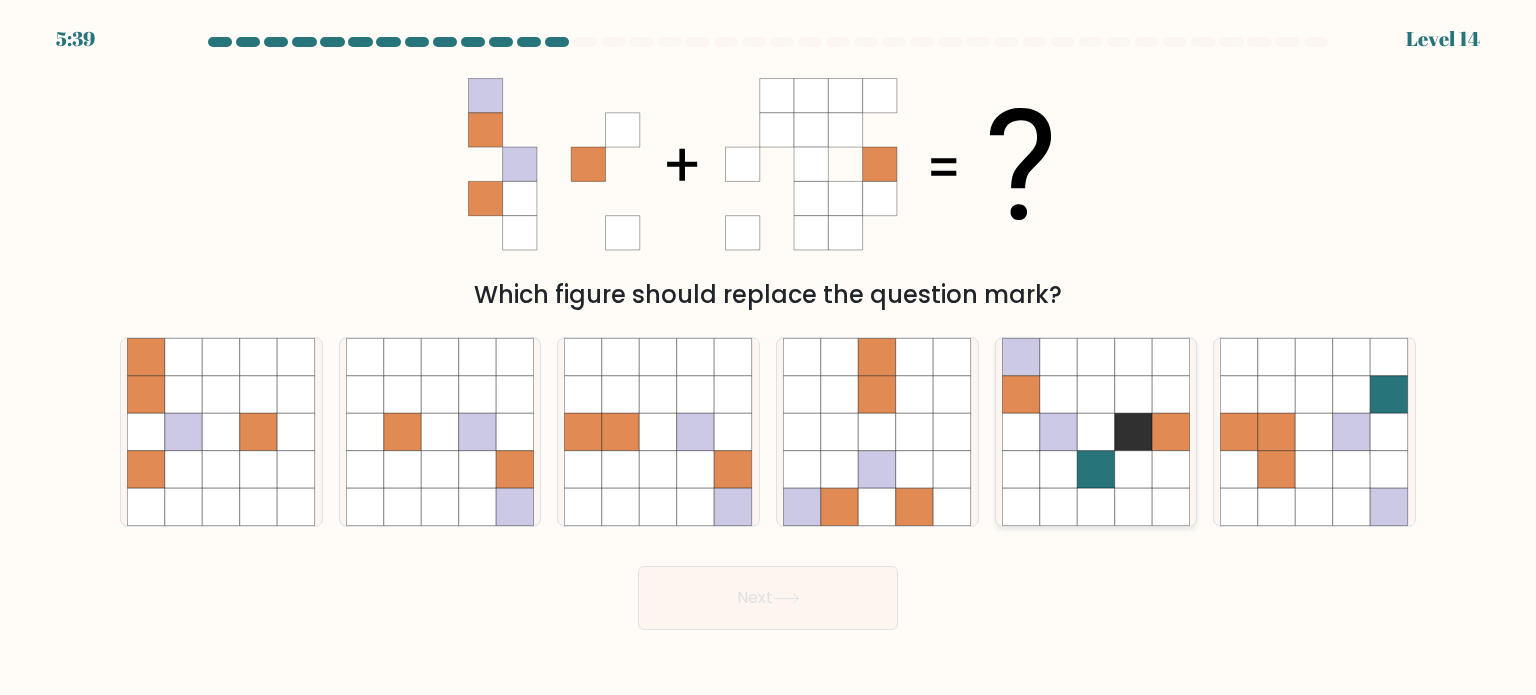 click 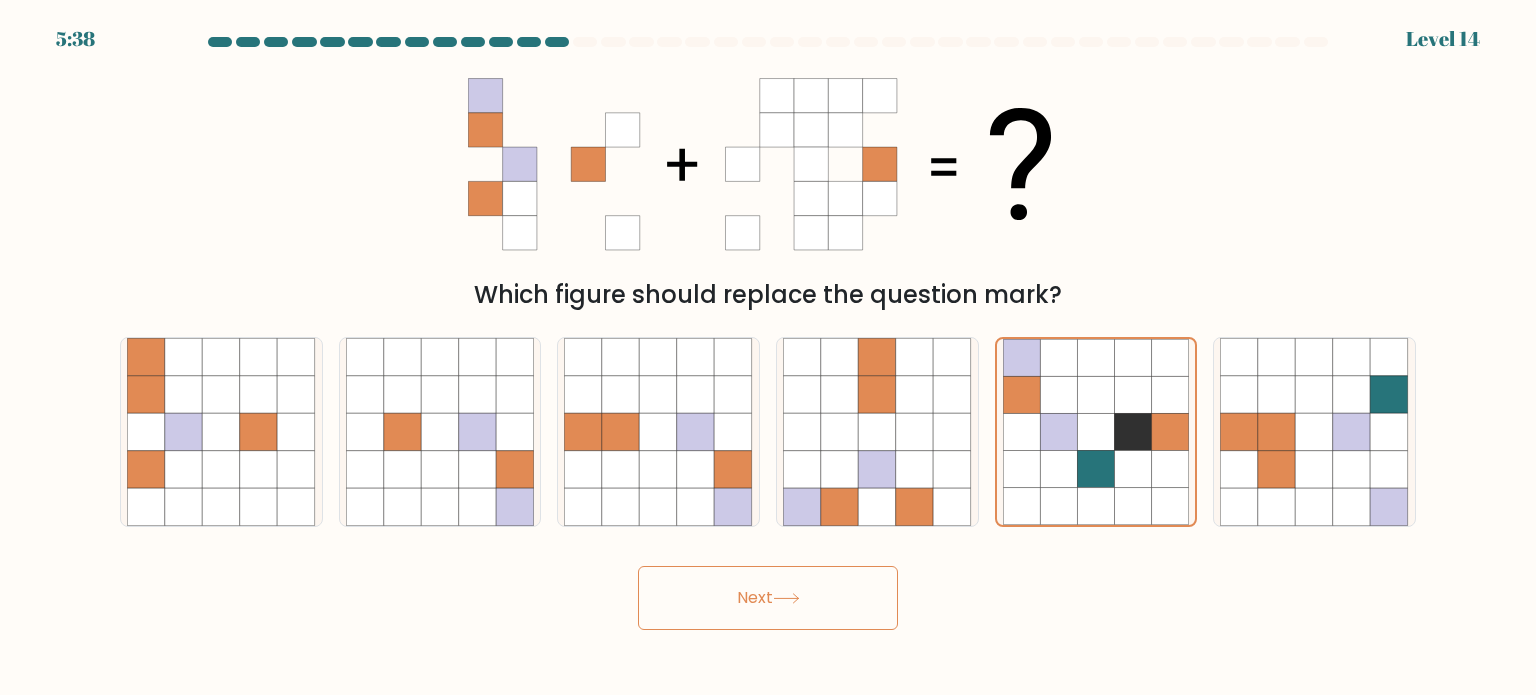 click on "Next" at bounding box center (768, 598) 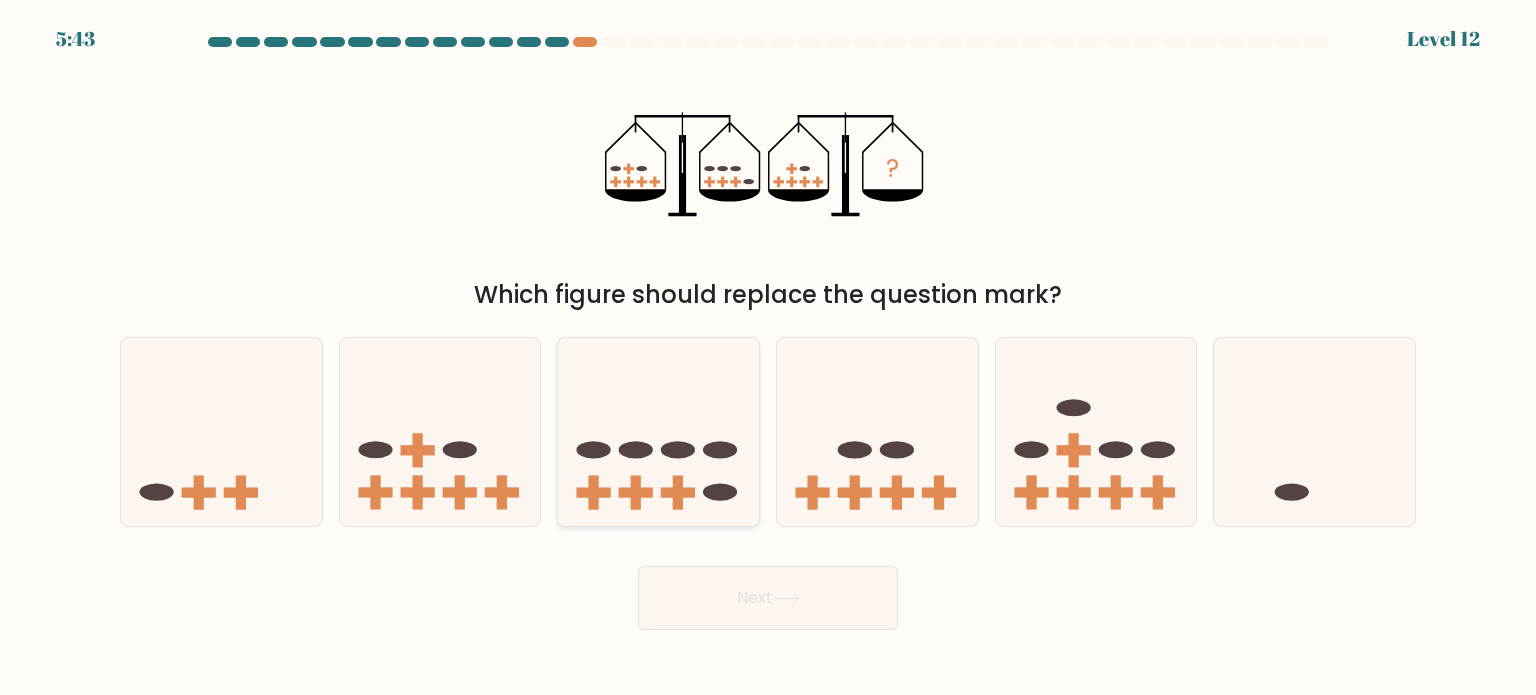 click 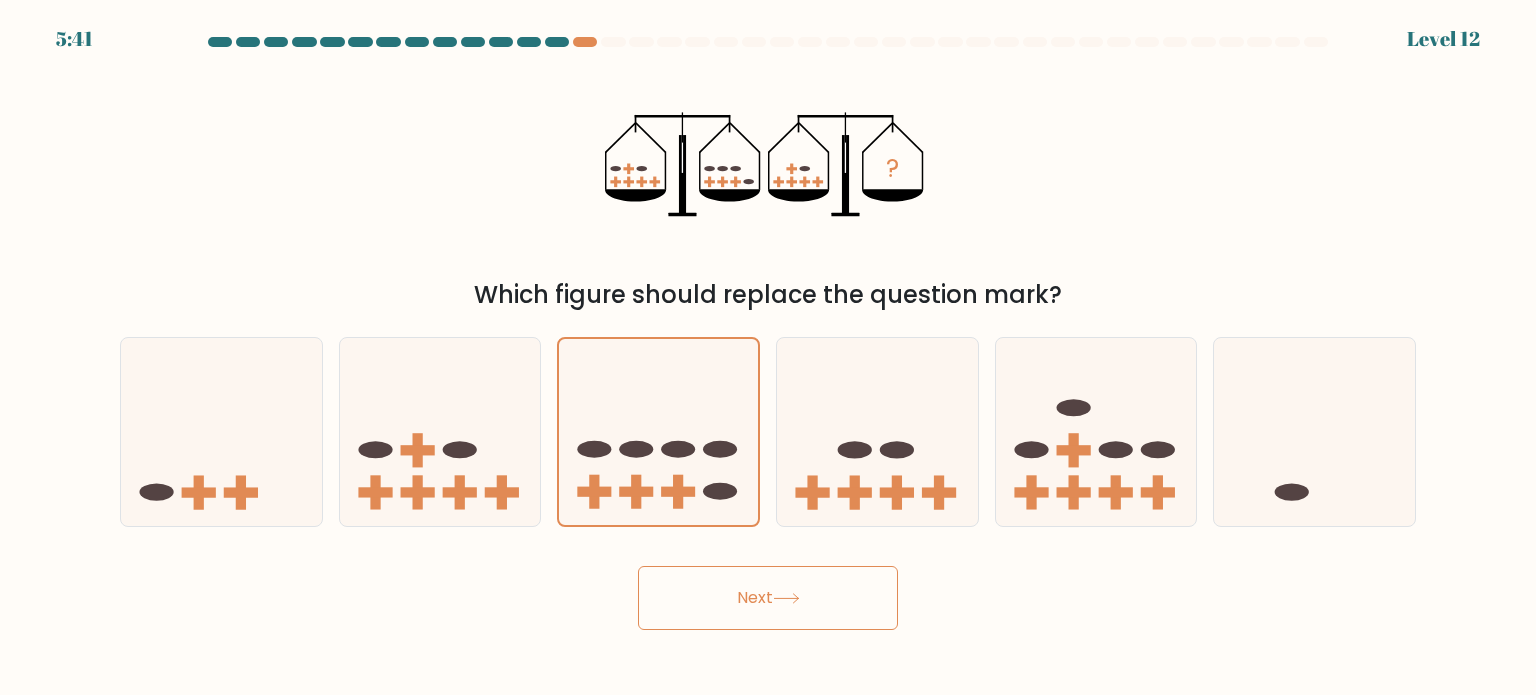 click on "Next" at bounding box center [768, 598] 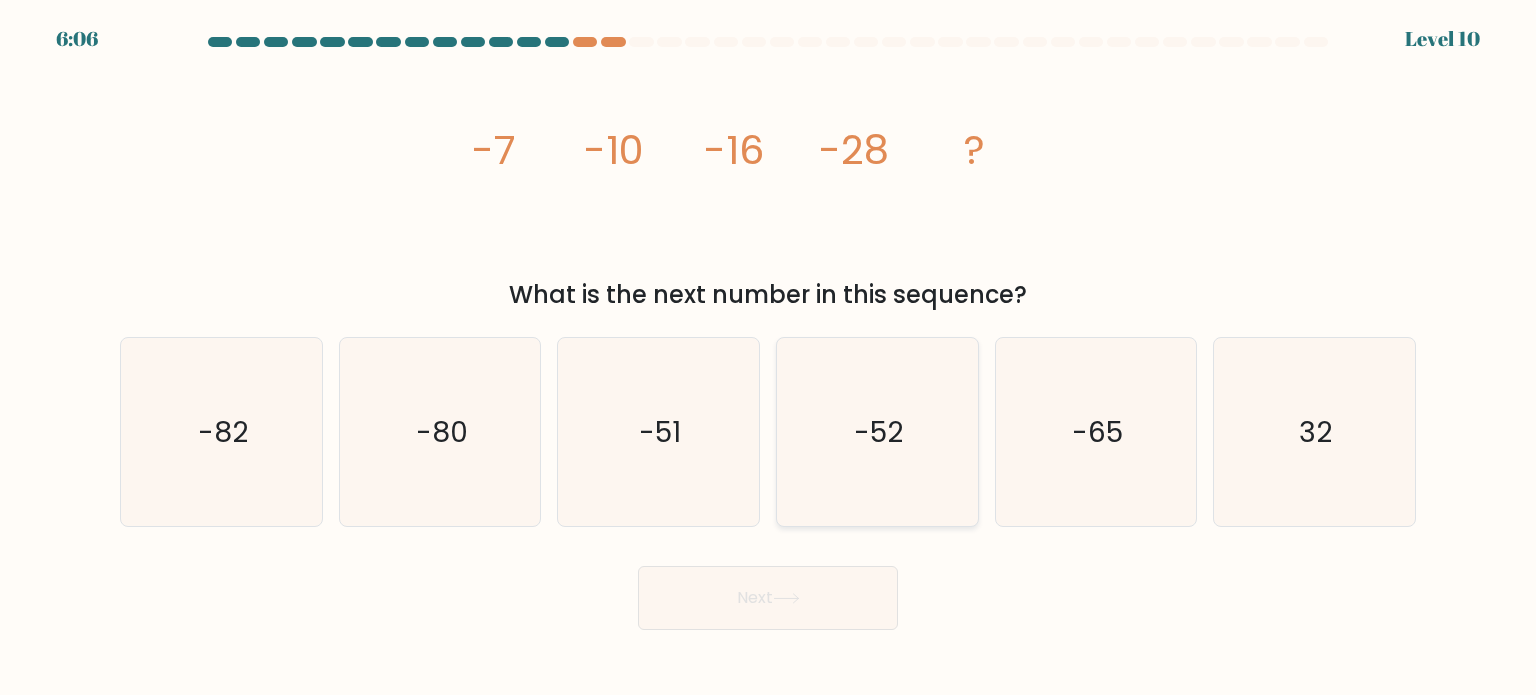 click on "-52" 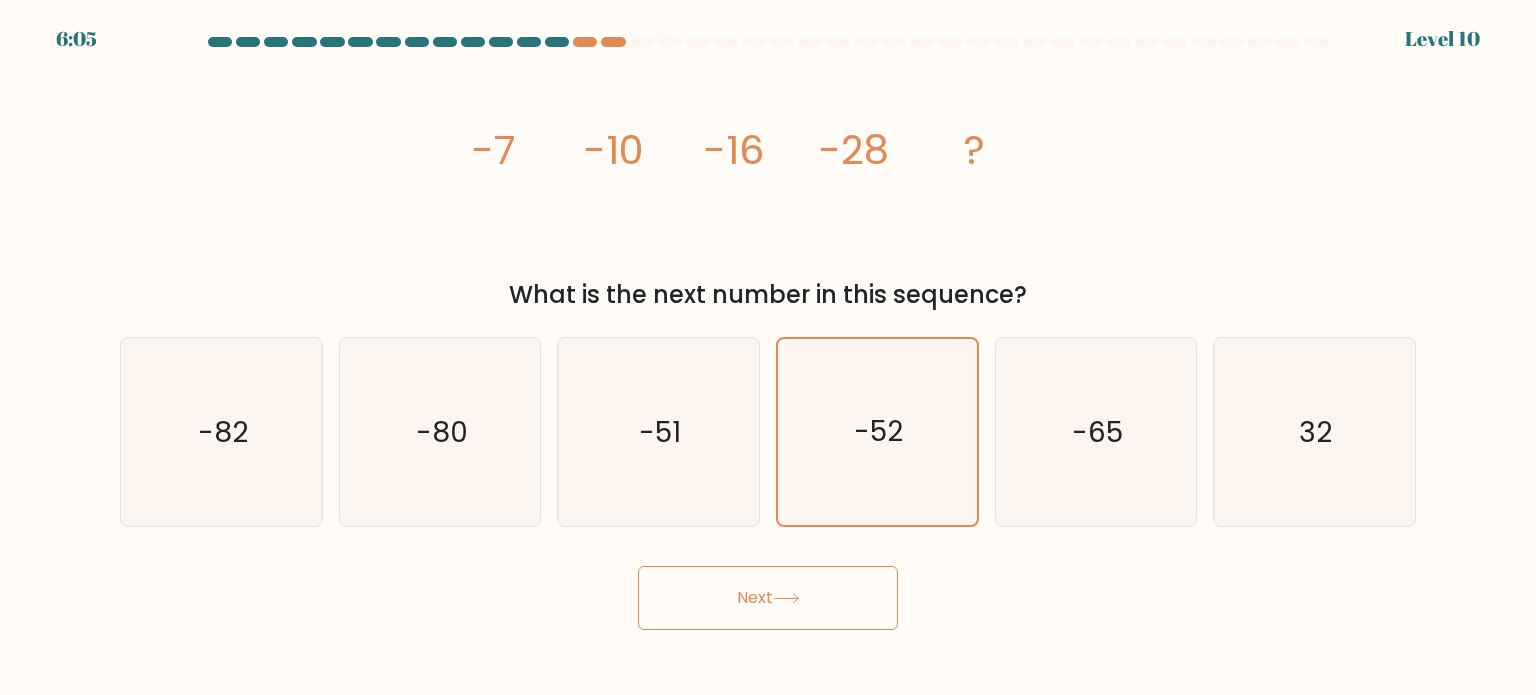 click on "Next" at bounding box center (768, 598) 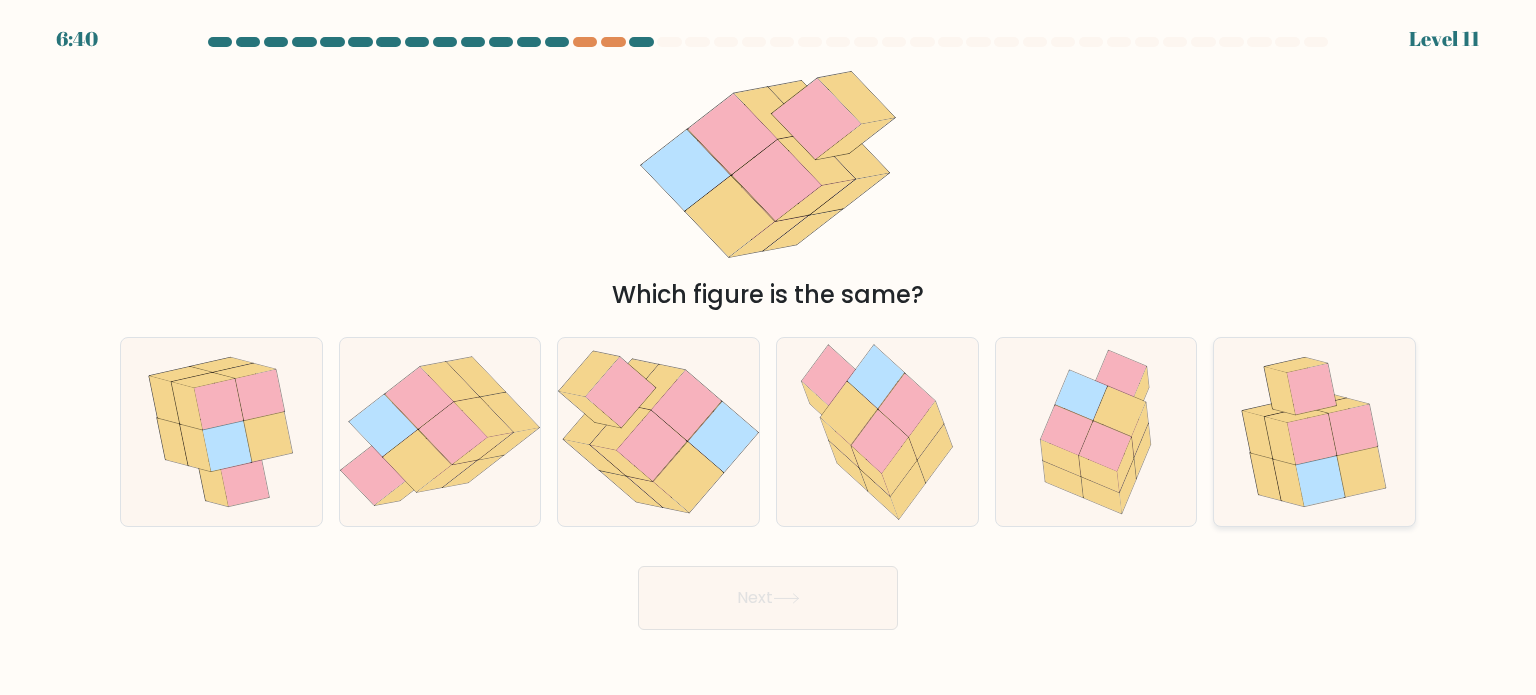 click 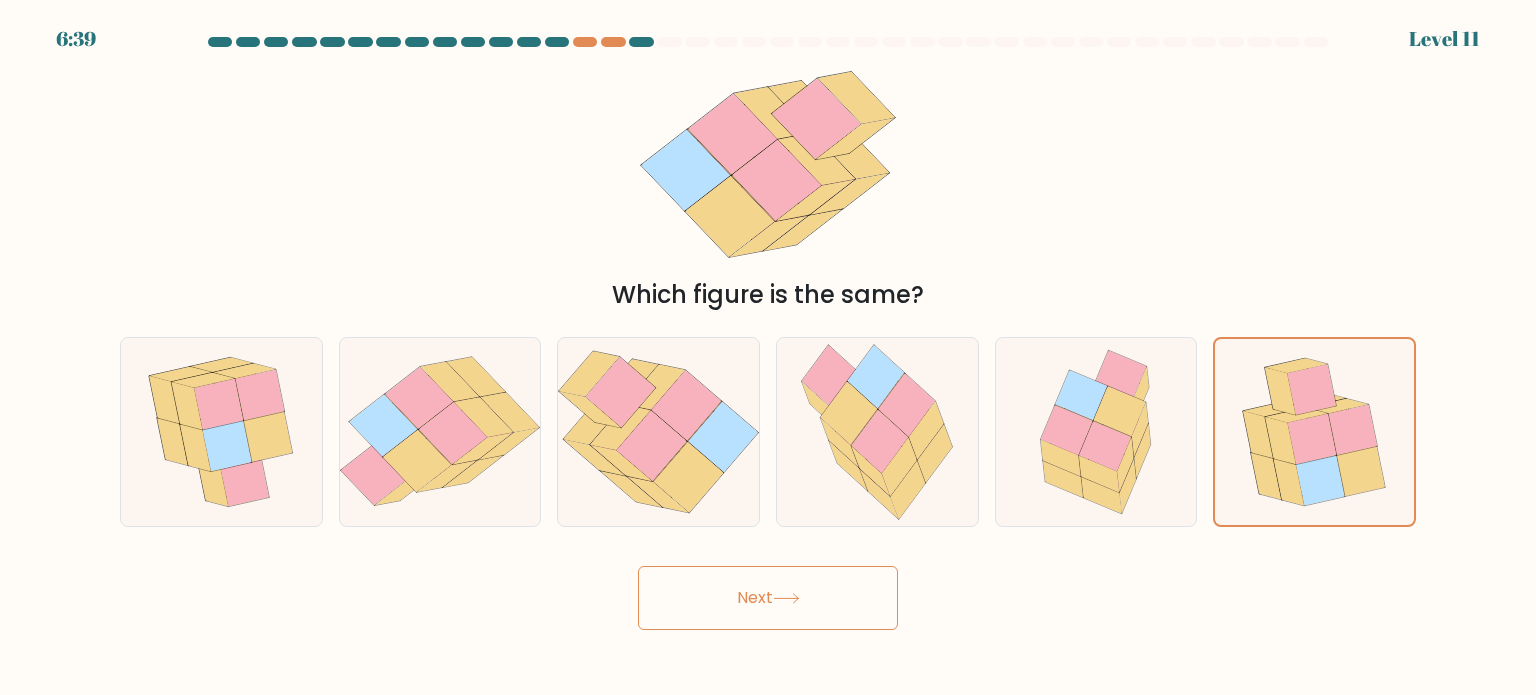 click on "Next" at bounding box center [768, 598] 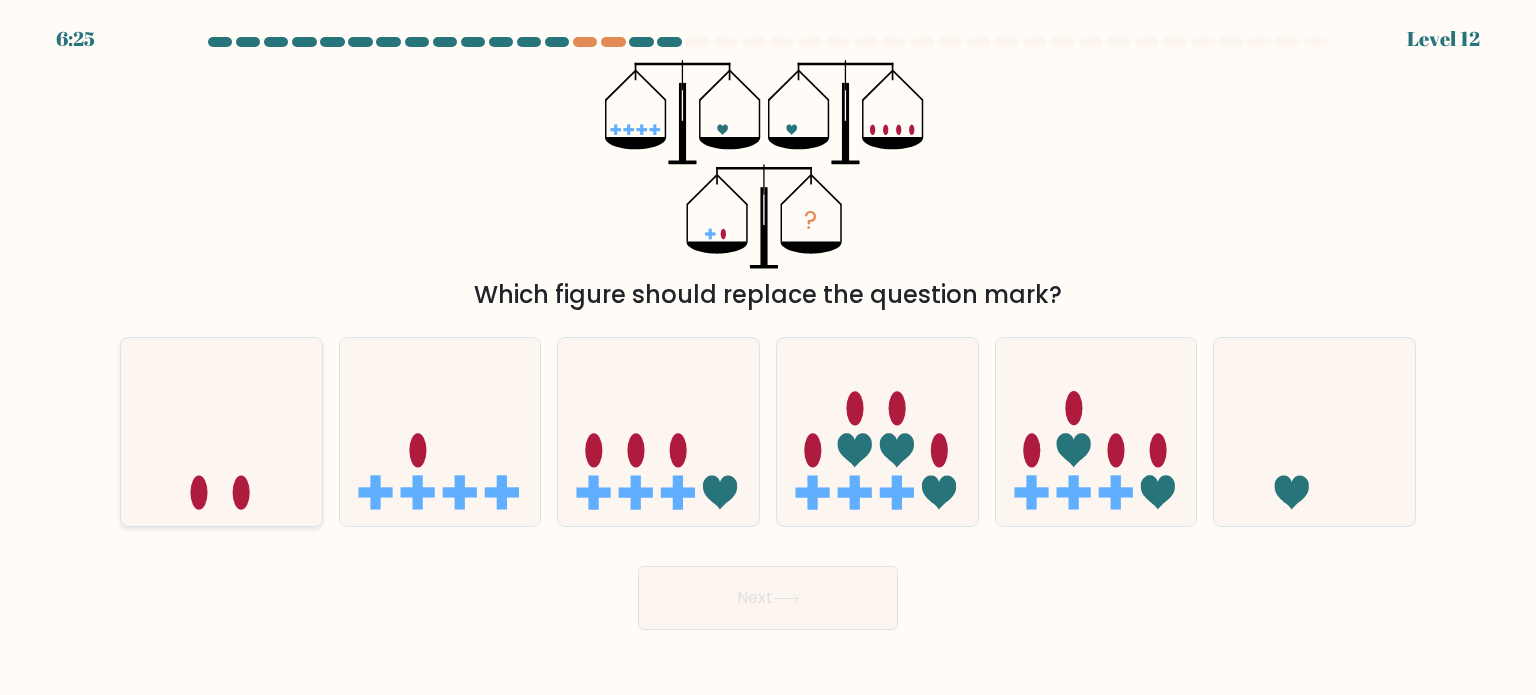 click 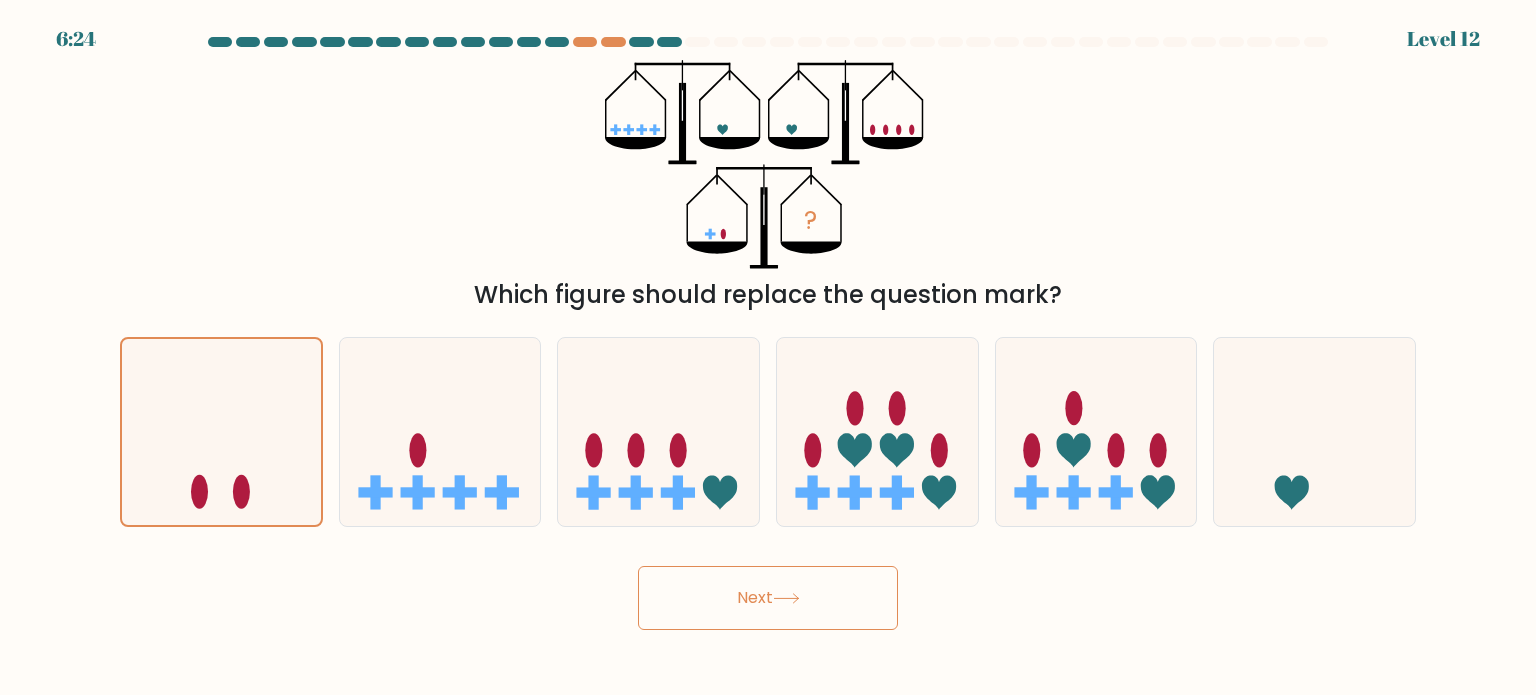 click on "Next" at bounding box center (768, 598) 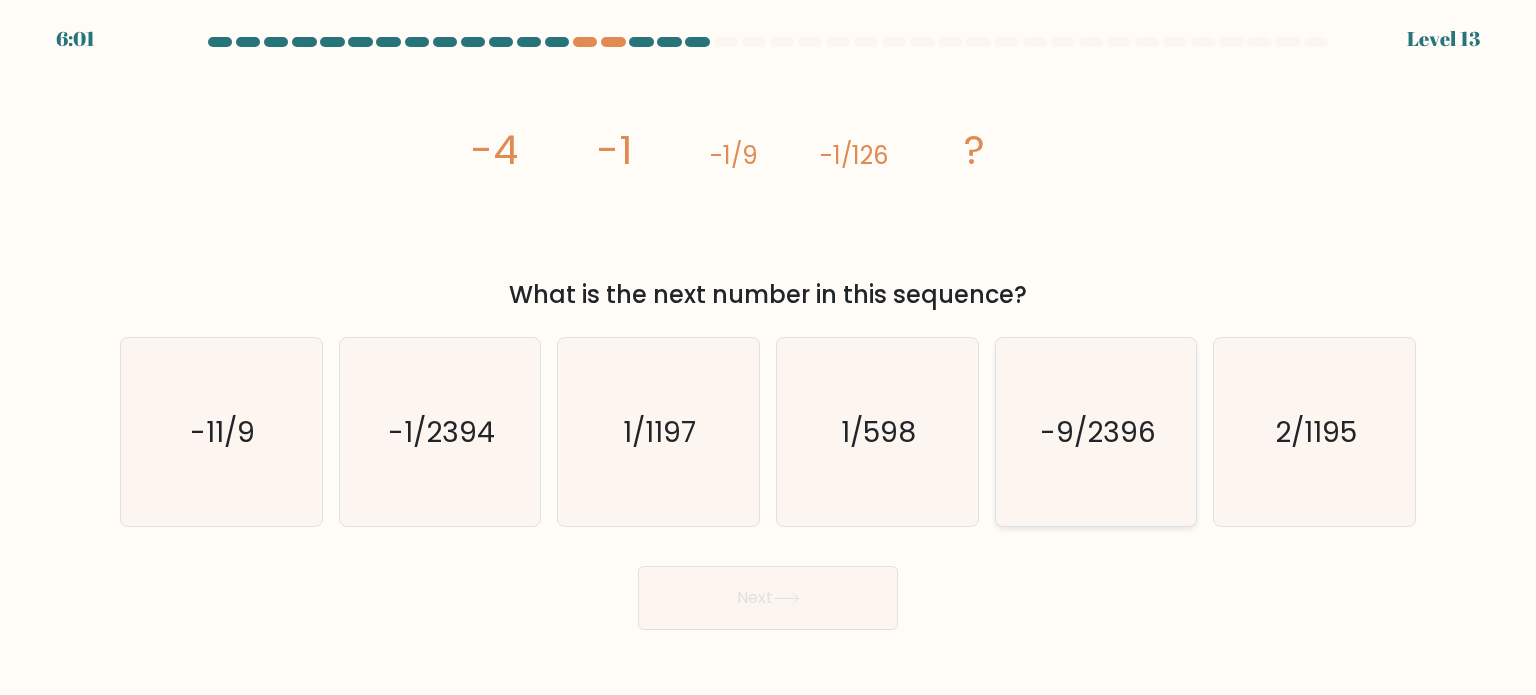 drag, startPoint x: 1128, startPoint y: 446, endPoint x: 1079, endPoint y: 471, distance: 55.00909 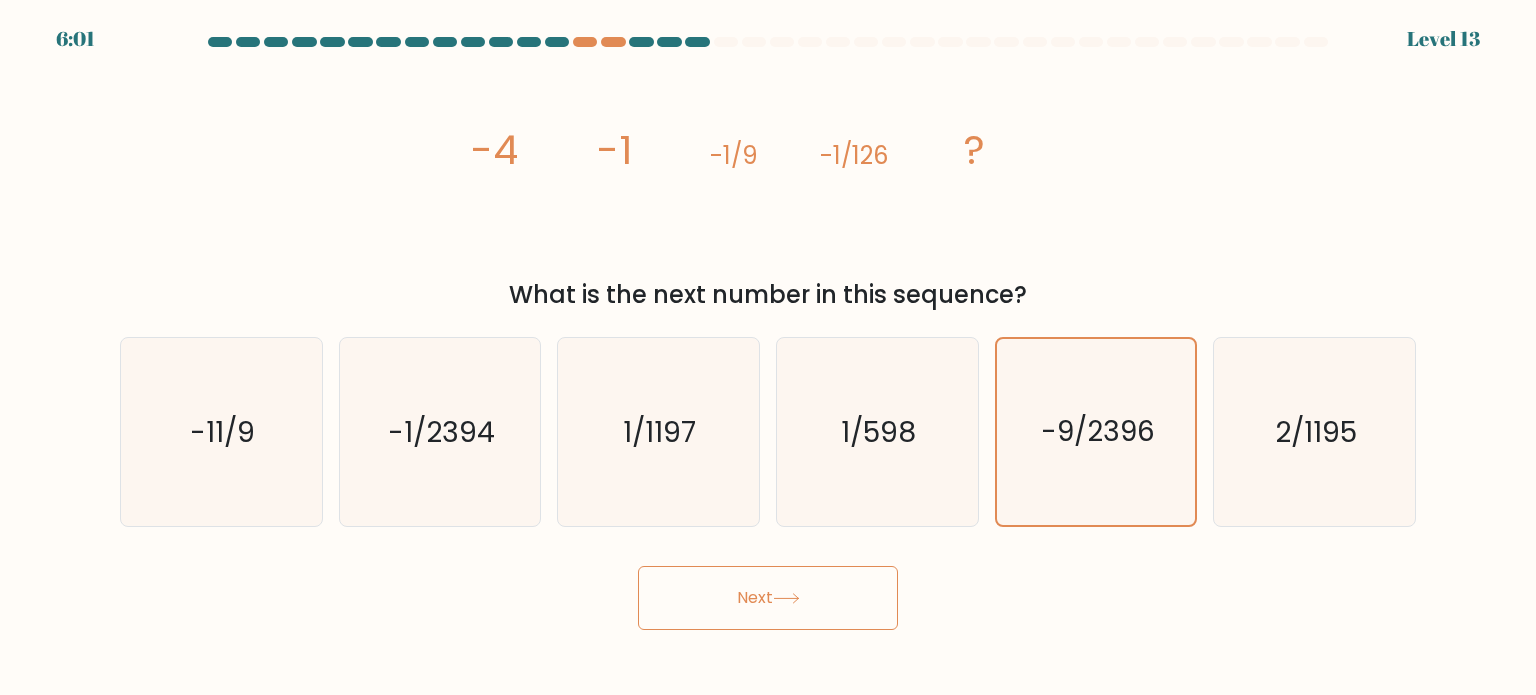 click on "Next" at bounding box center (768, 598) 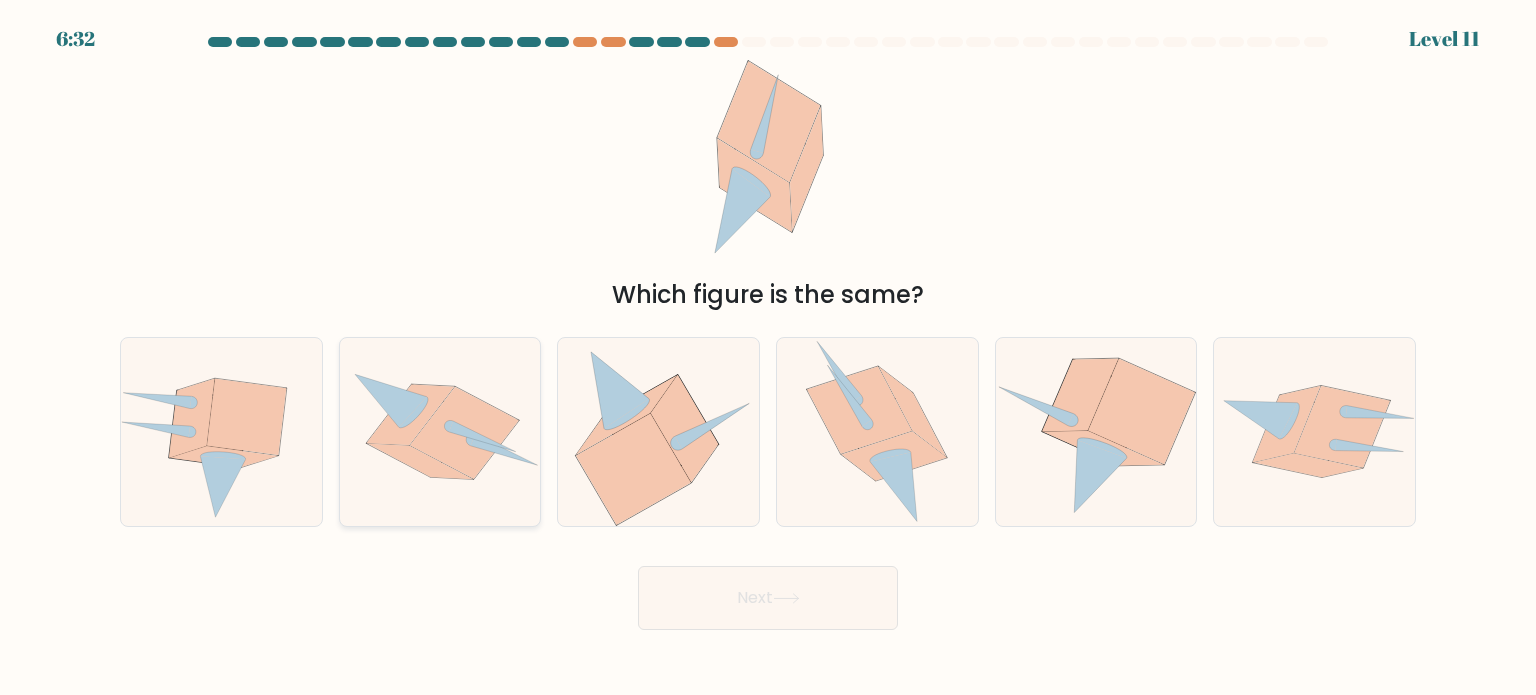 click 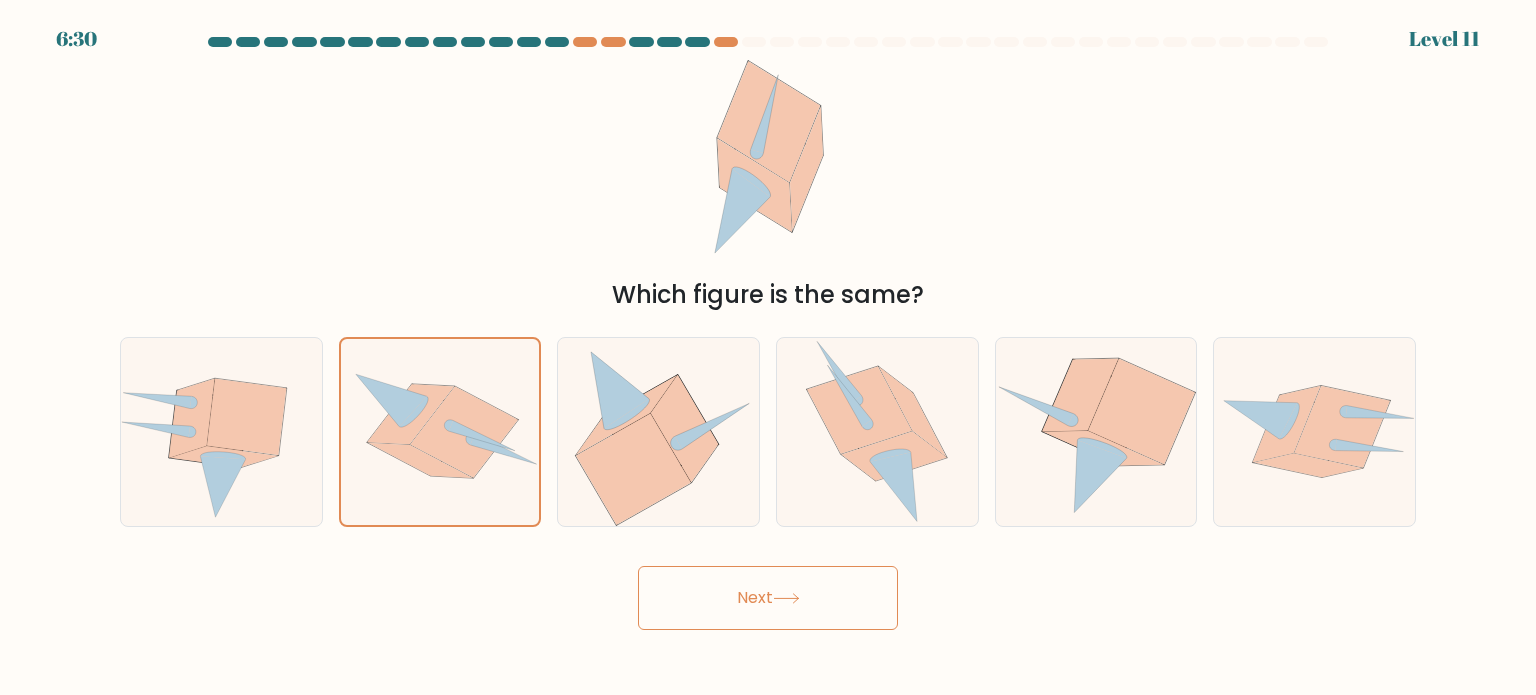 click at bounding box center [768, 333] 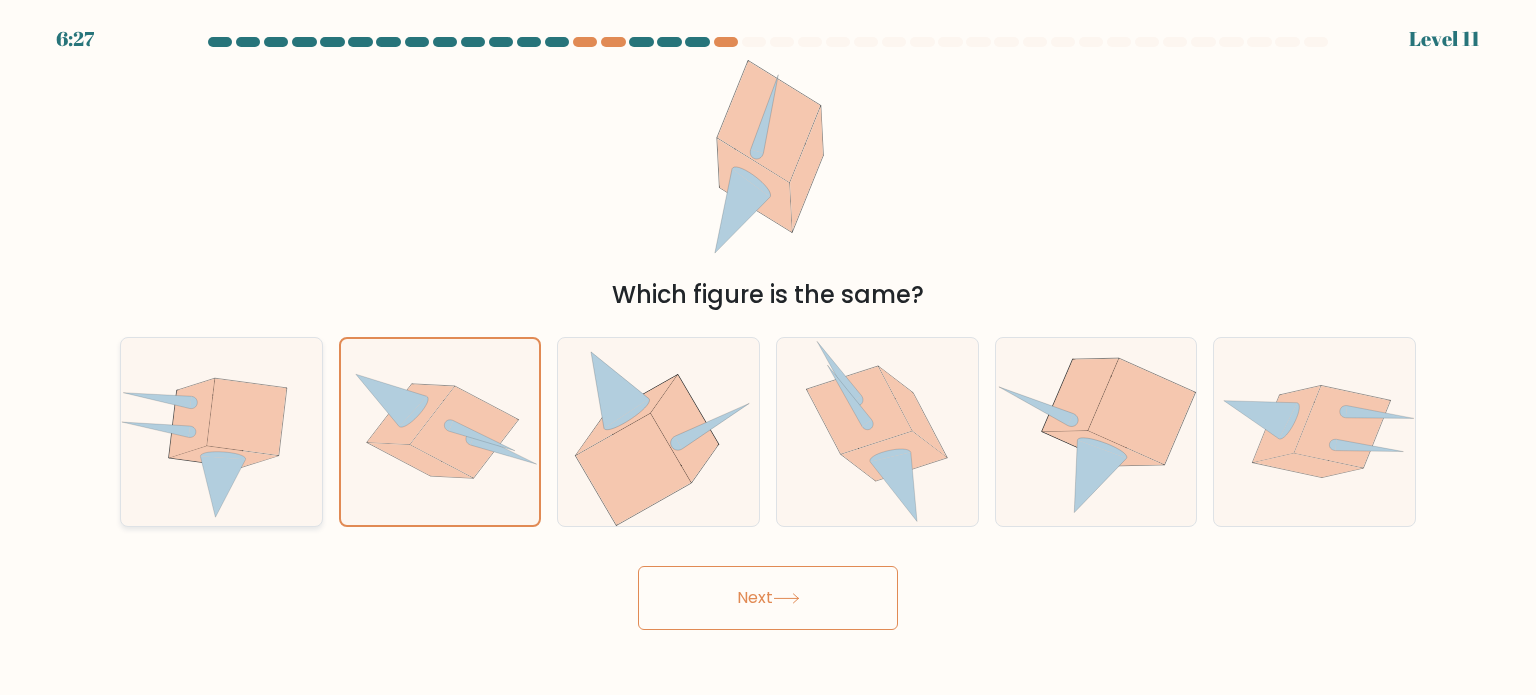 click 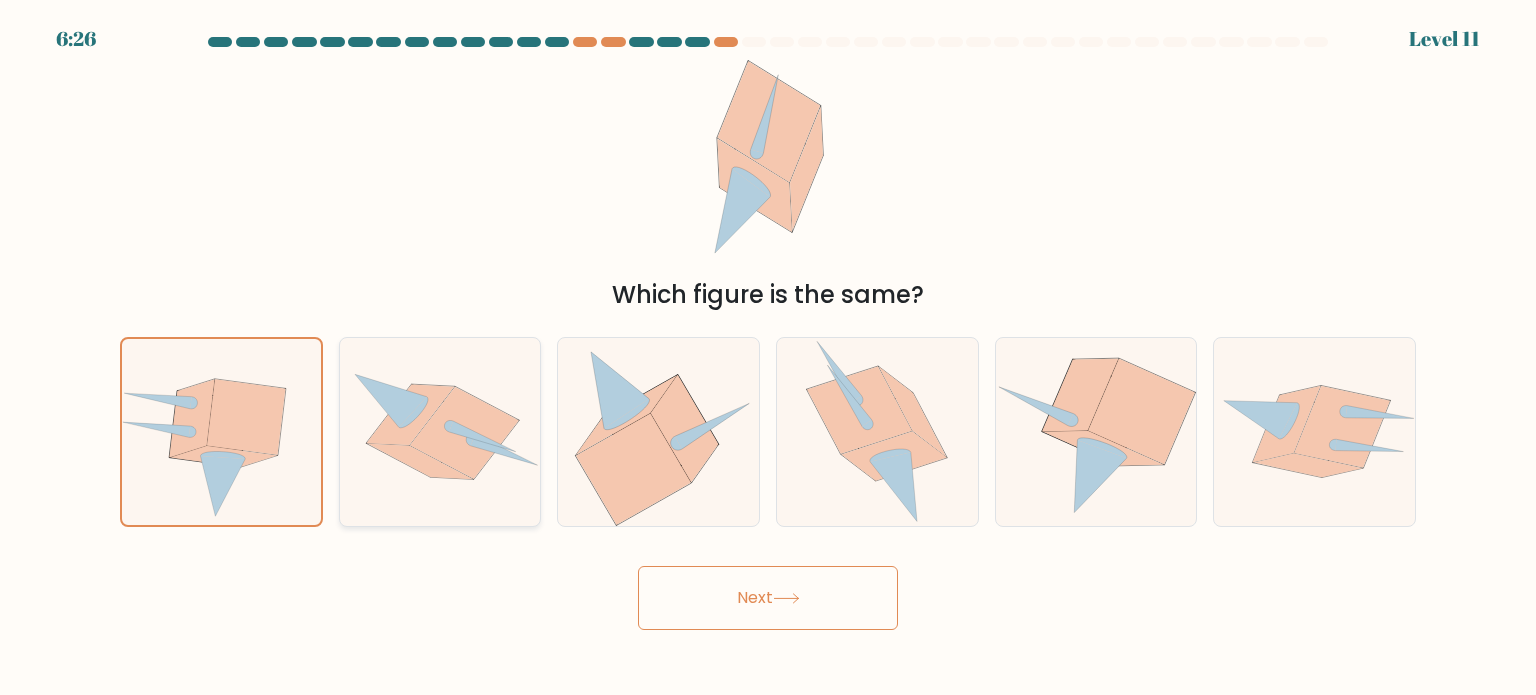 click 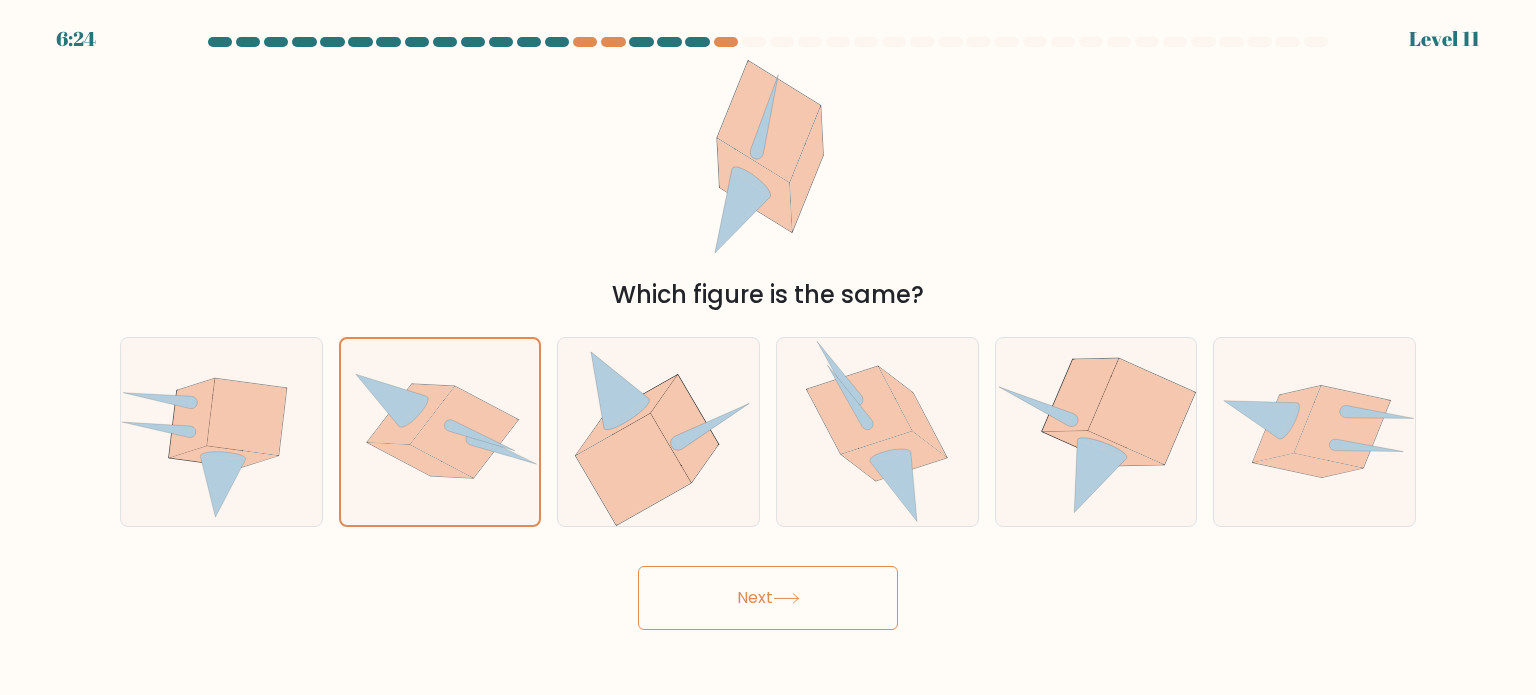 click on "Next" at bounding box center (768, 598) 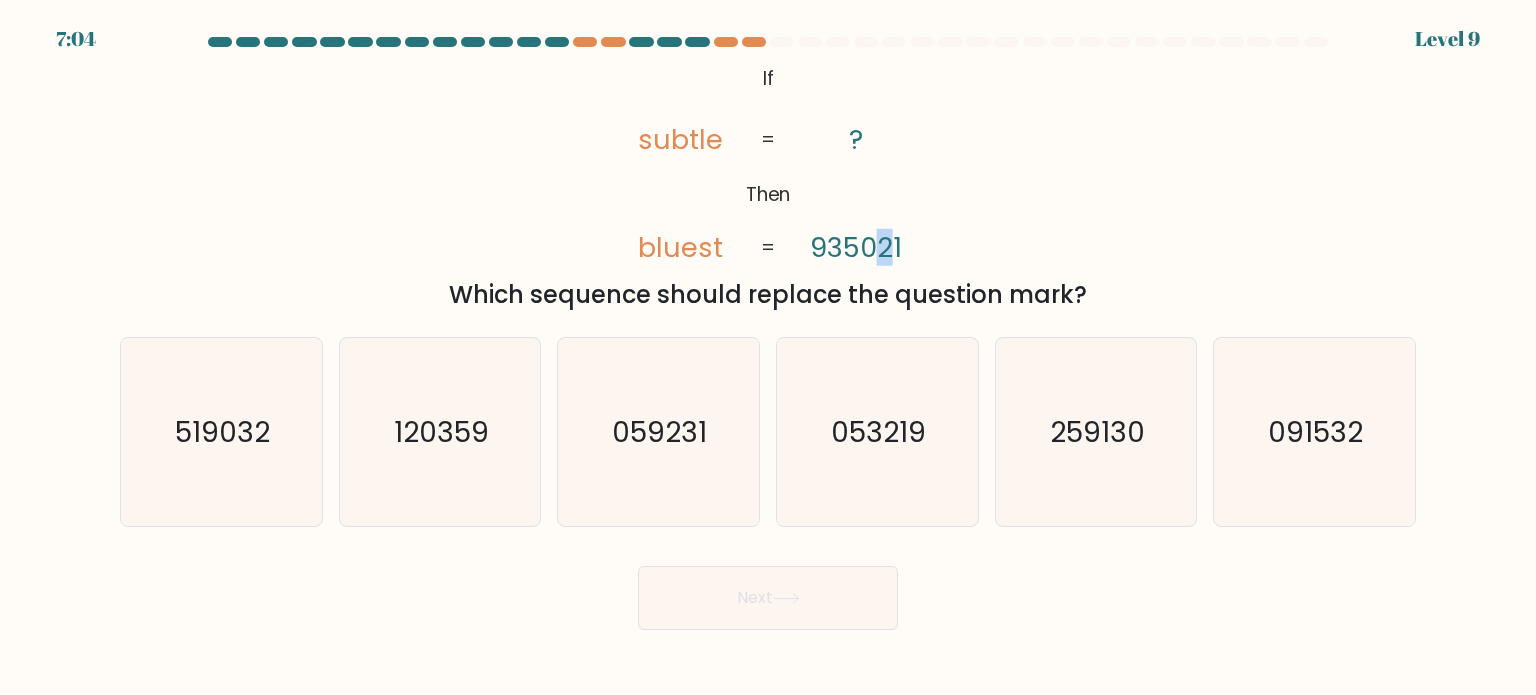 click on "935021" 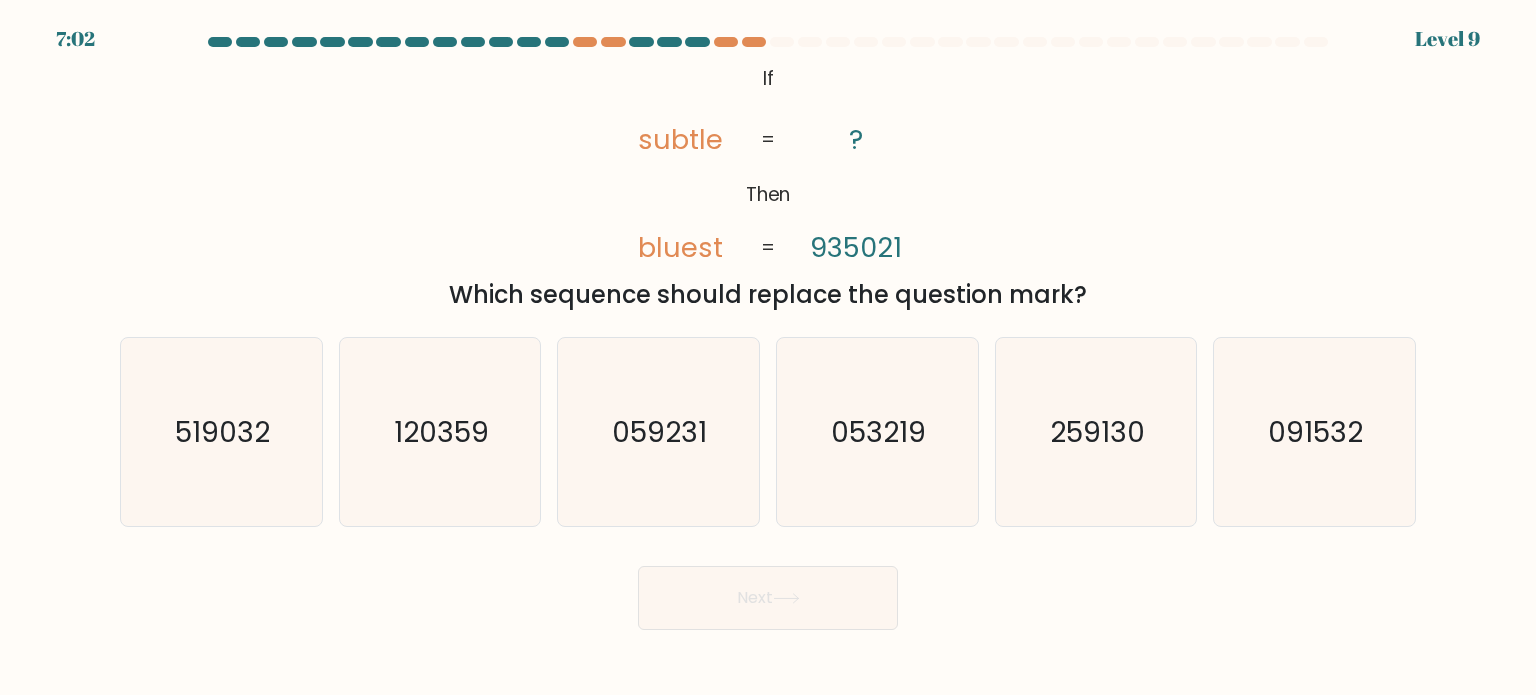 click on "@import url('https://fonts.googleapis.com/css?family=Abril+Fatface:400,100,100italic,300,300italic,400italic,500,500italic,700,700italic,900,900italic');           If       Then       subtle       bluest       ?       935021       =       =" 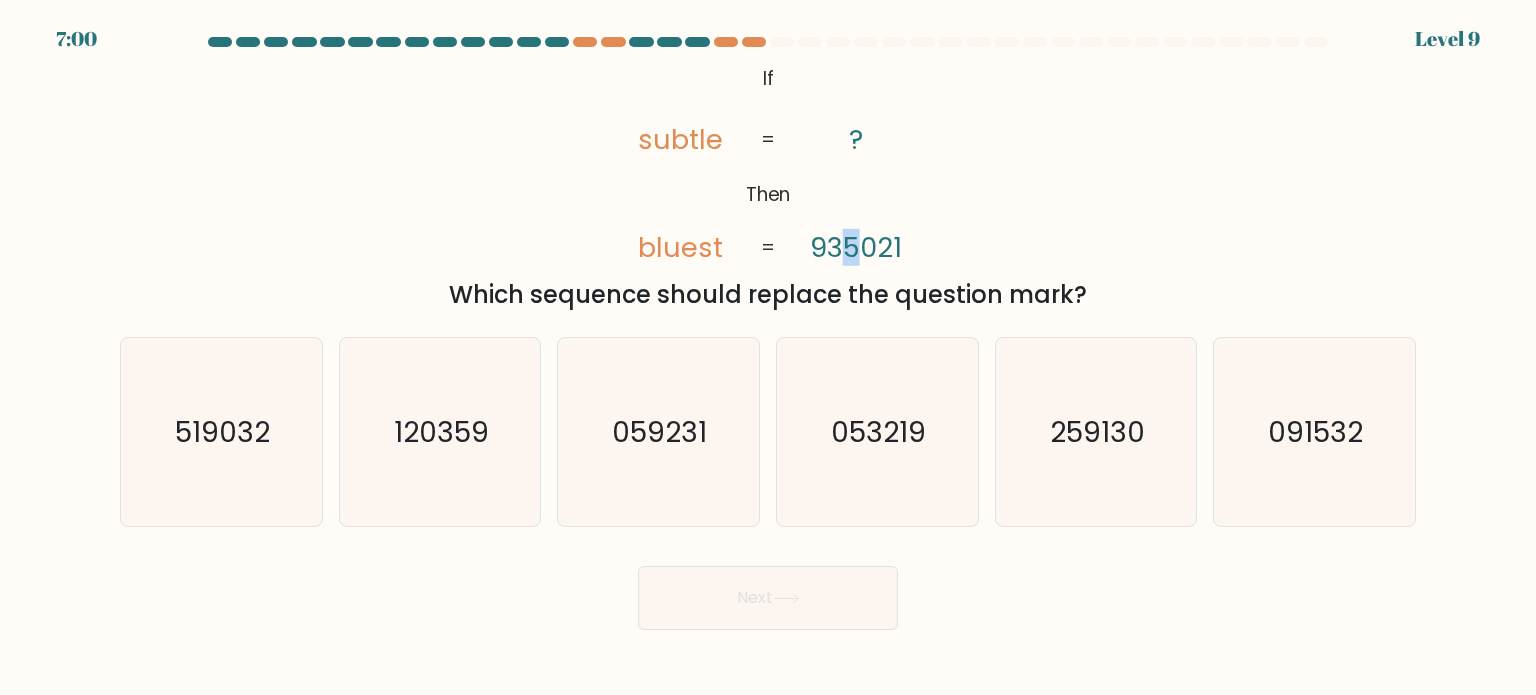 click on "935021" 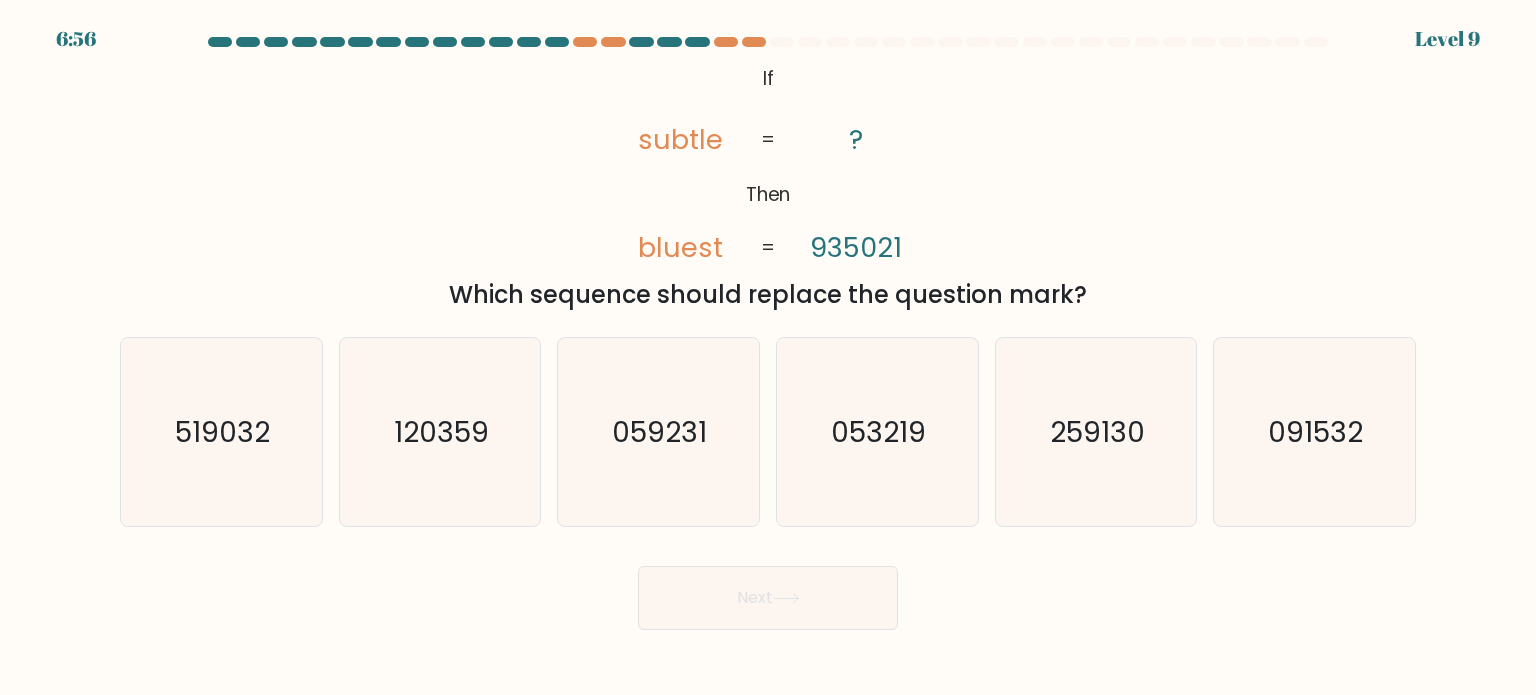 click on "935021" 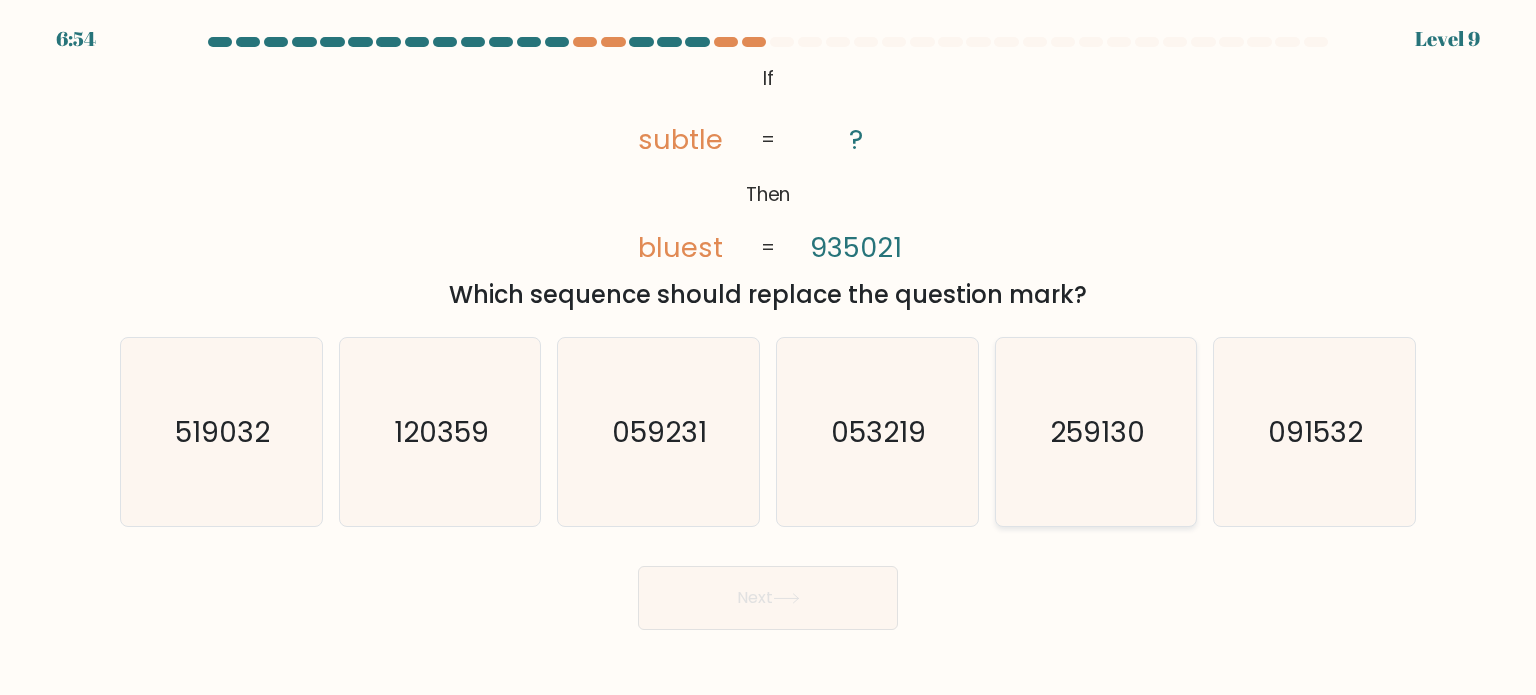 click on "259130" 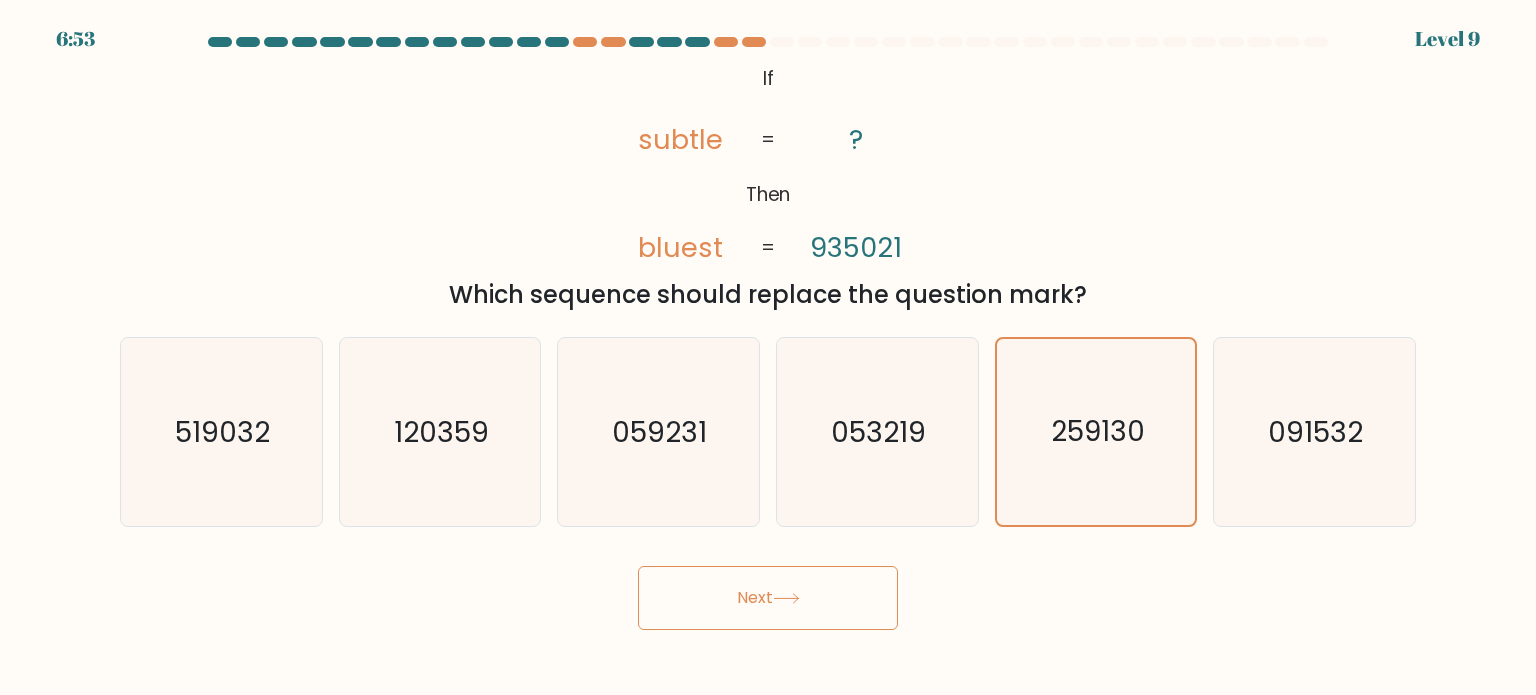 click on "Next" at bounding box center [768, 598] 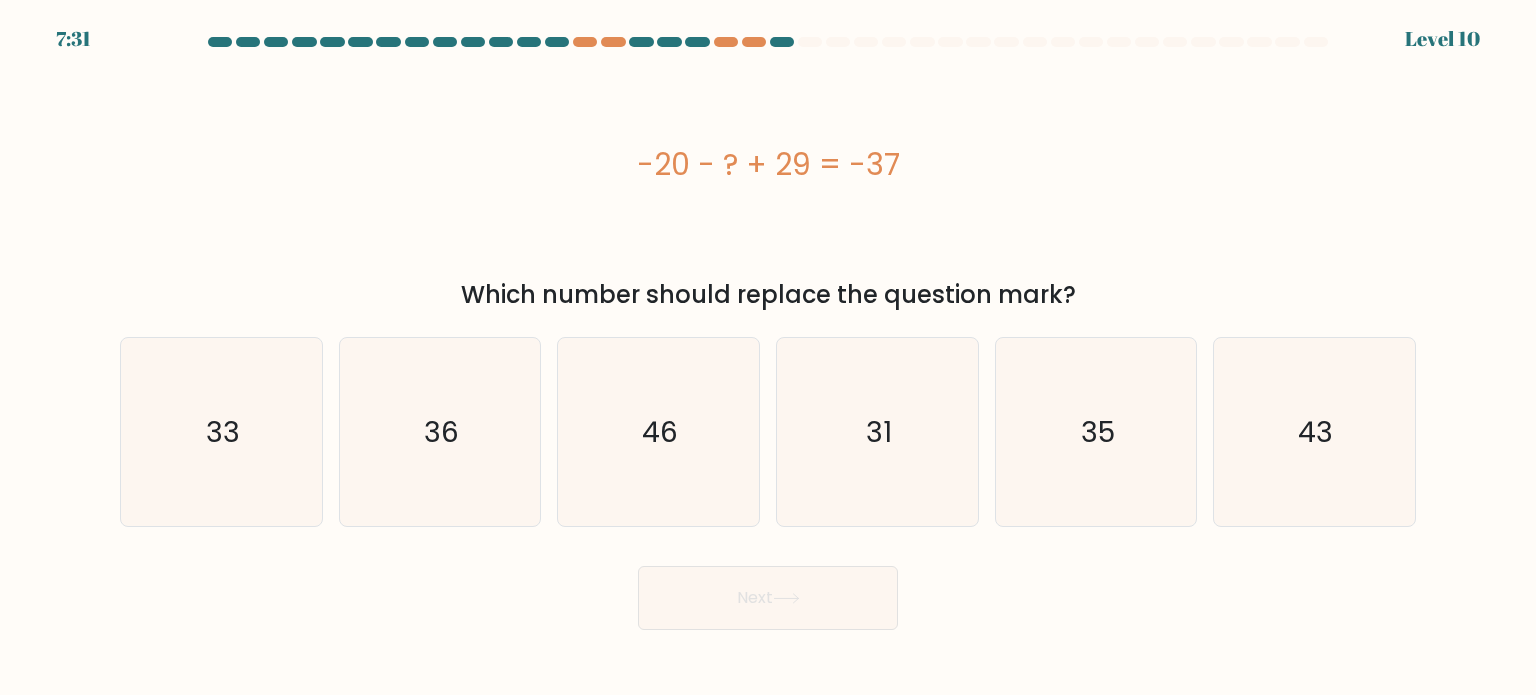 drag, startPoint x: 637, startPoint y: 163, endPoint x: 884, endPoint y: 175, distance: 247.29132 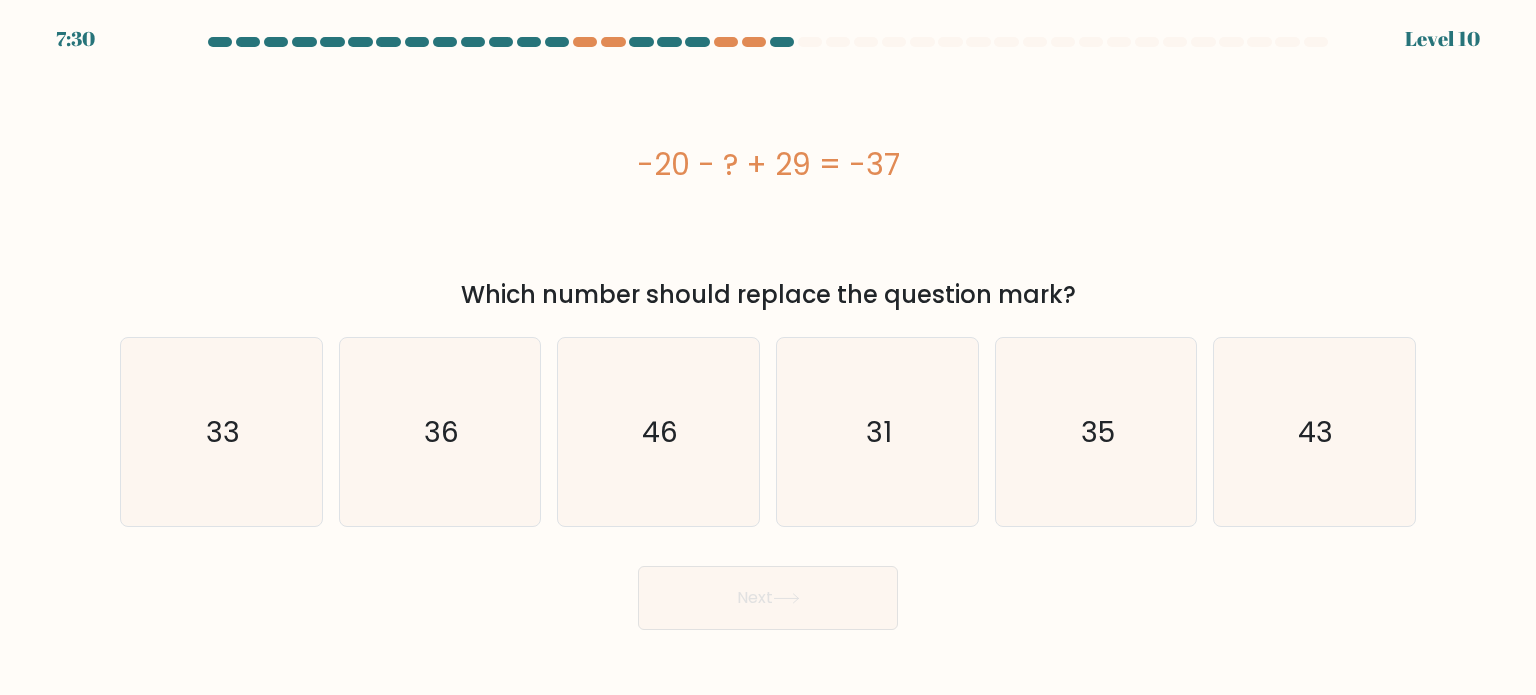 click on "-20 - ? + 29 = -37" at bounding box center [768, 164] 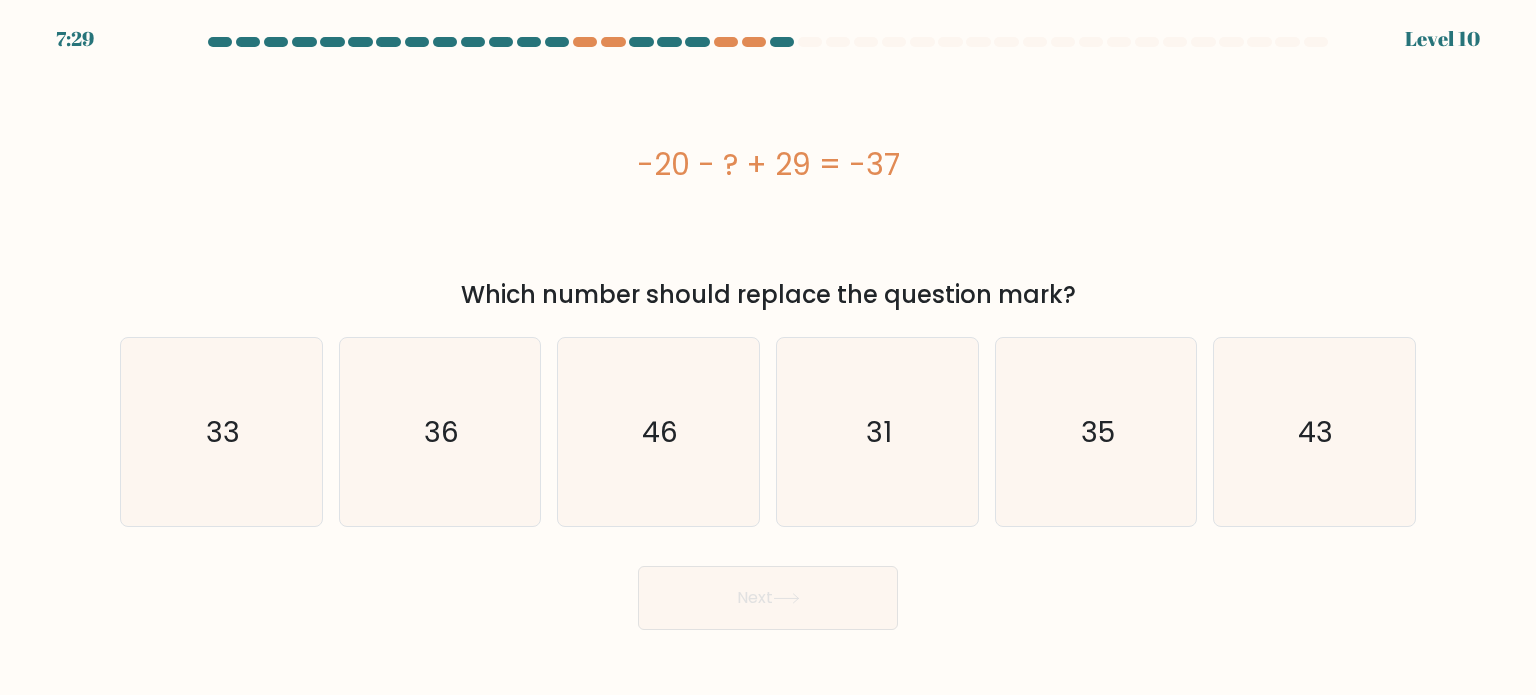 drag, startPoint x: 684, startPoint y: 162, endPoint x: 862, endPoint y: 163, distance: 178.0028 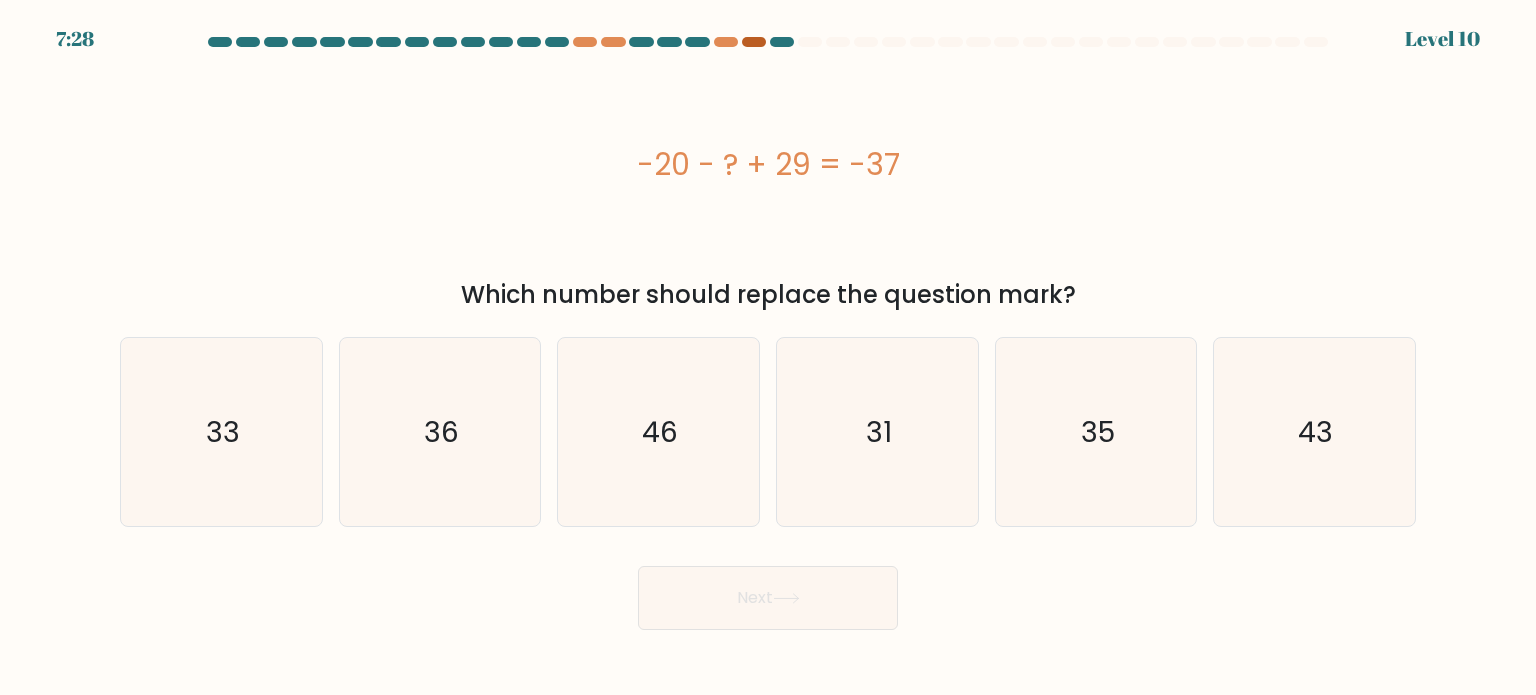 click at bounding box center [754, 42] 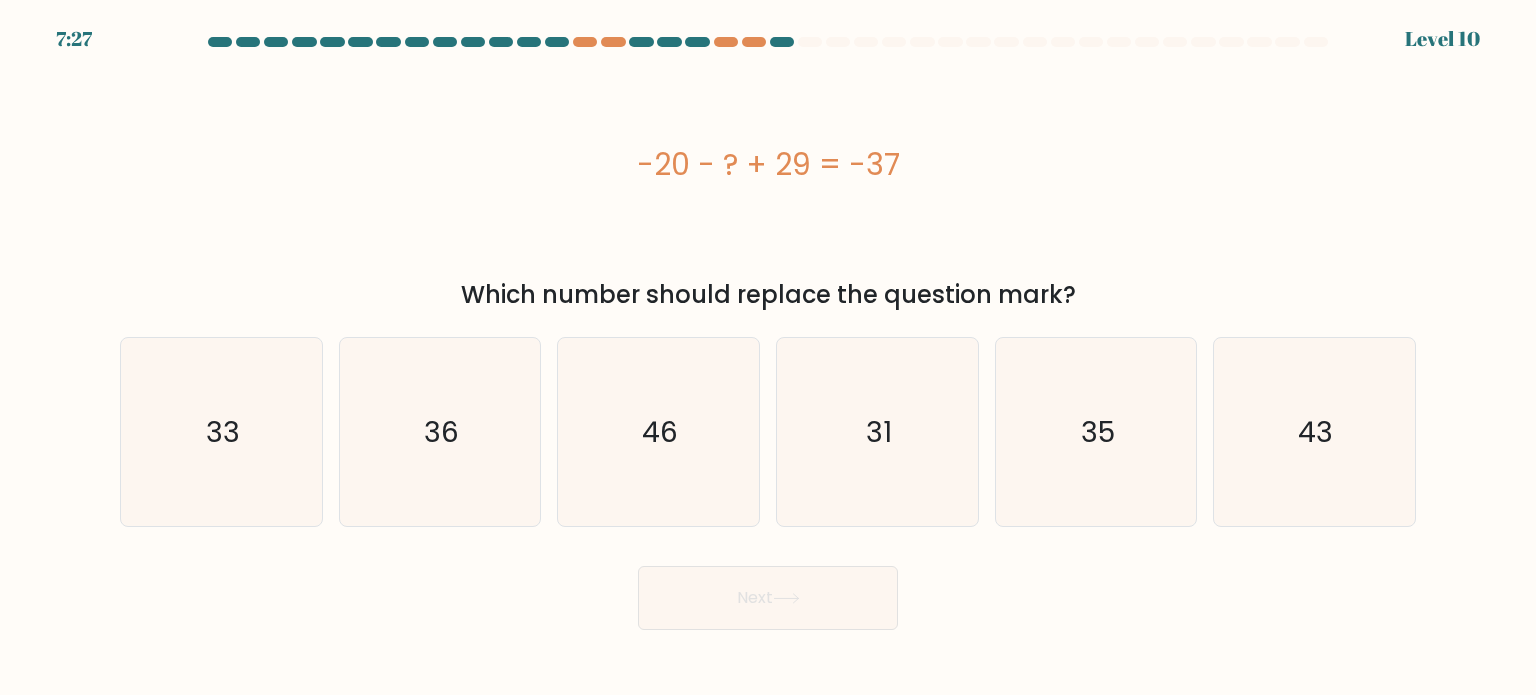 click at bounding box center (782, 42) 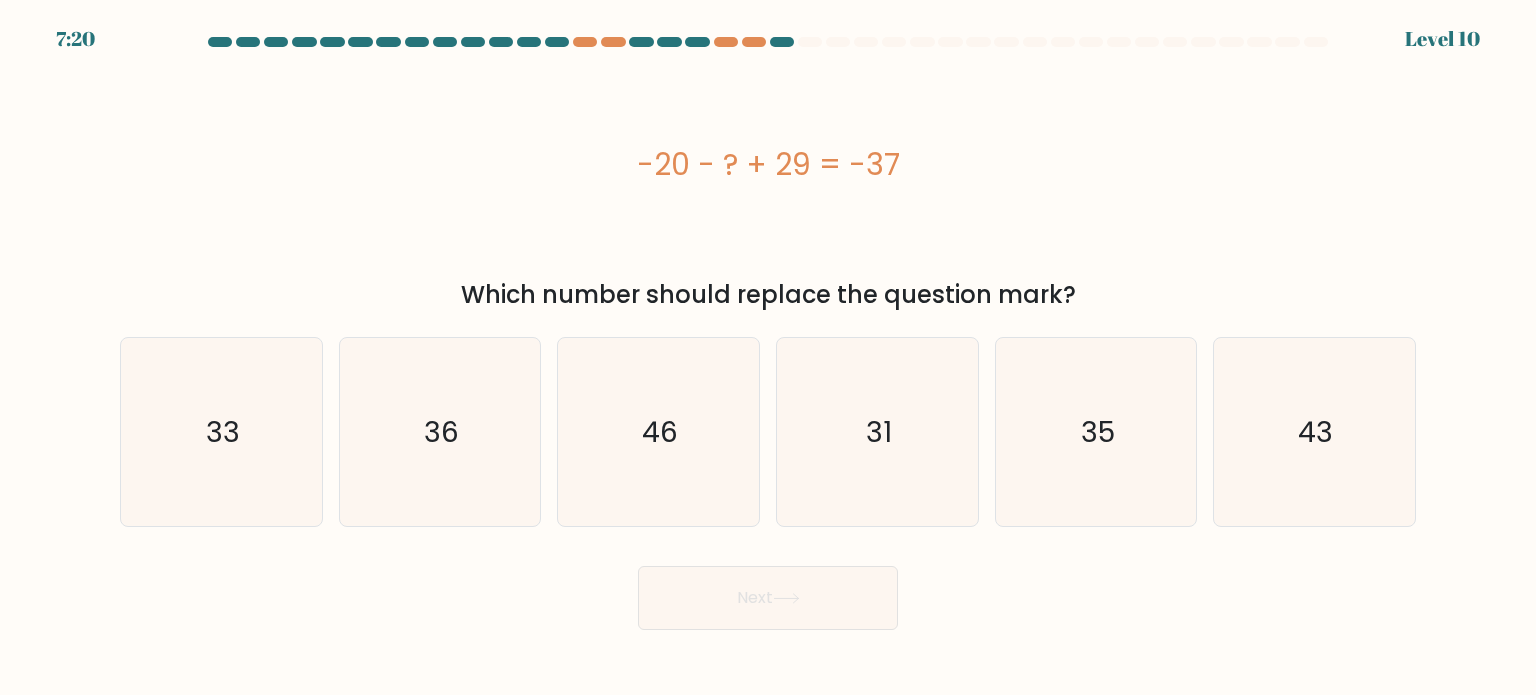 drag, startPoint x: 726, startPoint y: 163, endPoint x: 801, endPoint y: 167, distance: 75.10659 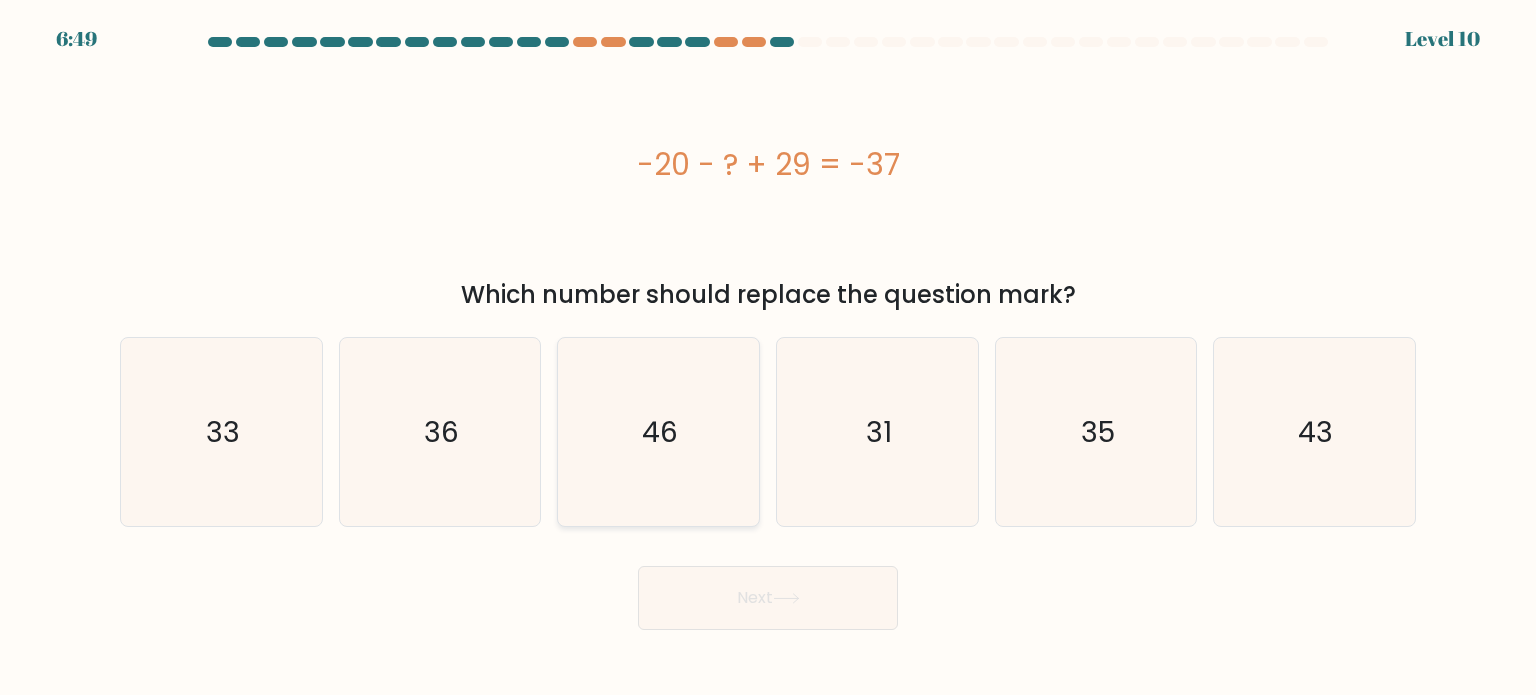 drag, startPoint x: 611, startPoint y: 430, endPoint x: 648, endPoint y: 451, distance: 42.544094 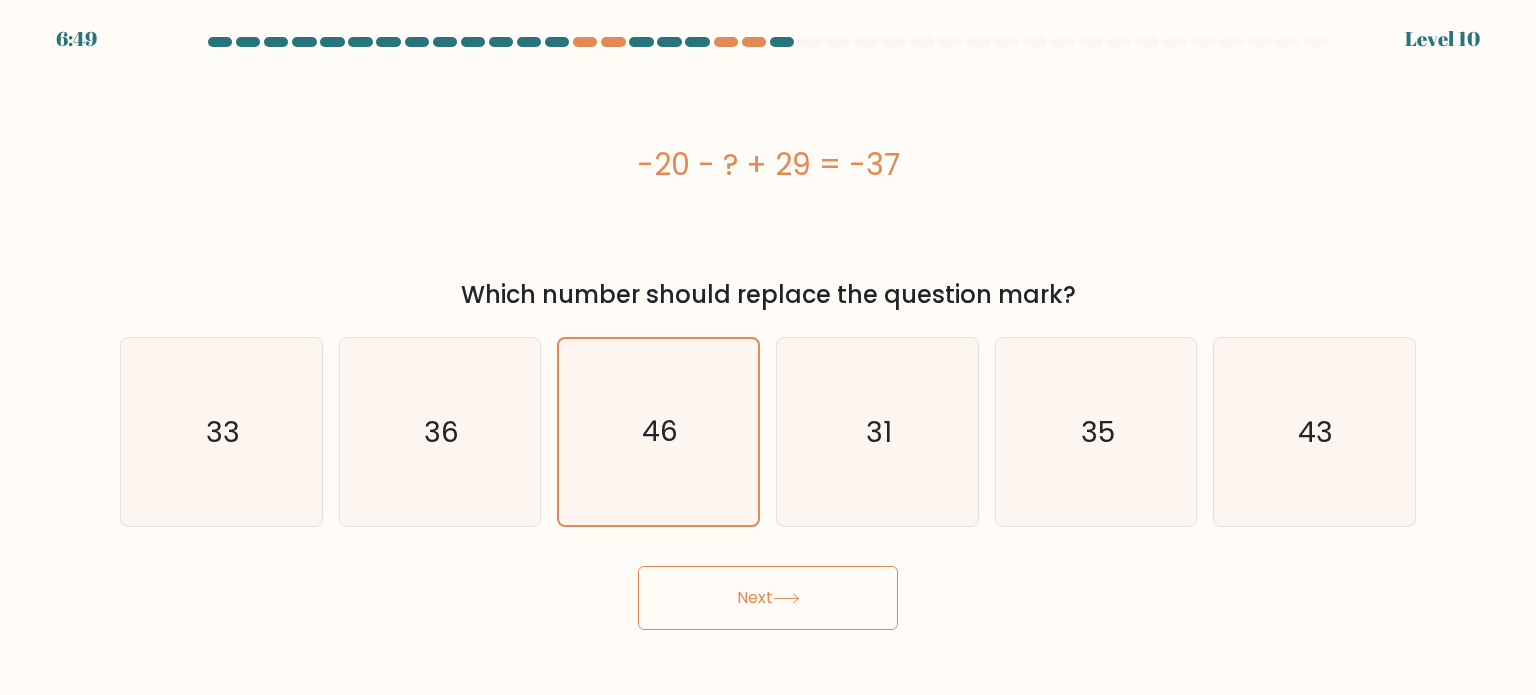 click on "Next" at bounding box center [768, 598] 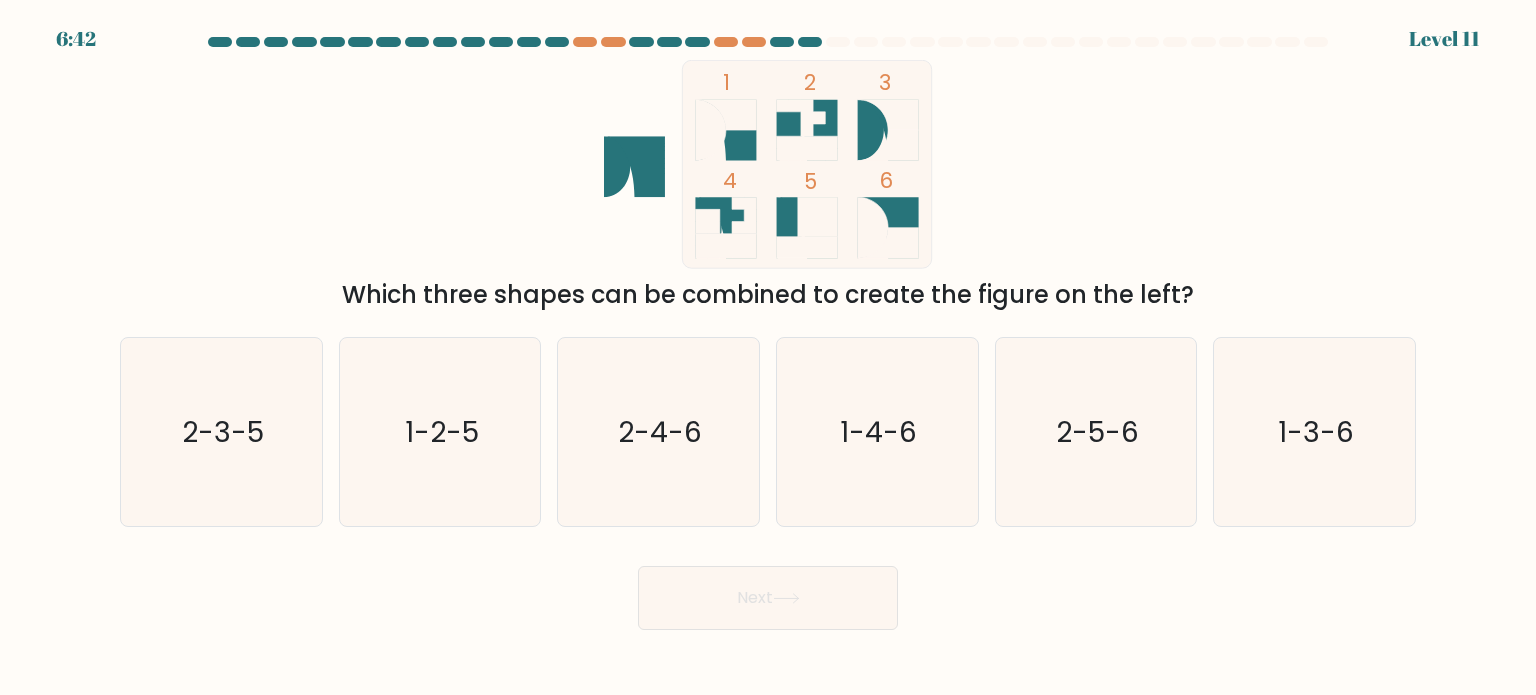 click 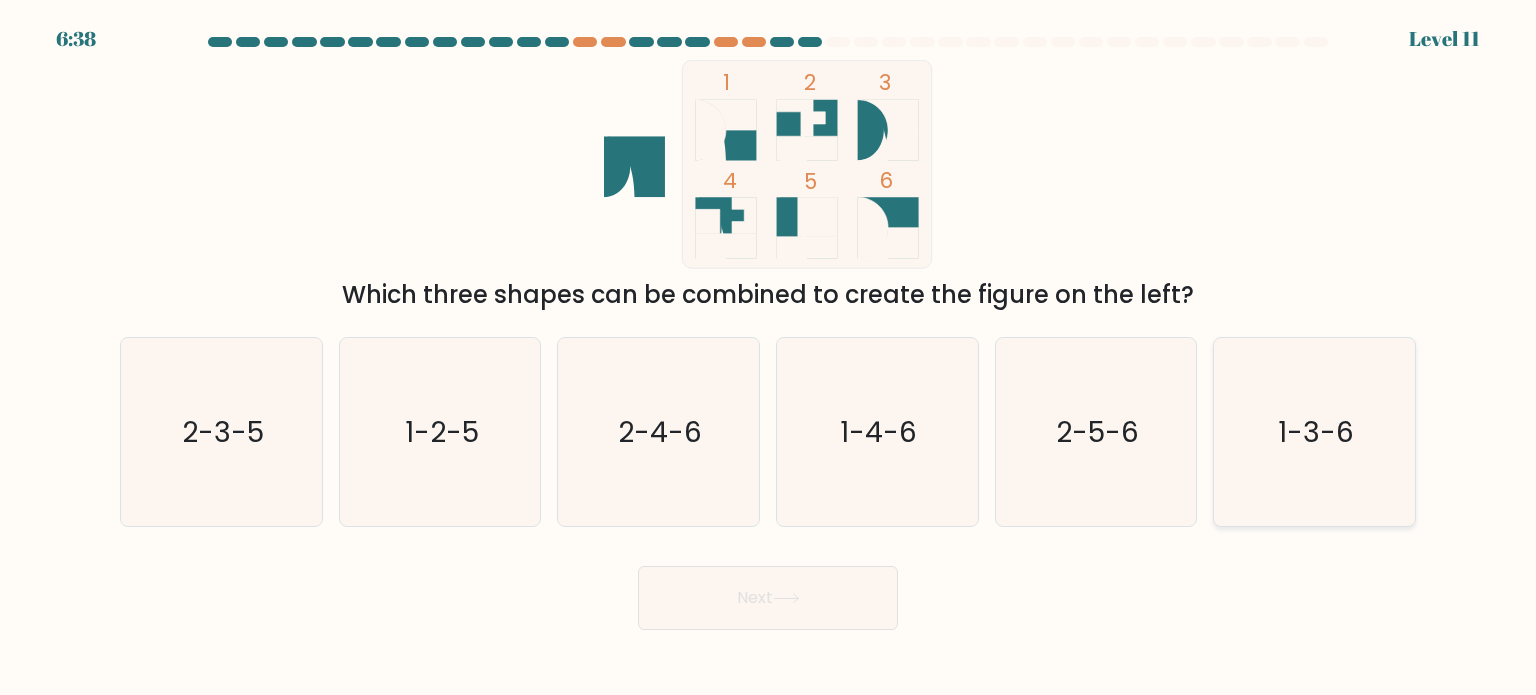 click on "1-3-6" 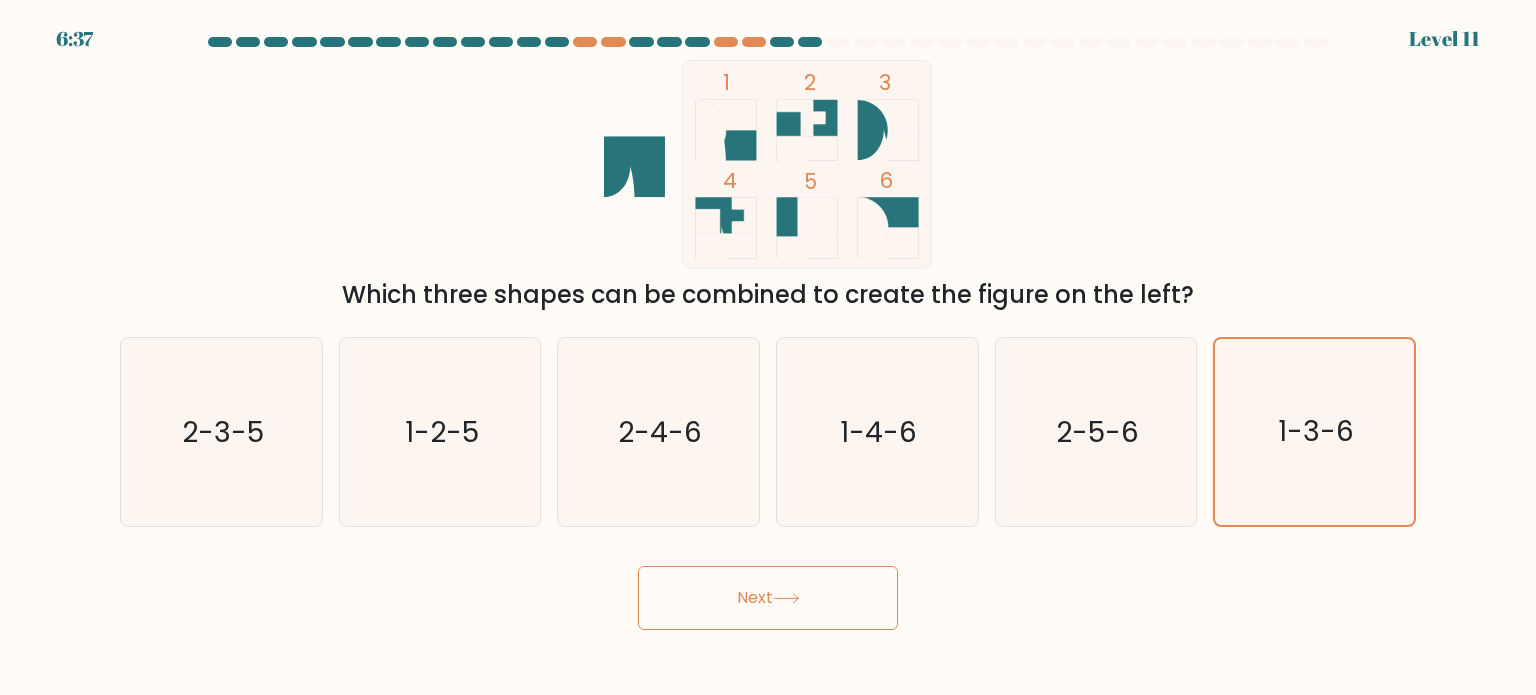 click on "Next" at bounding box center (768, 598) 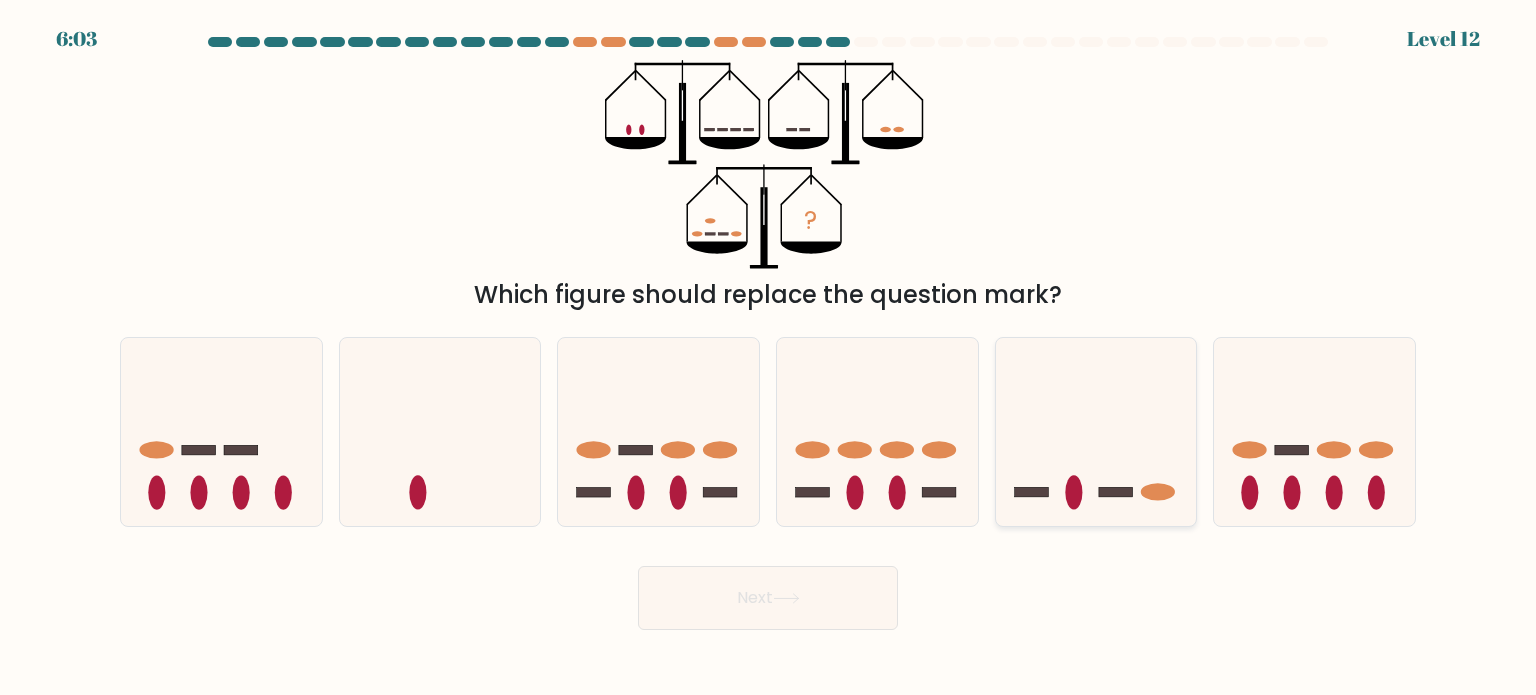 click 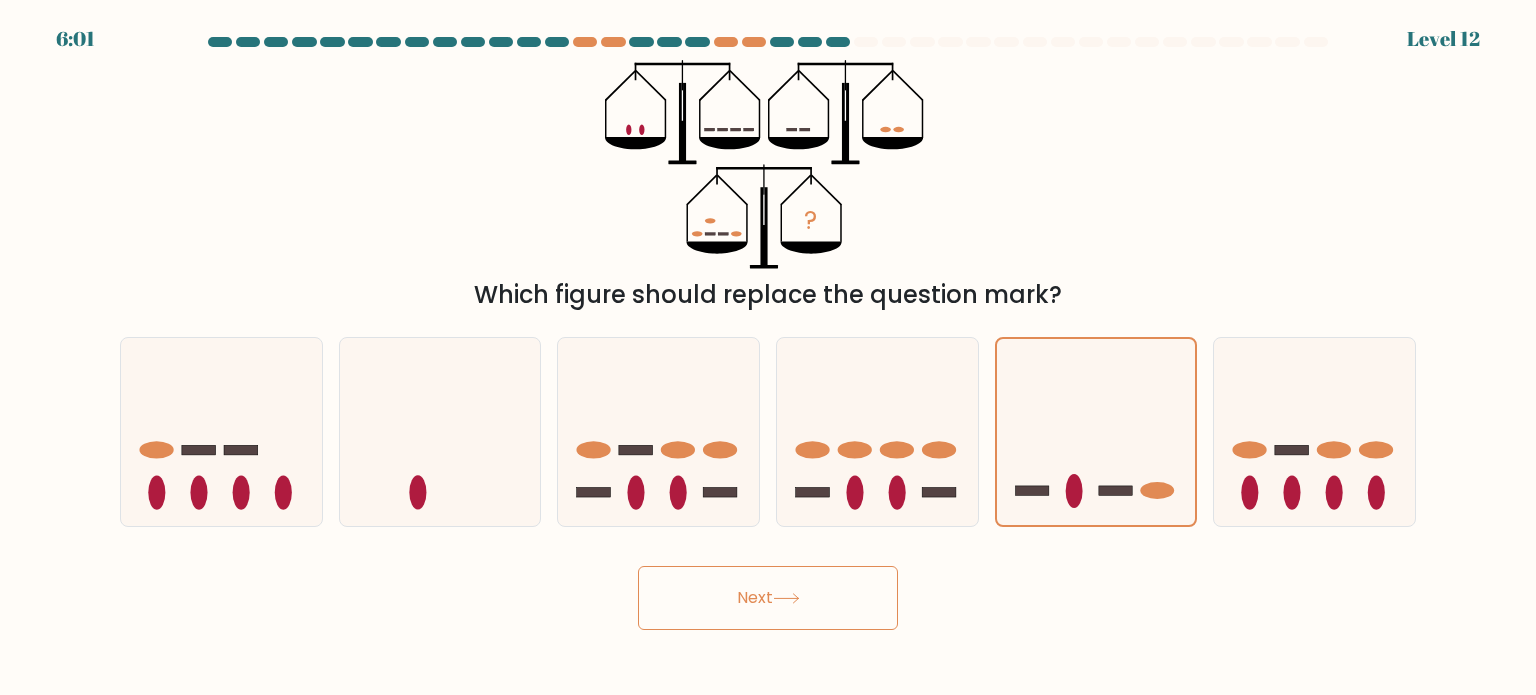click on "Next" at bounding box center [768, 598] 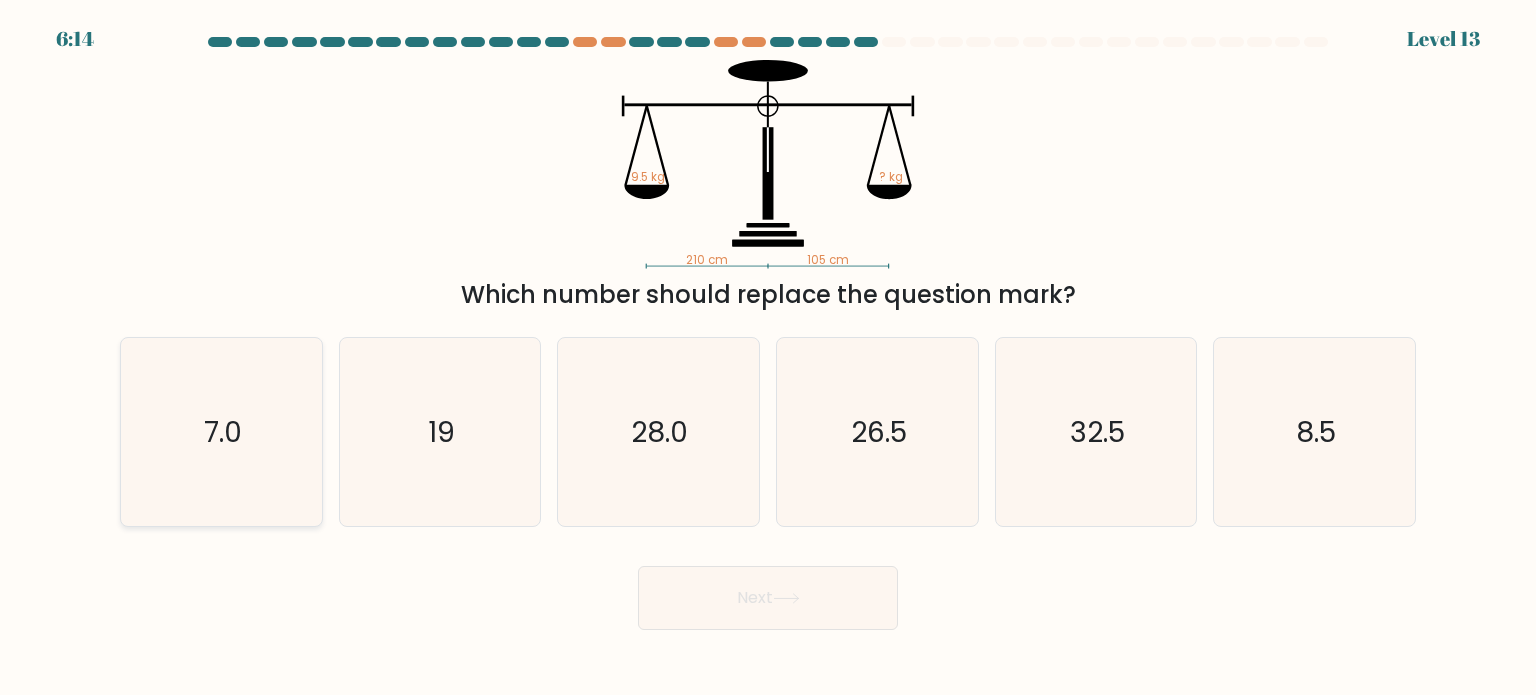 click on "7.0" 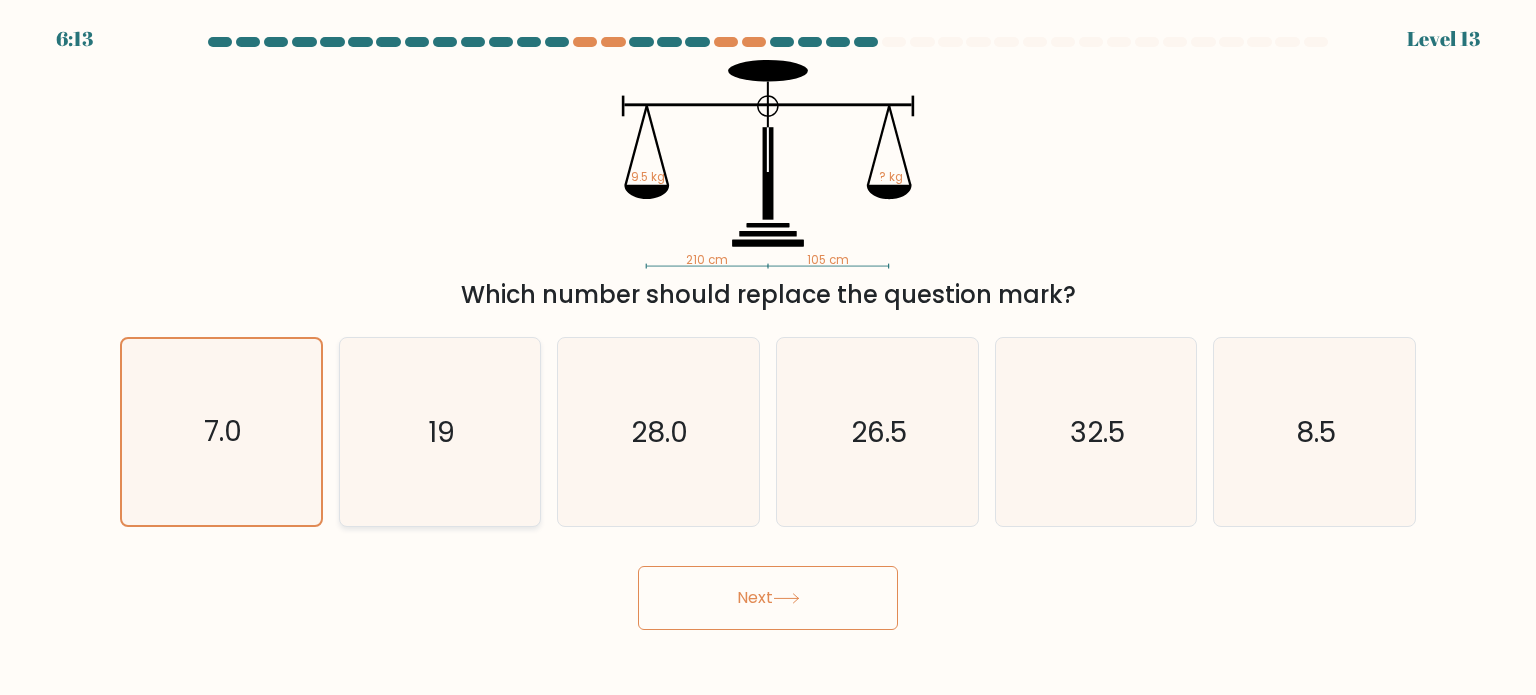 click on "19" 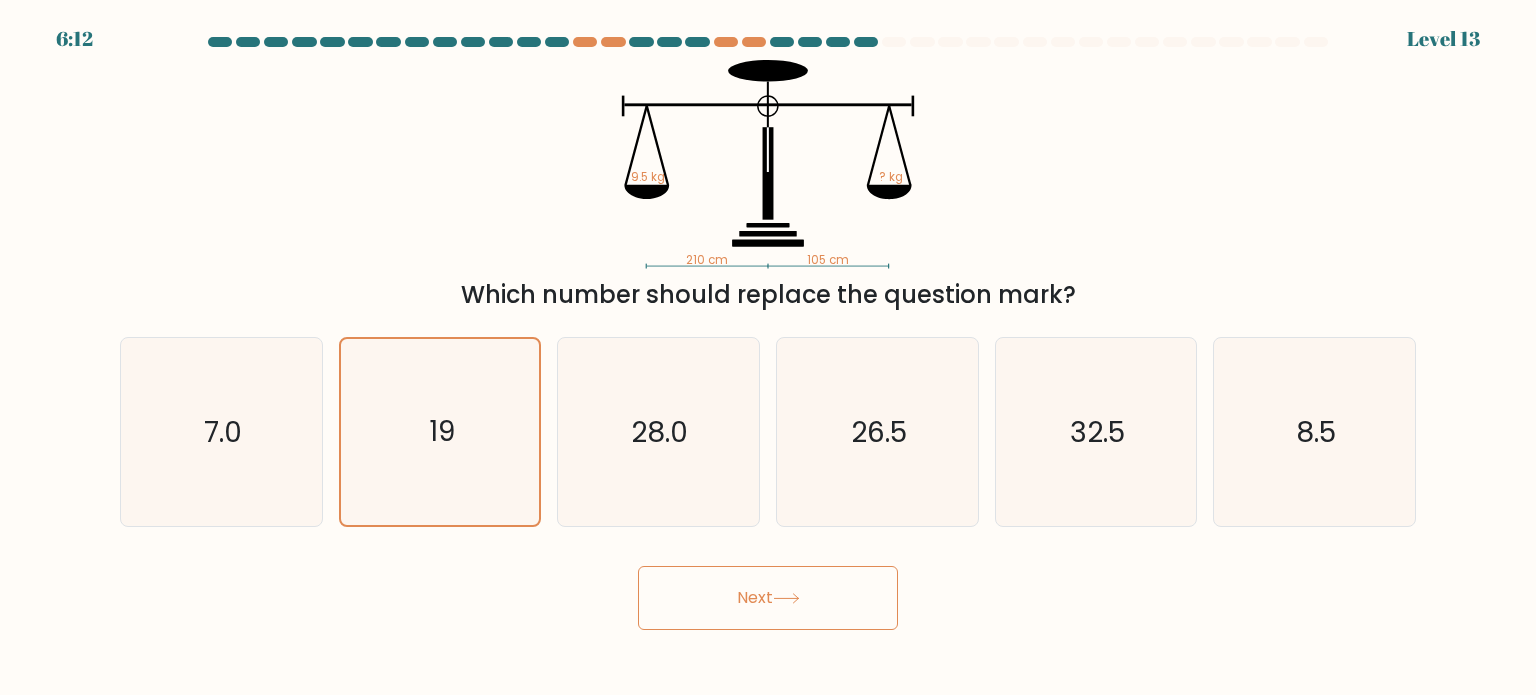 click on "Next" at bounding box center (768, 598) 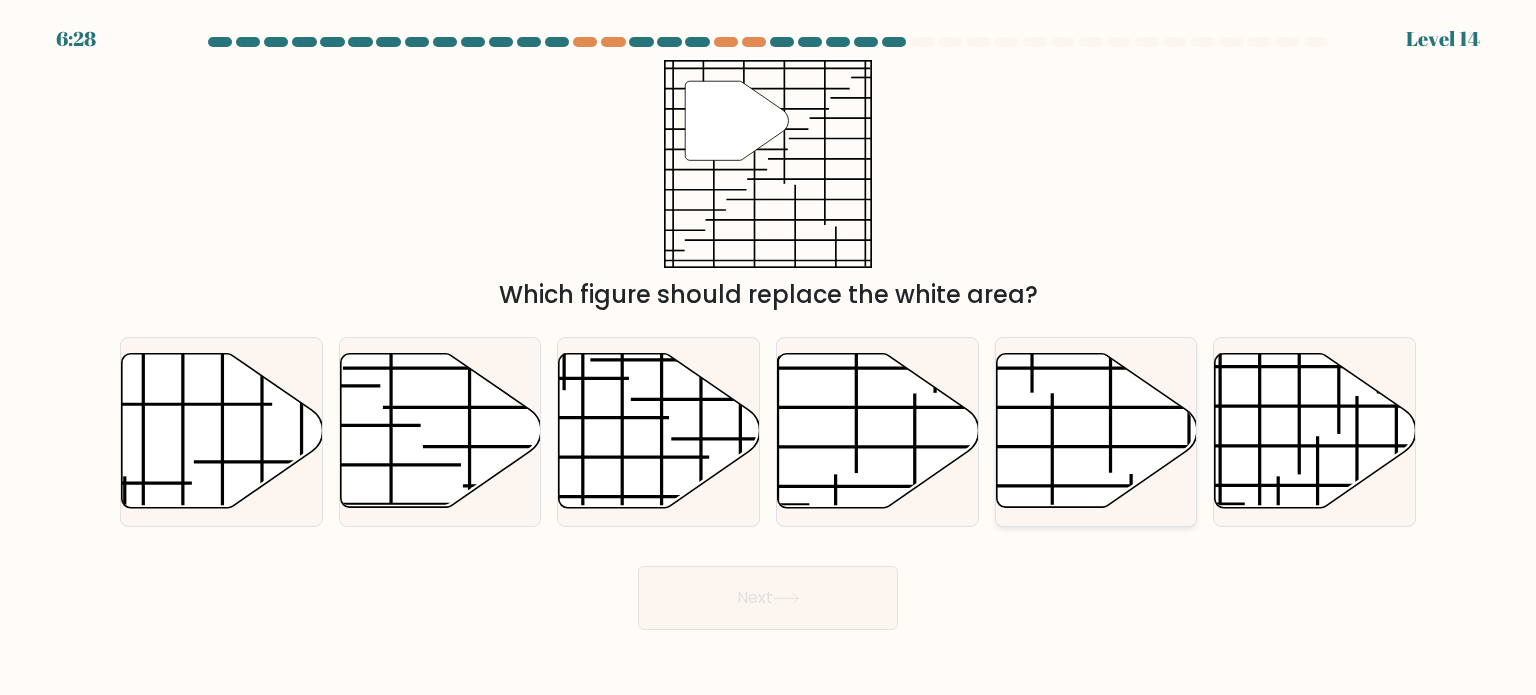 click 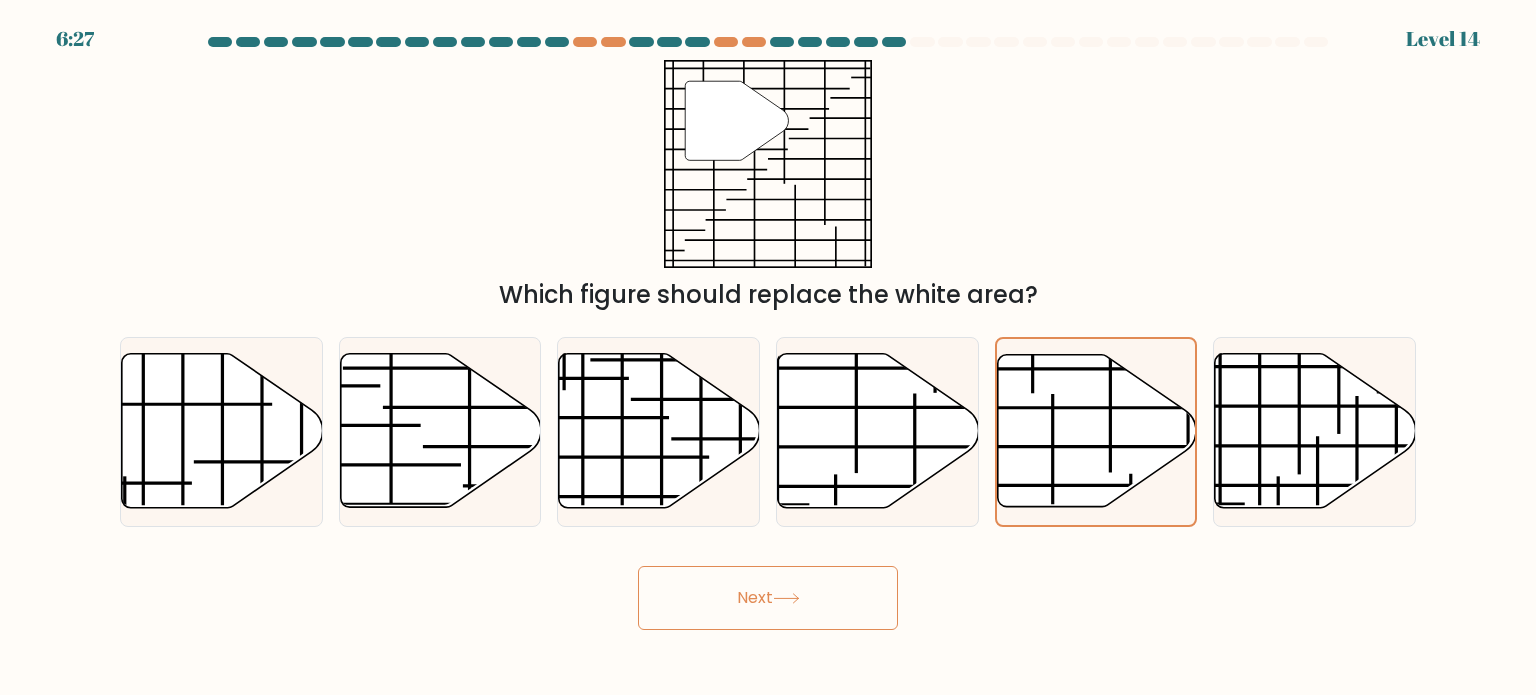 click on "Next" at bounding box center [768, 598] 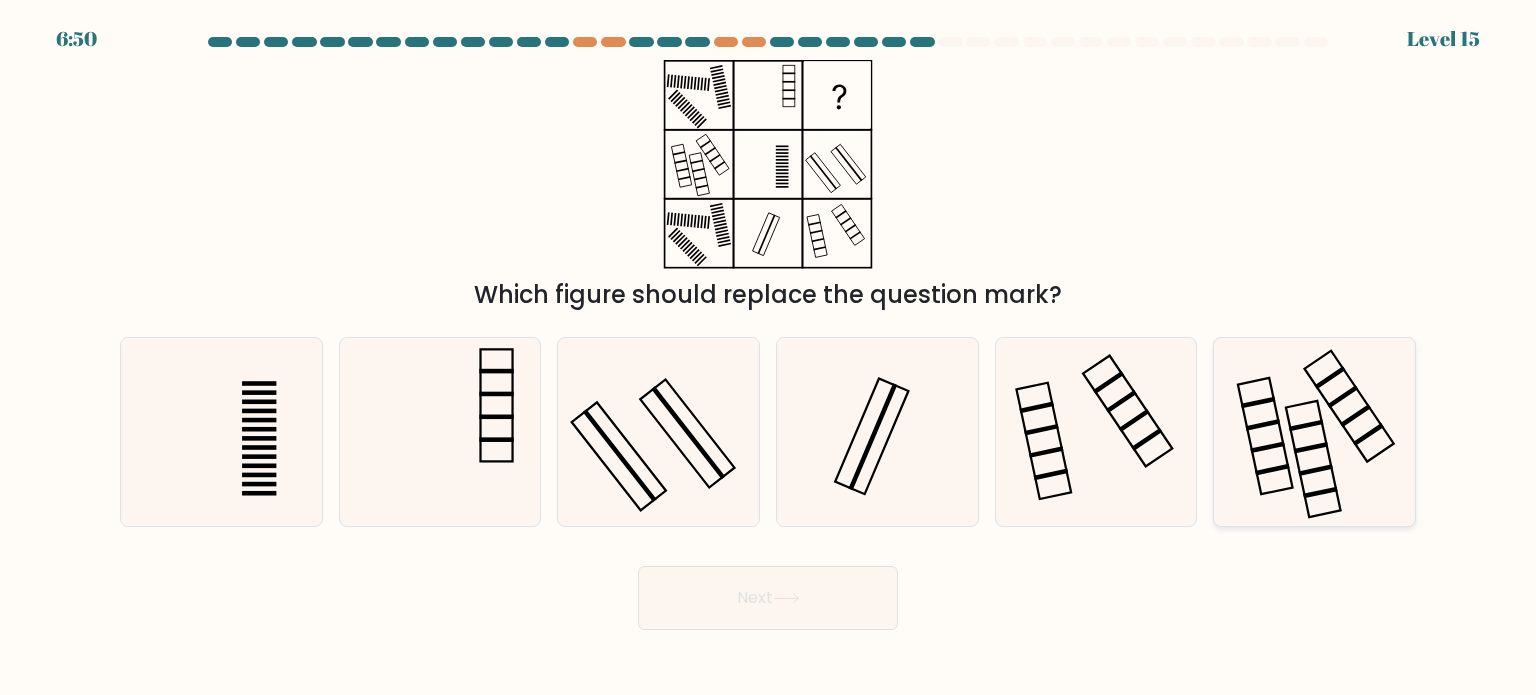 click 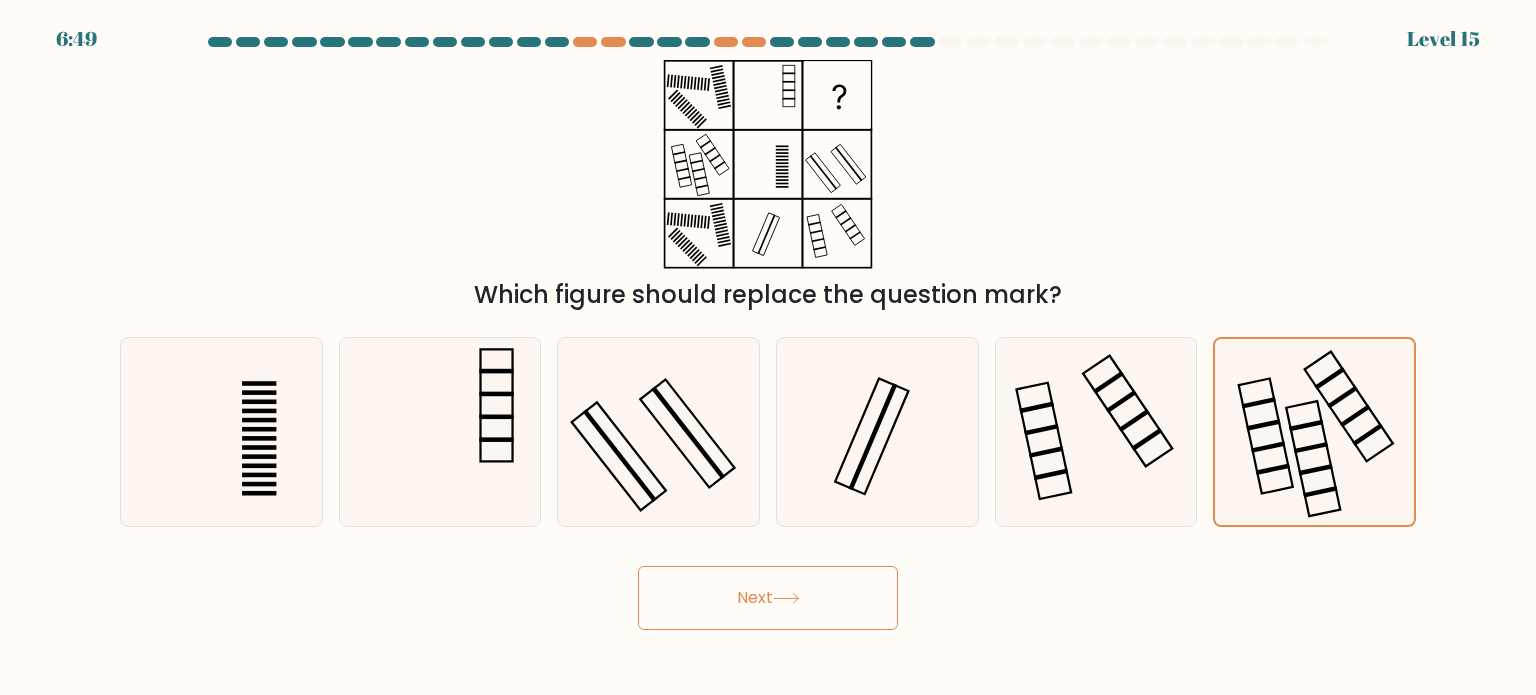 click on "Next" at bounding box center (768, 598) 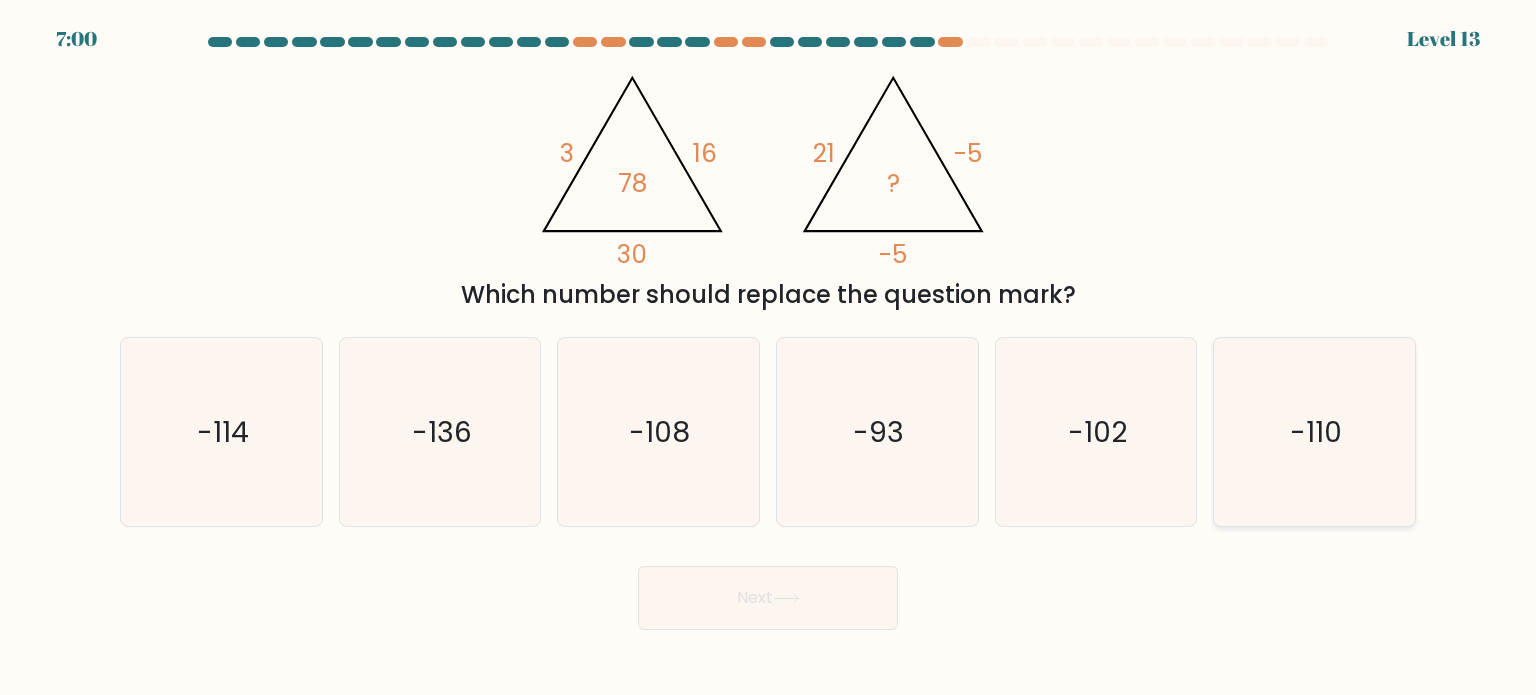 click on "-110" 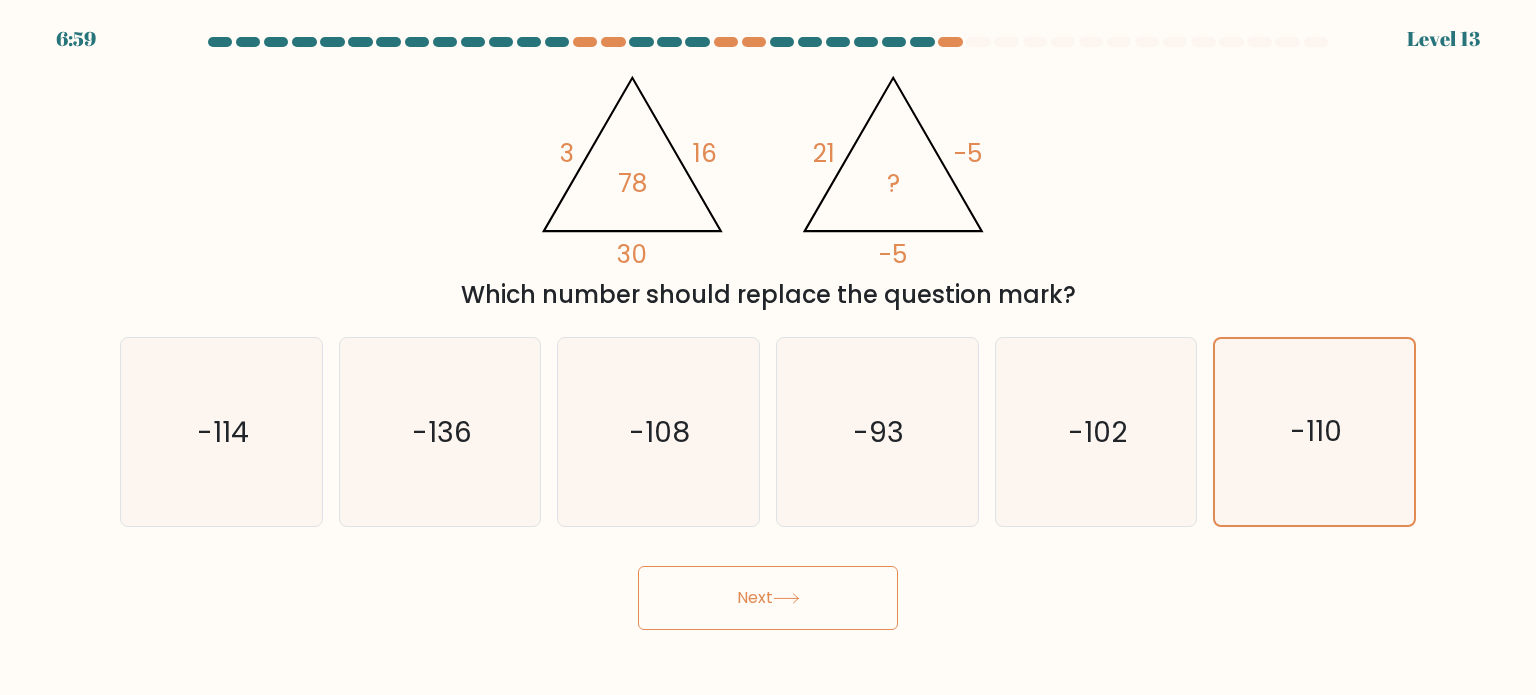 click on "Next" at bounding box center (768, 598) 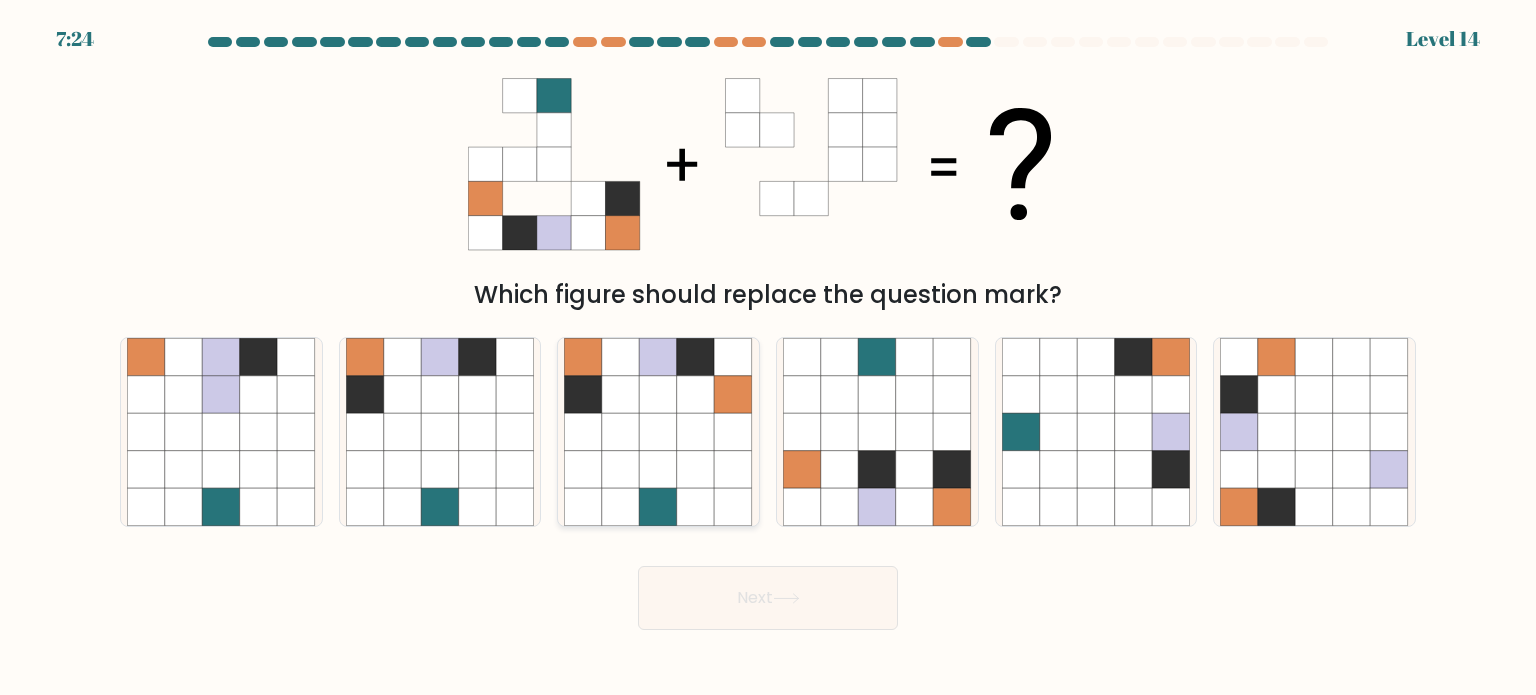 click 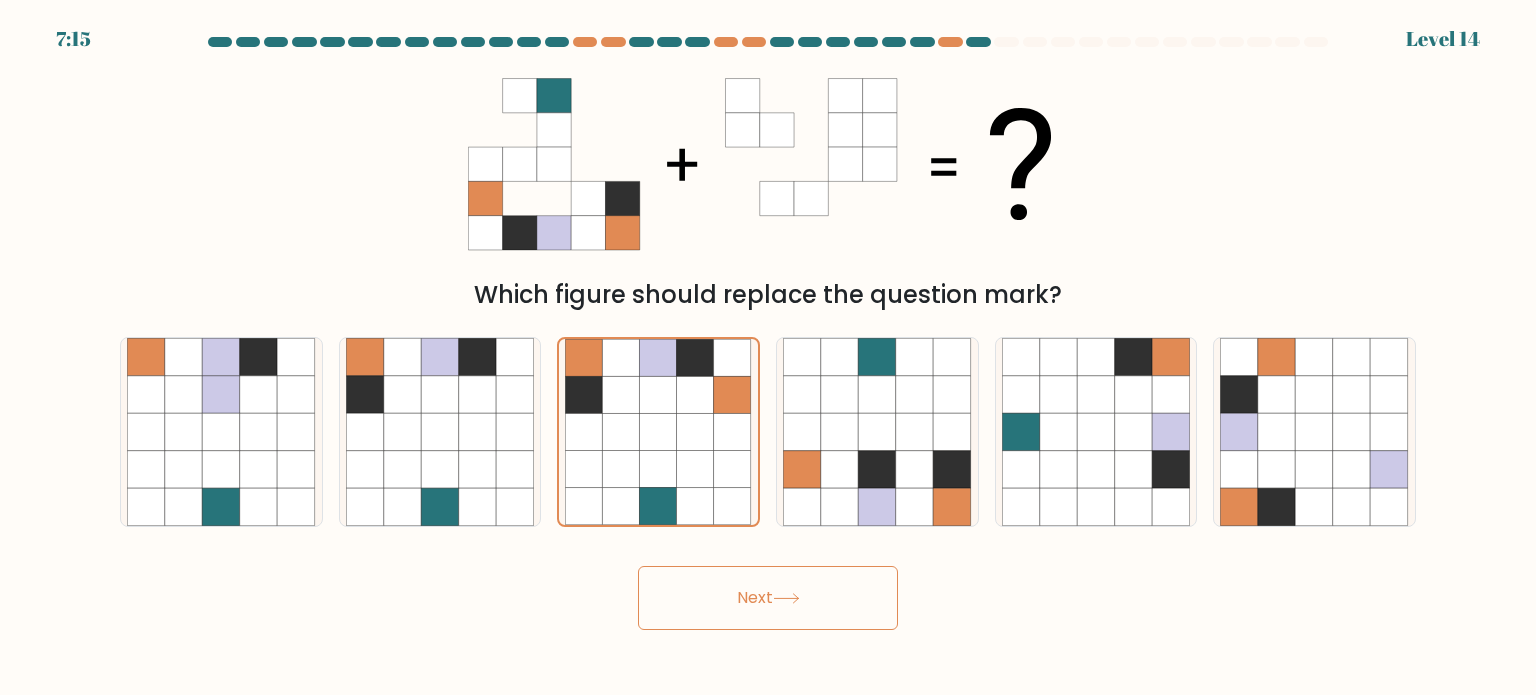 click on "Next" at bounding box center [768, 598] 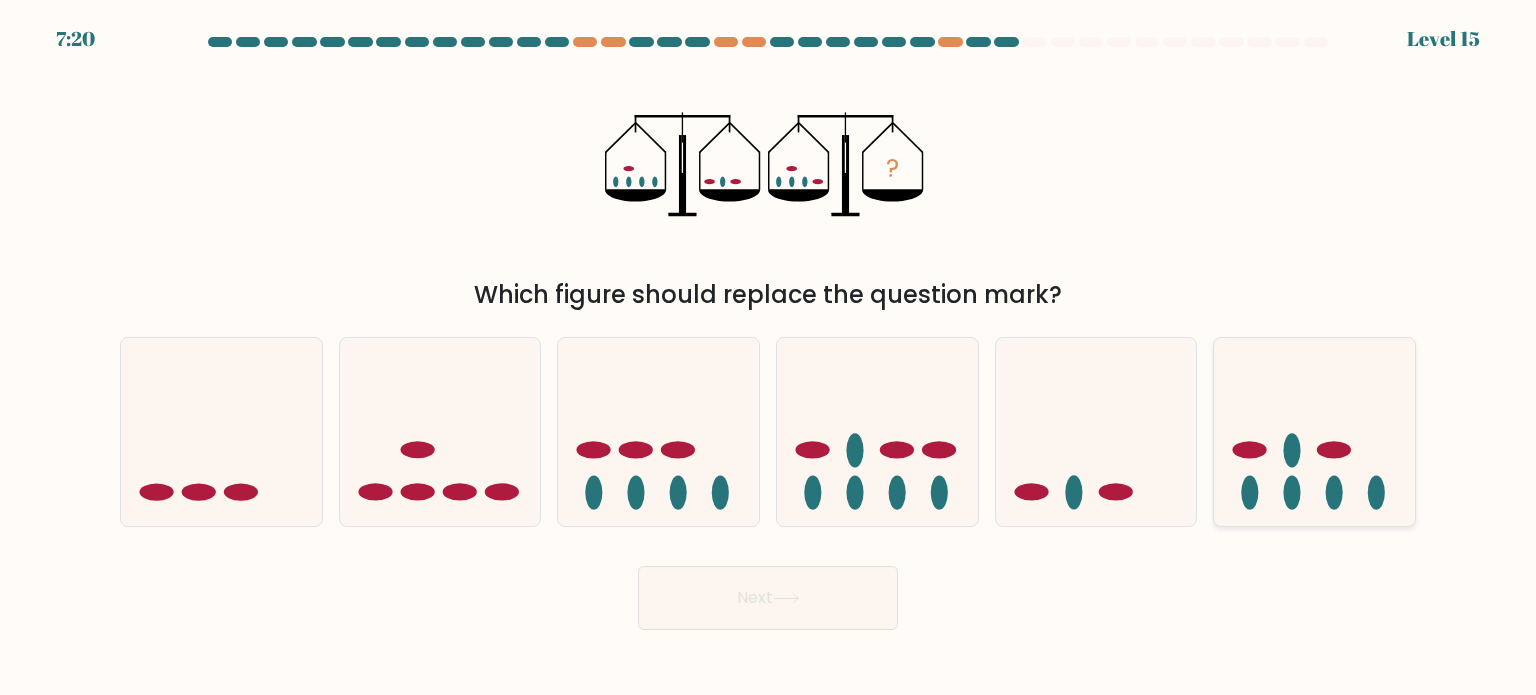 click 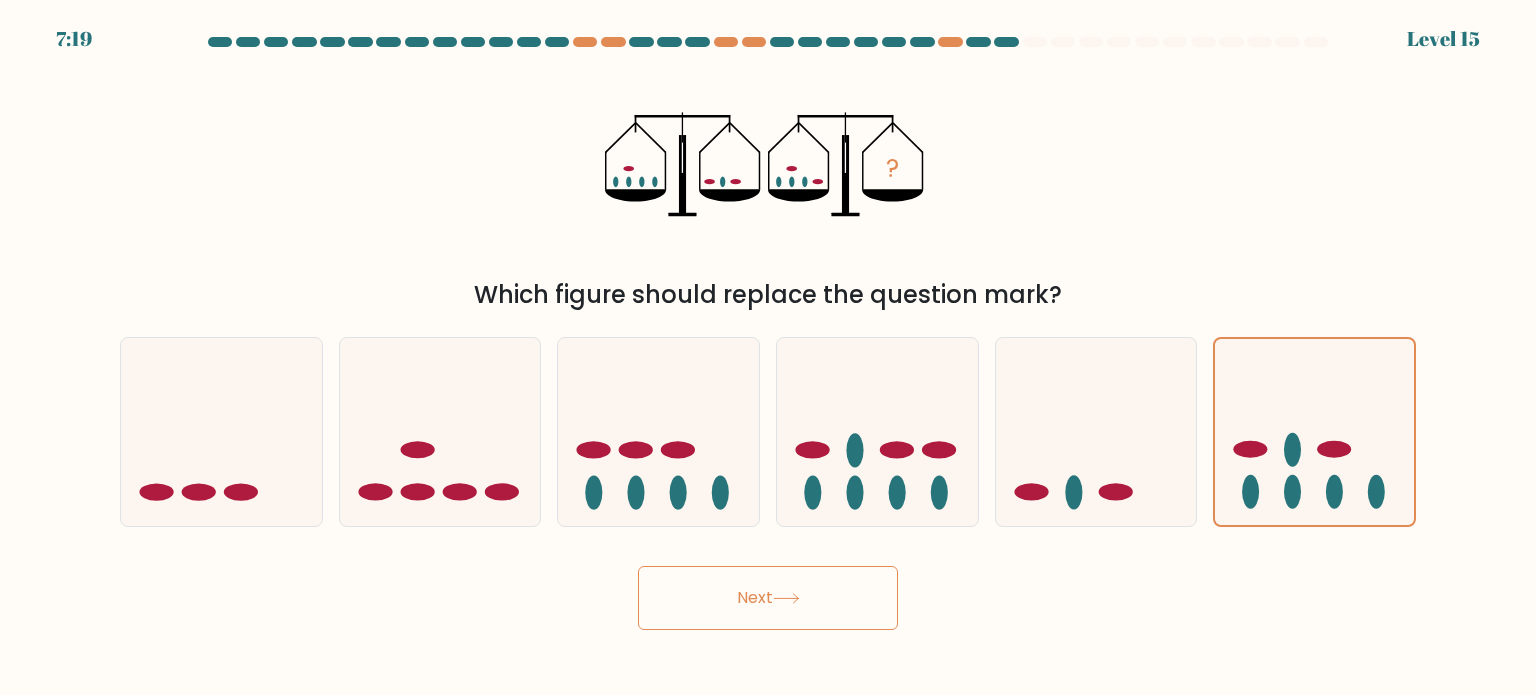 click on "Next" at bounding box center [768, 598] 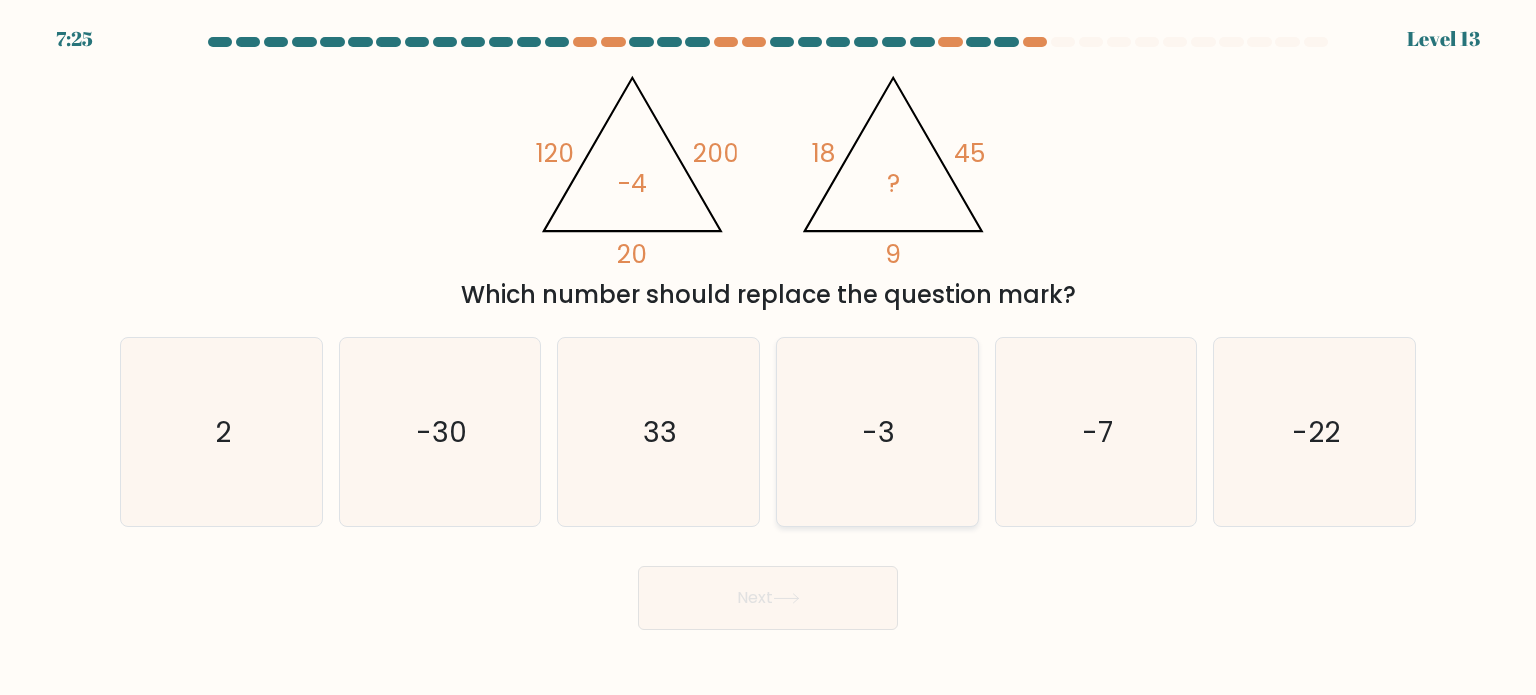 click on "-3" 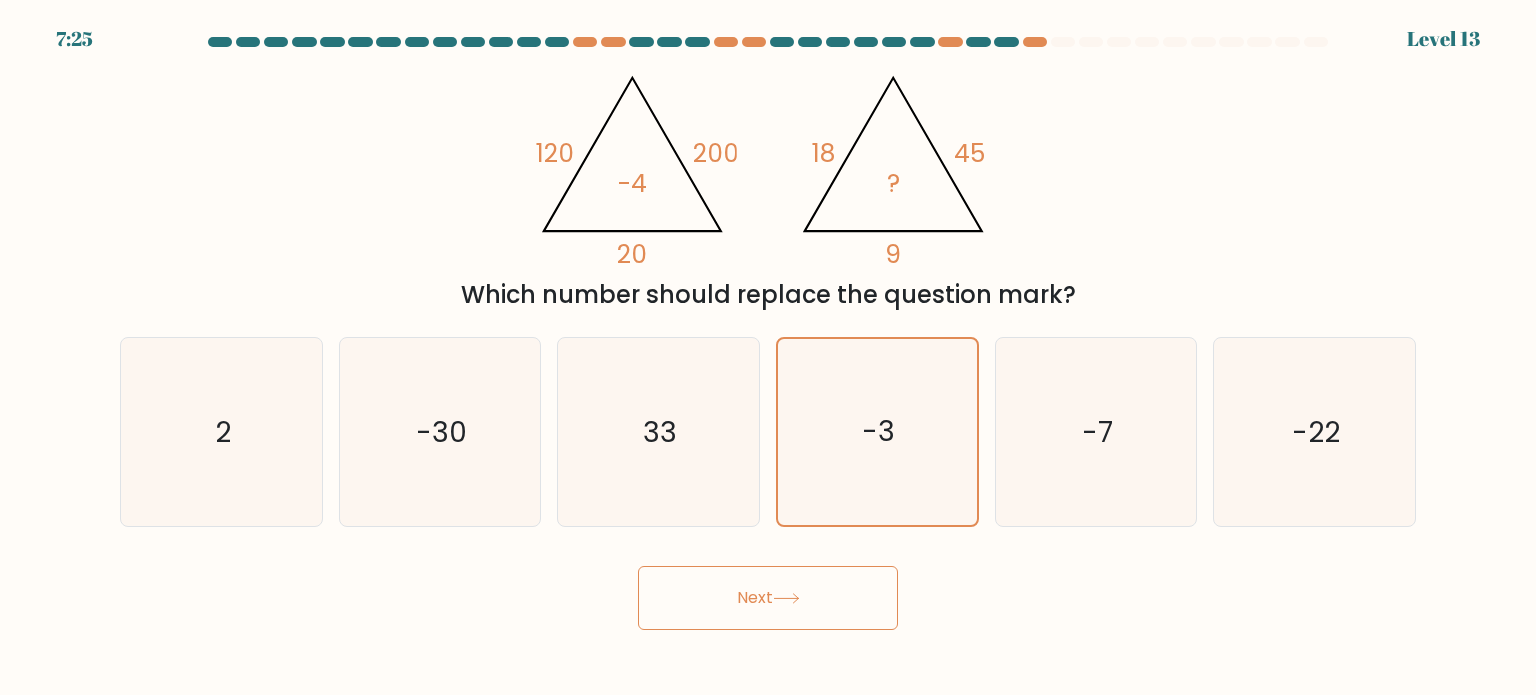 click on "Next" at bounding box center (768, 598) 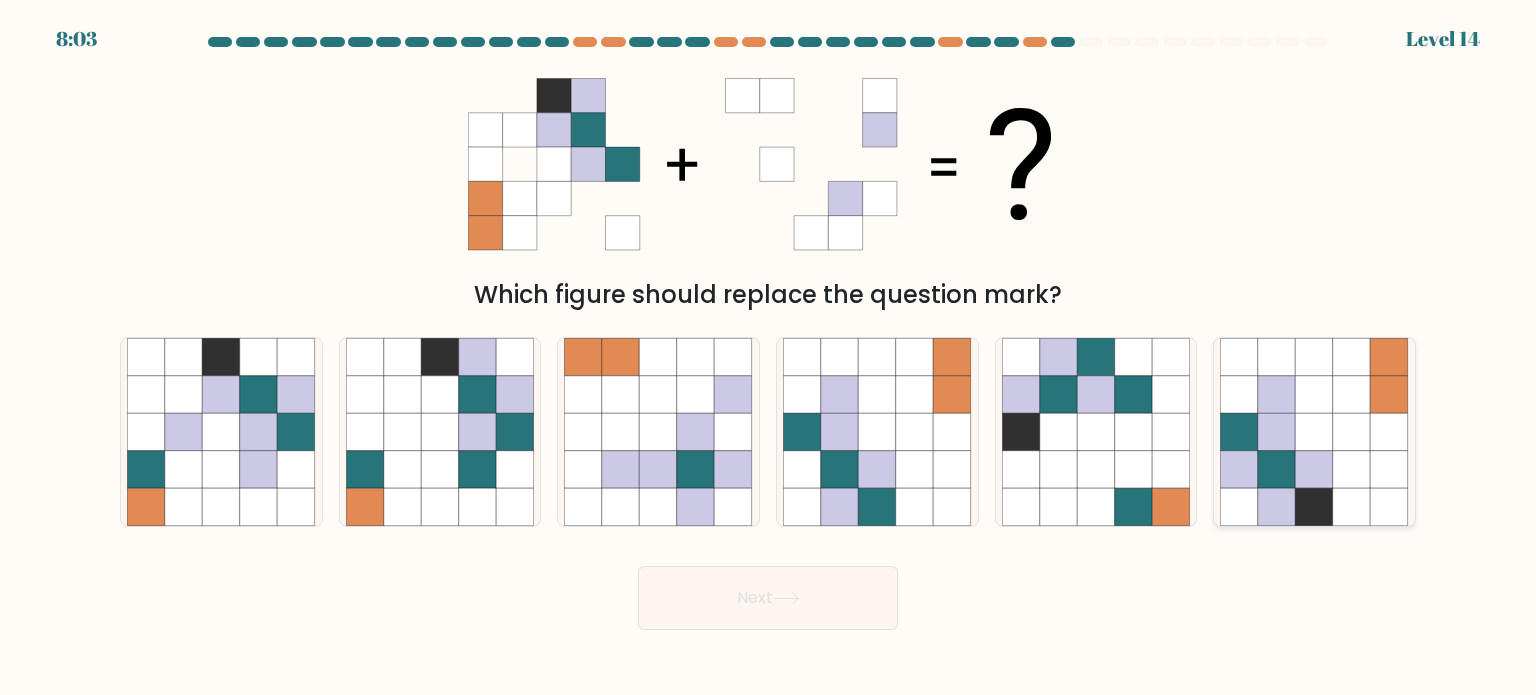 drag, startPoint x: 1368, startPoint y: 417, endPoint x: 1313, endPoint y: 447, distance: 62.649822 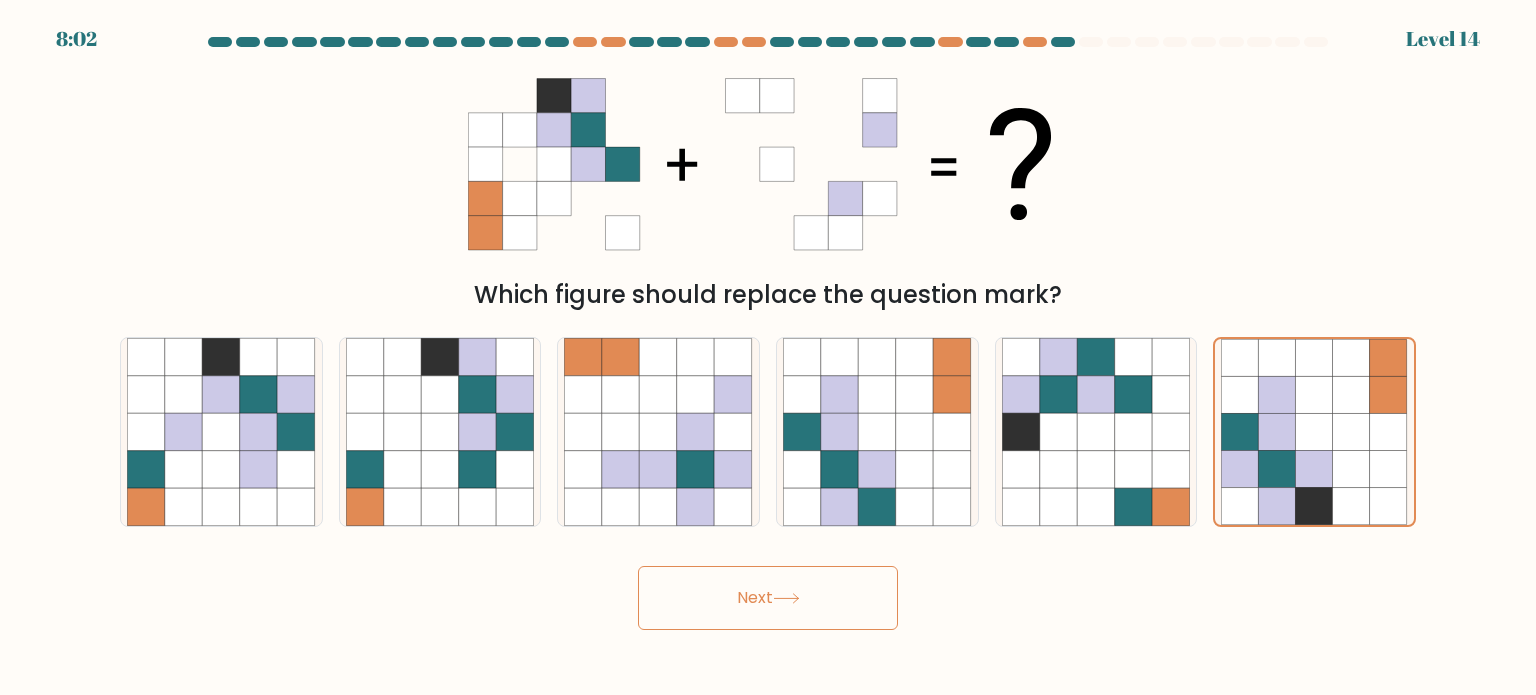 click on "Next" at bounding box center (768, 598) 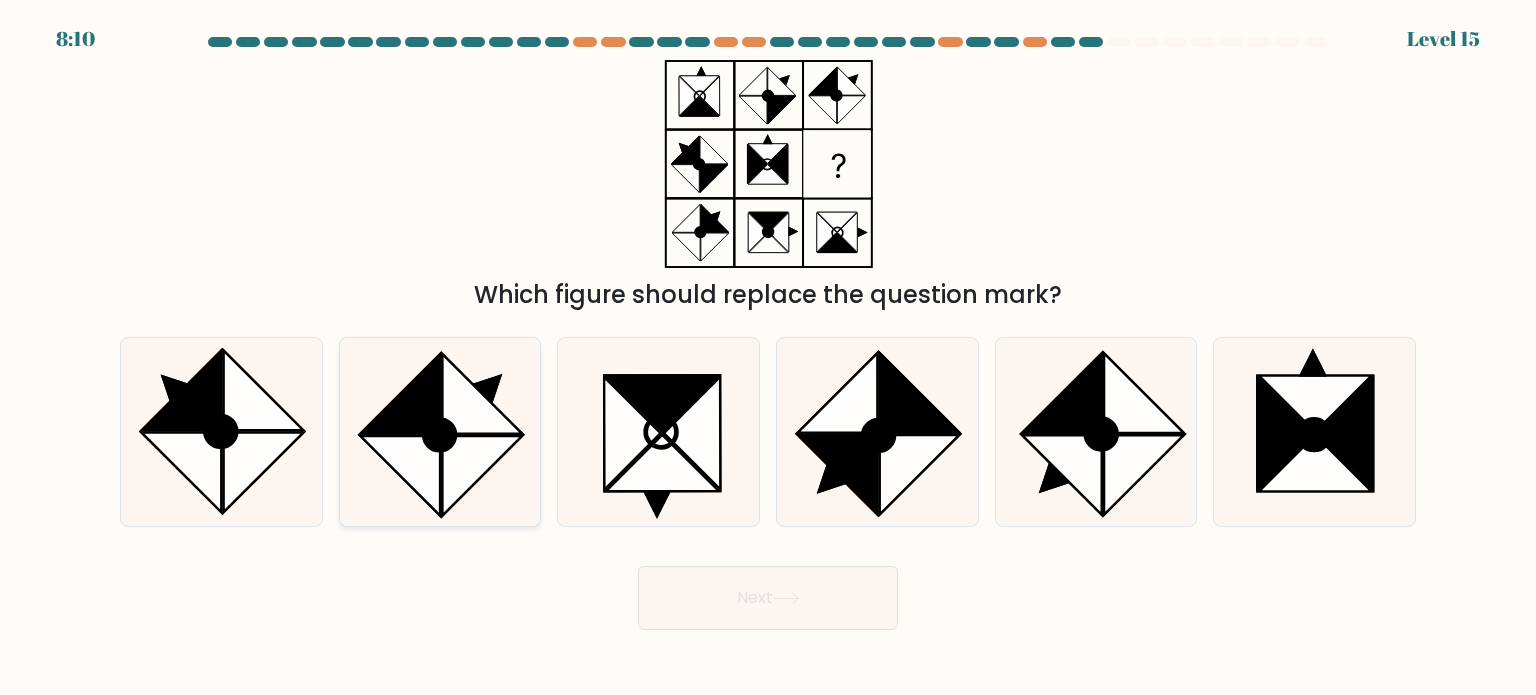click 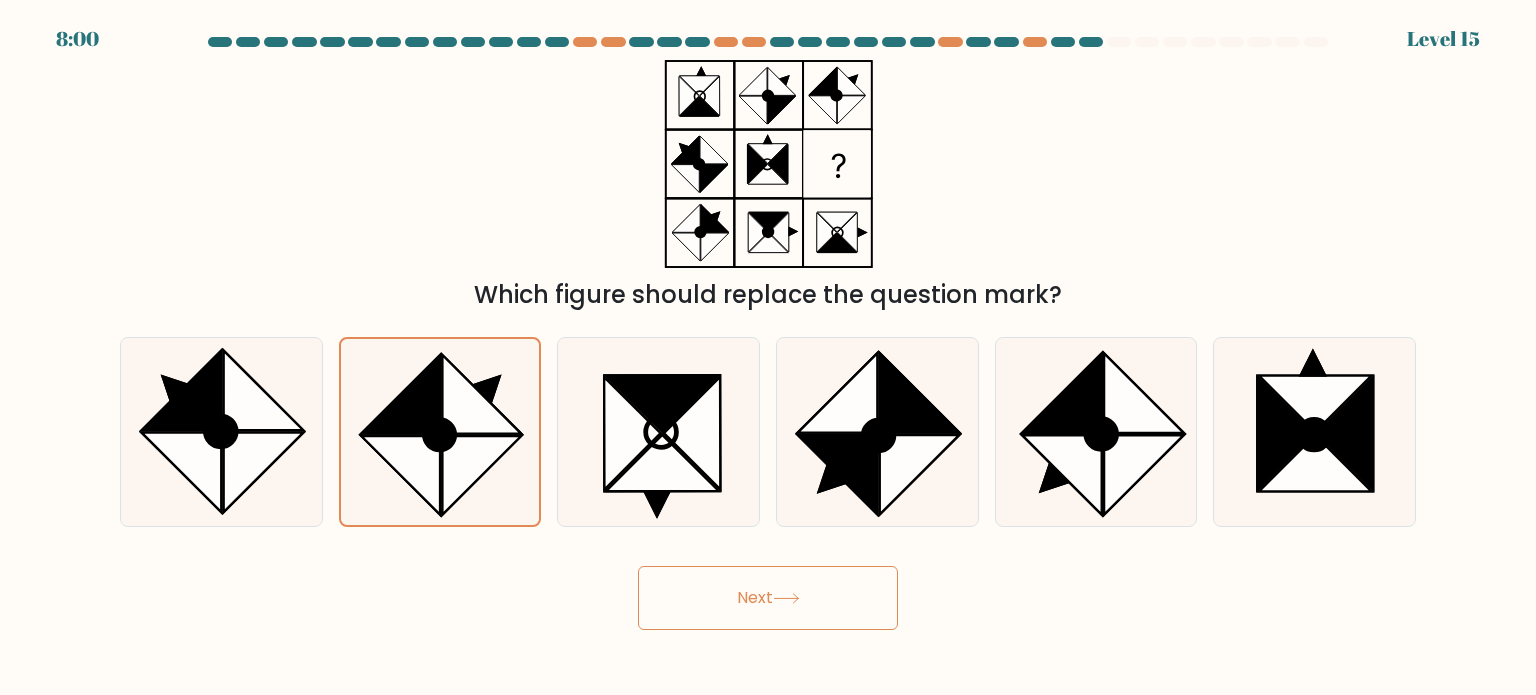 click 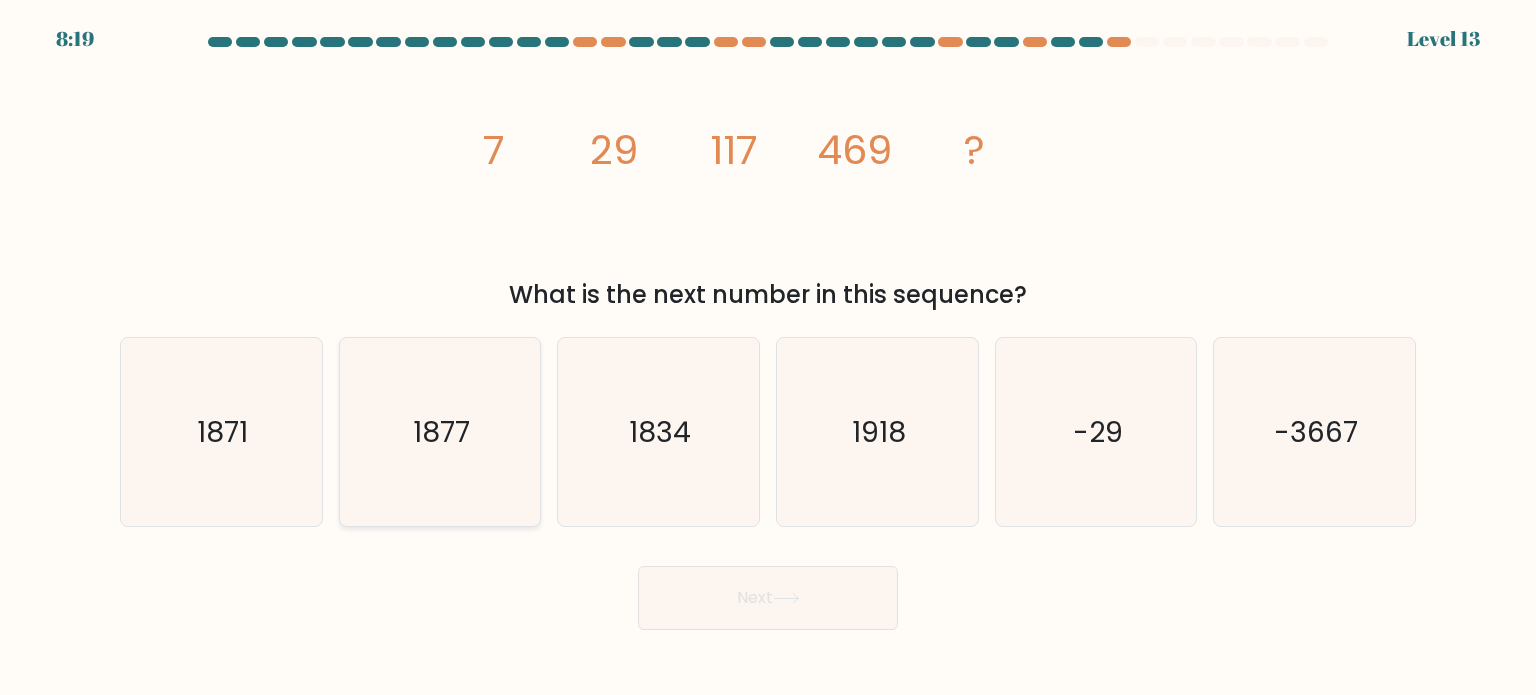 click on "1877" 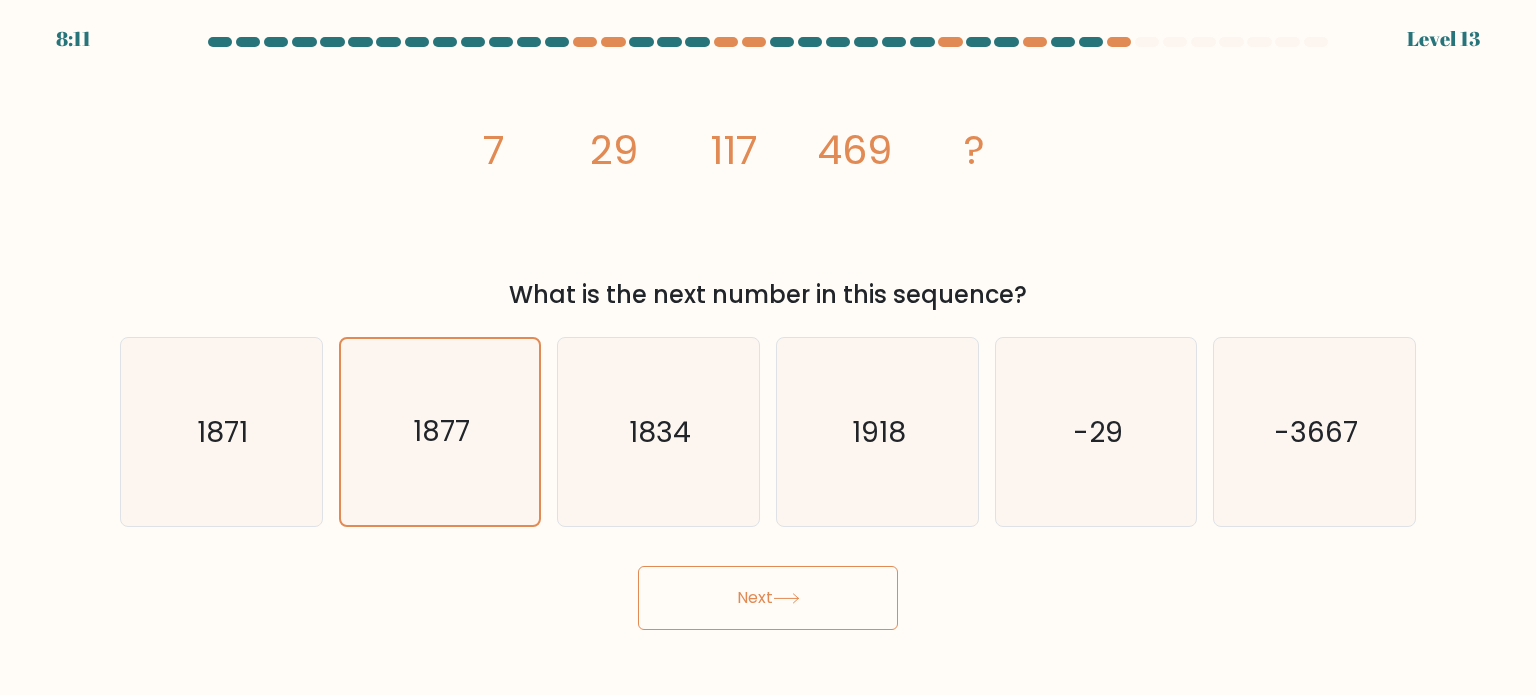 click on "Next" at bounding box center [768, 598] 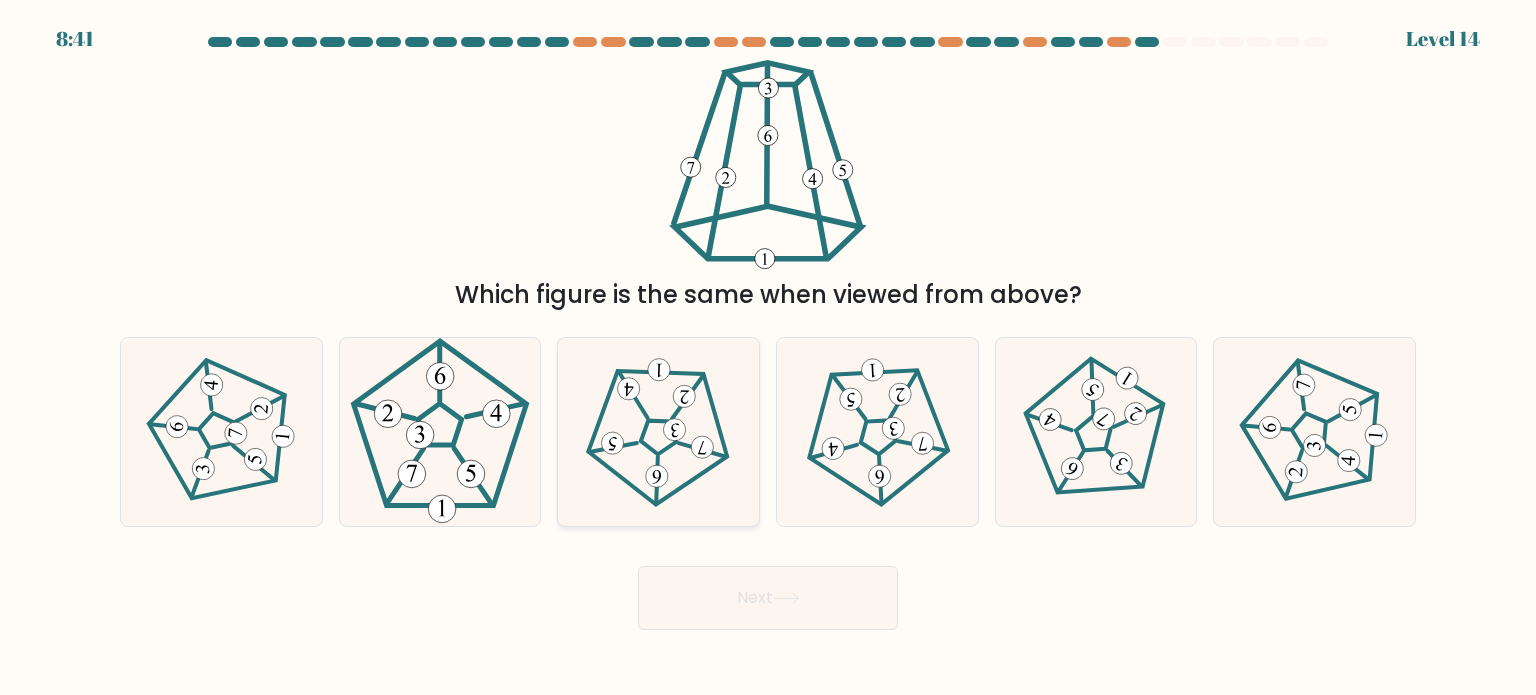 click 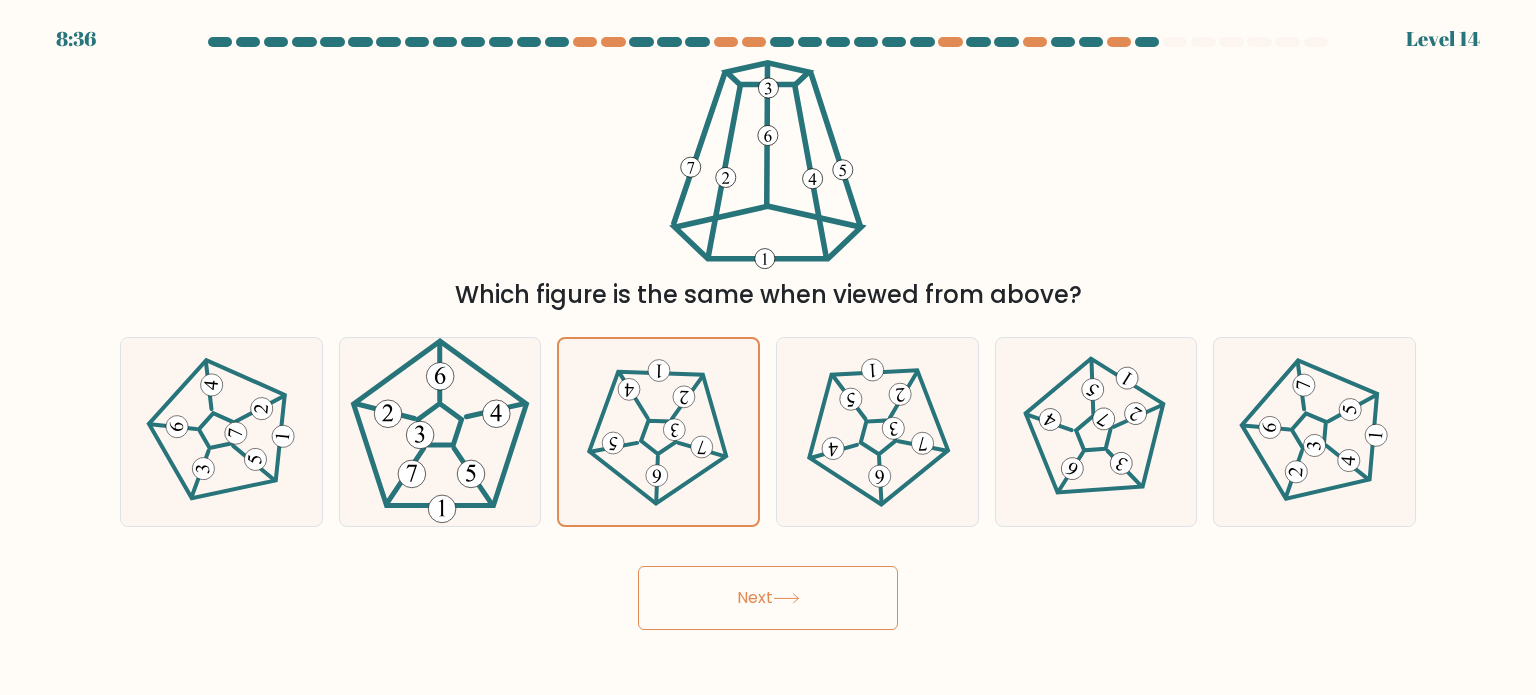 click on "Next" at bounding box center [768, 598] 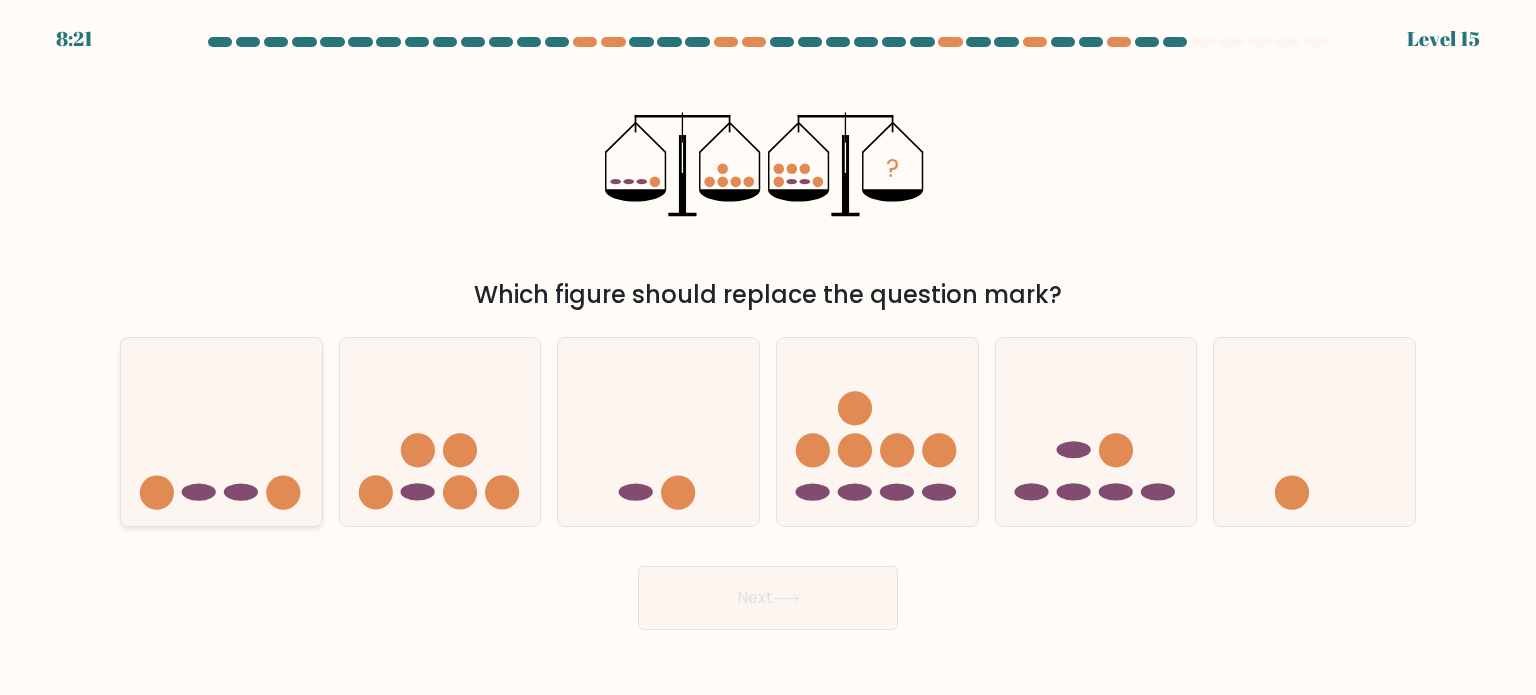 drag, startPoint x: 203, startPoint y: 475, endPoint x: 214, endPoint y: 485, distance: 14.866069 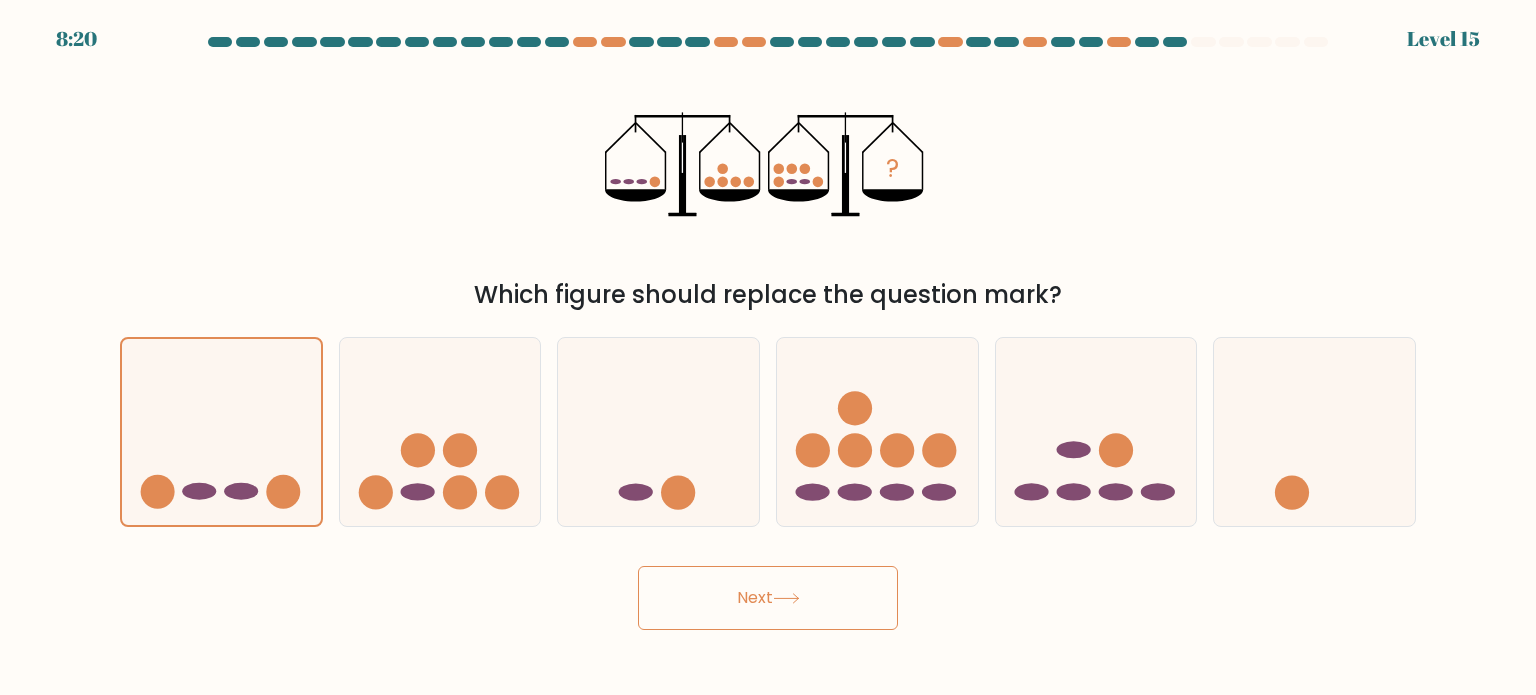 click on "Next" at bounding box center [768, 598] 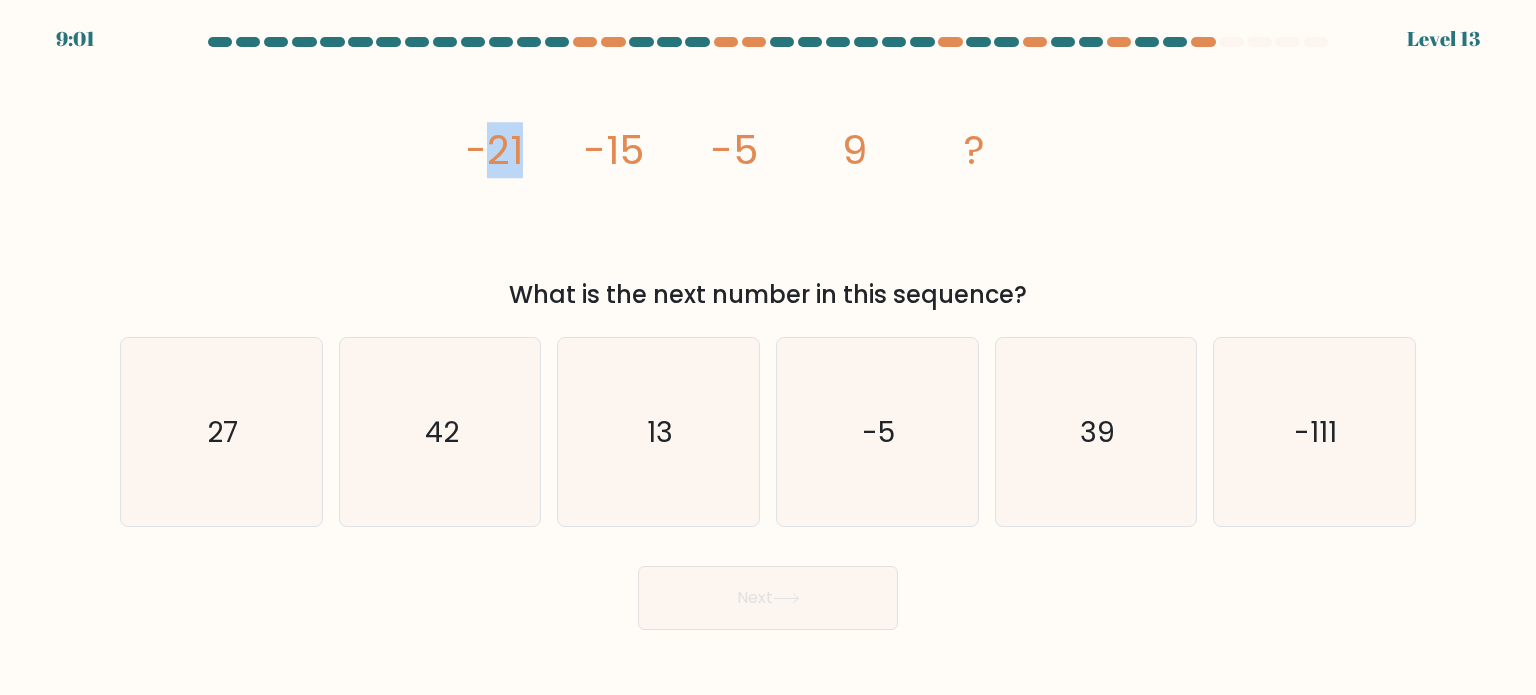 drag, startPoint x: 522, startPoint y: 155, endPoint x: 479, endPoint y: 149, distance: 43.416588 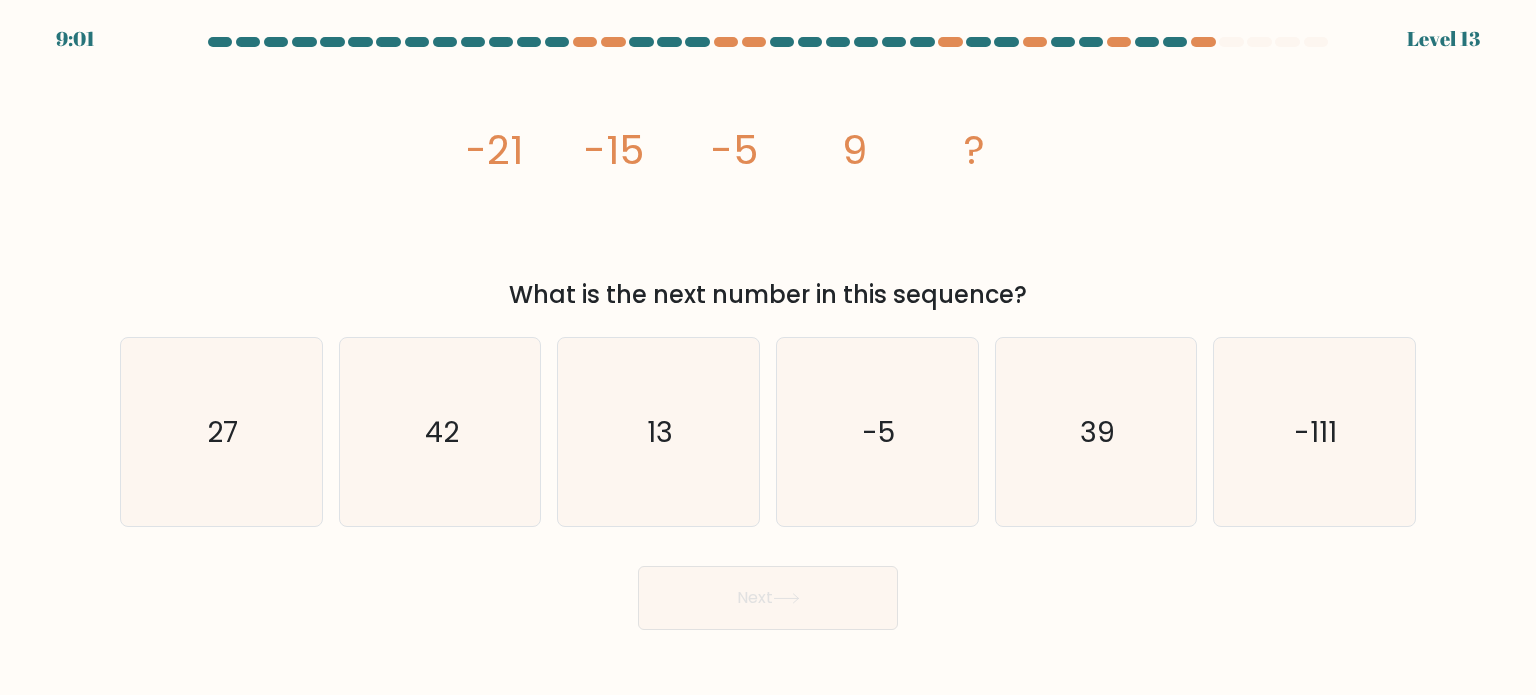 click on "image/svg+xml
-21
-15
-5
9
?" 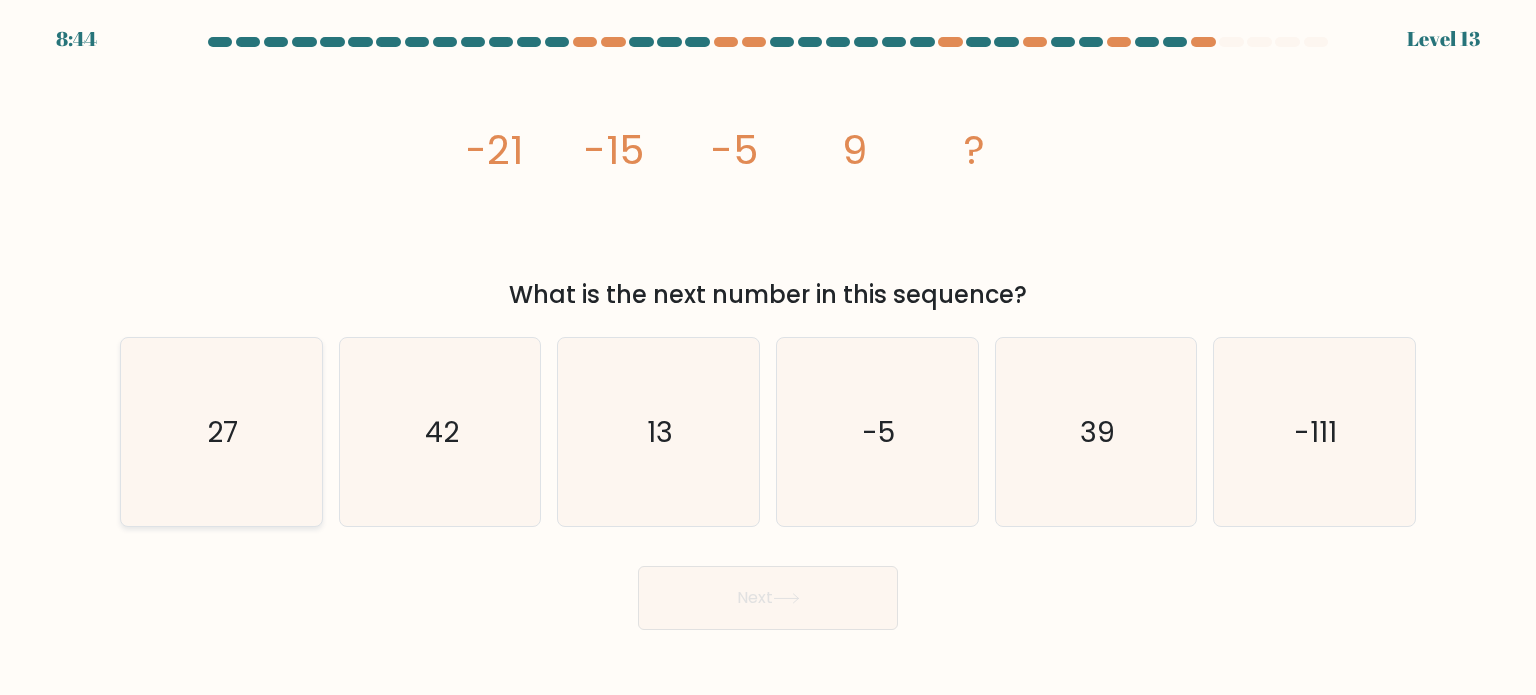 click on "27" 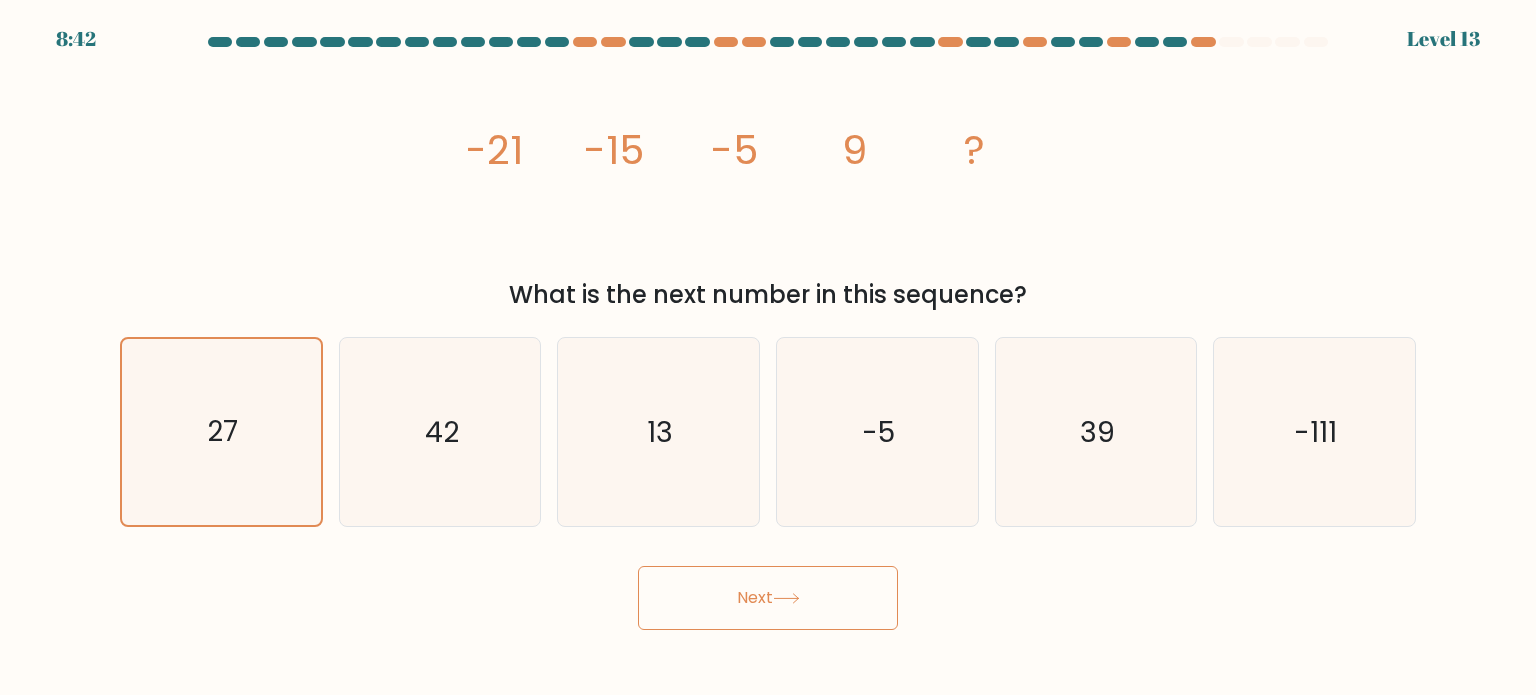 click on "Next" at bounding box center [768, 598] 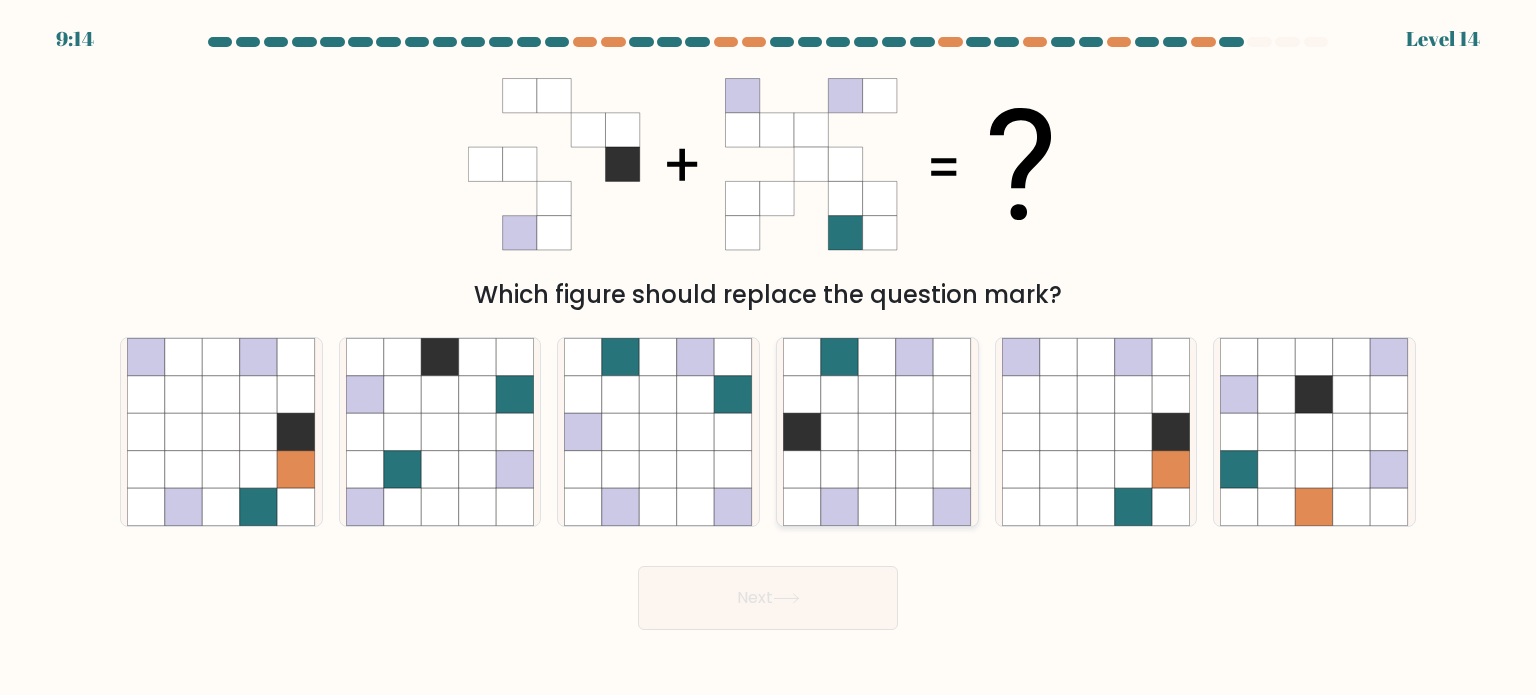 click 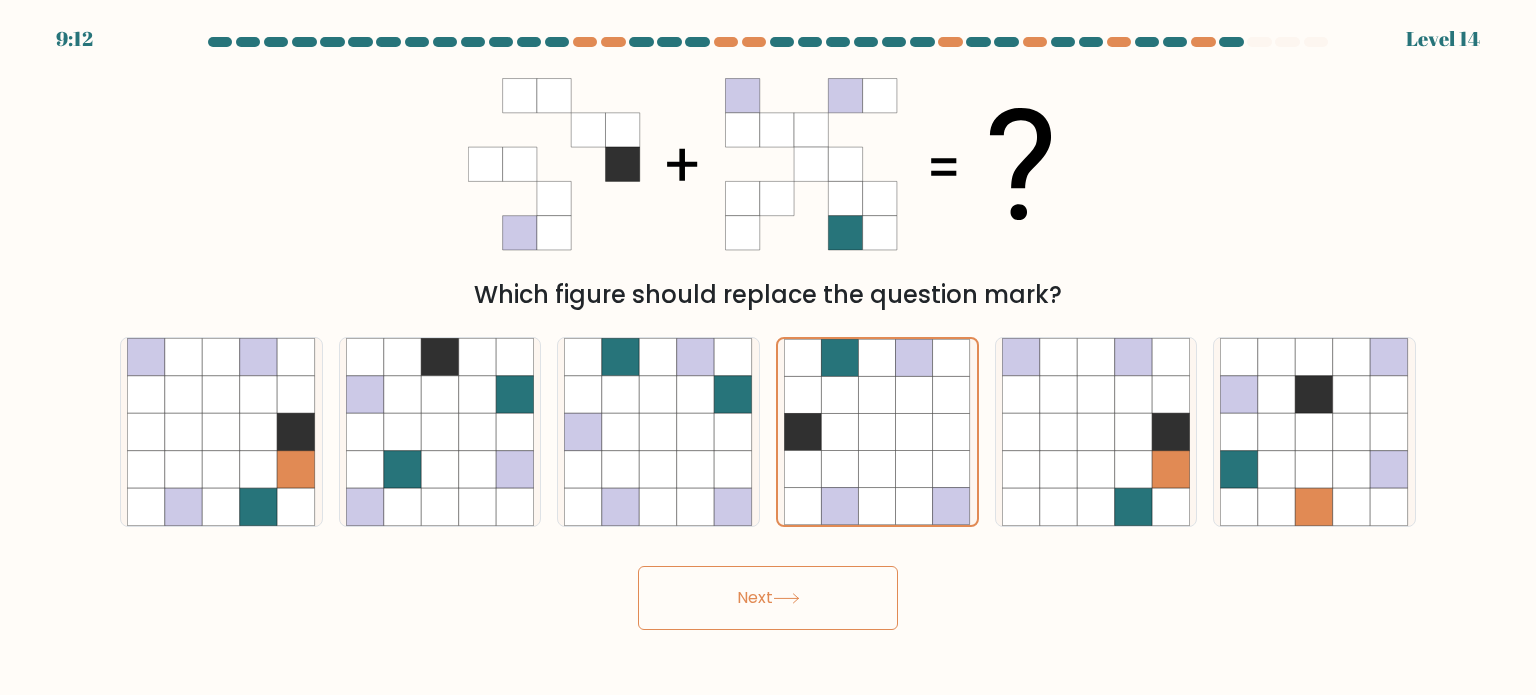 click on "Next" at bounding box center (768, 598) 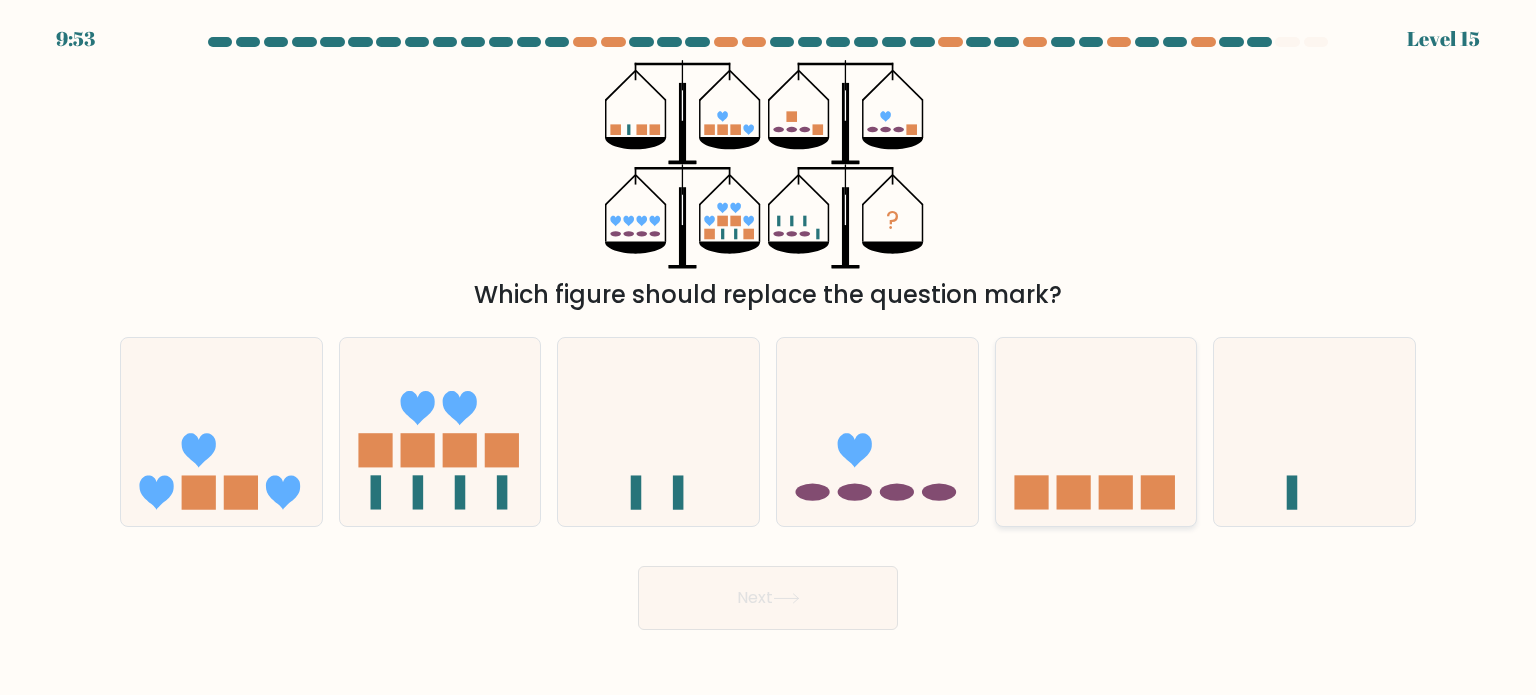 click 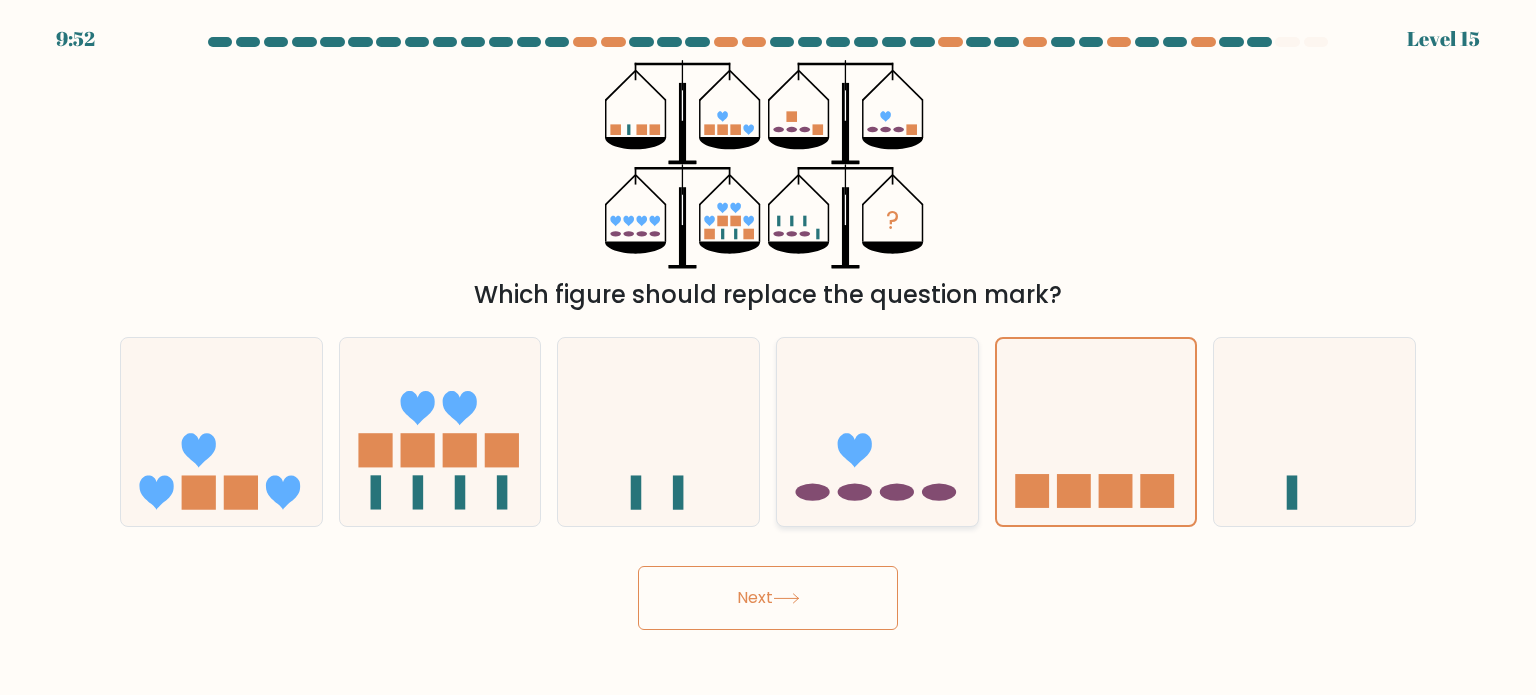 click 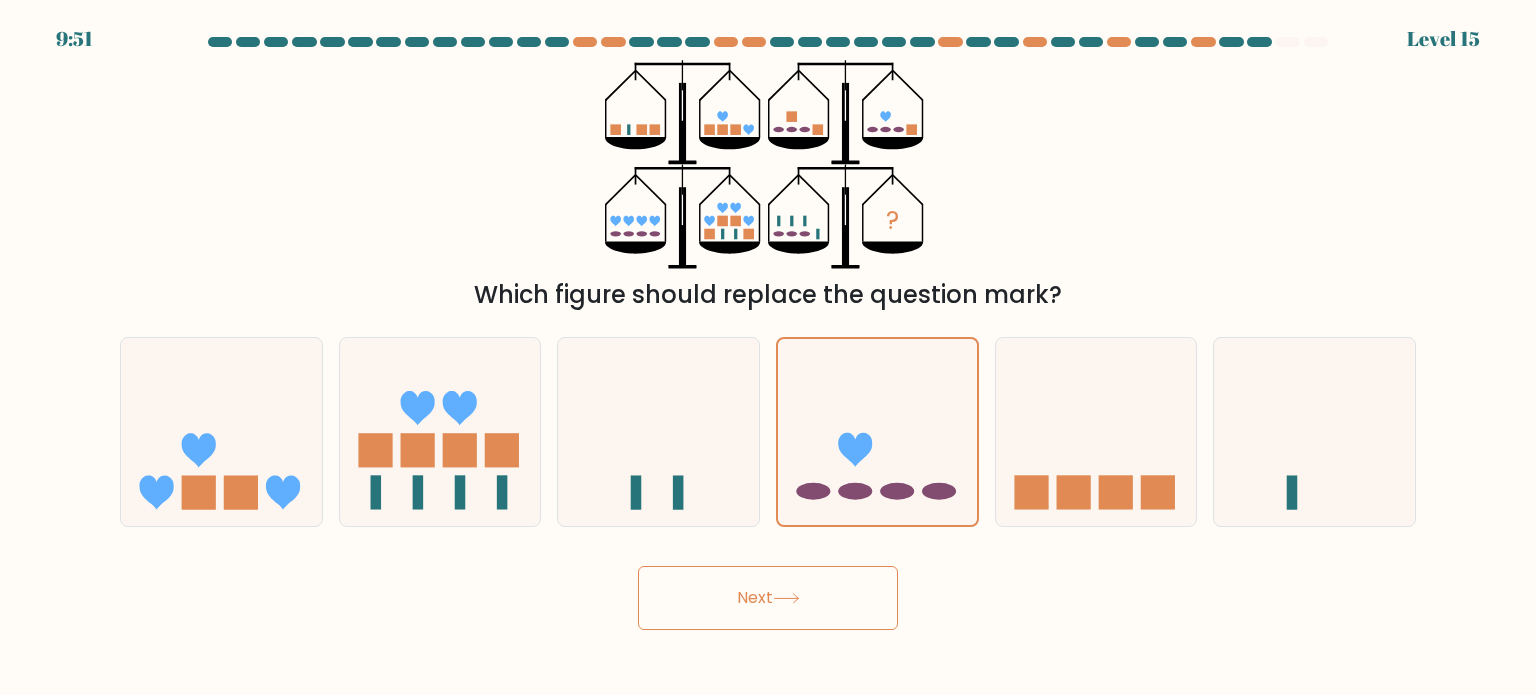 click on "Next" at bounding box center (768, 598) 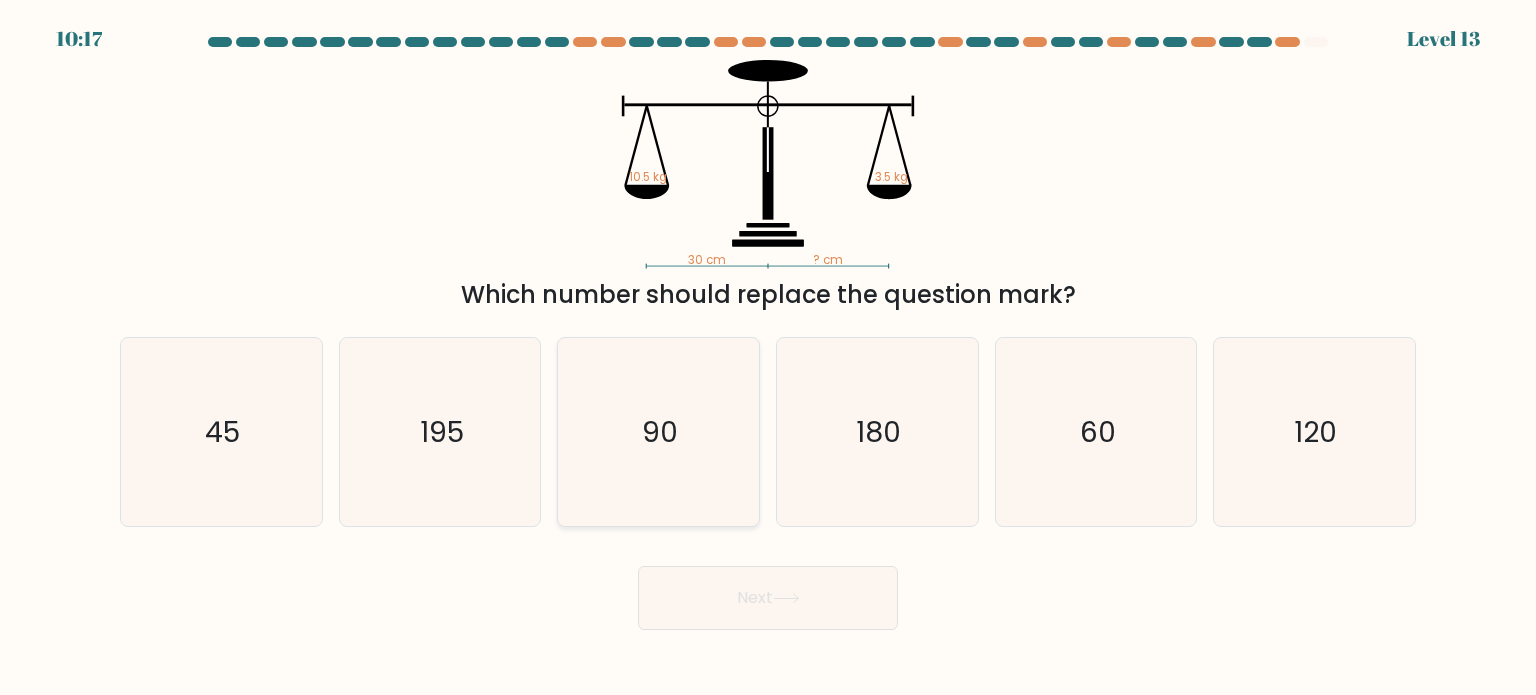 click on "90" 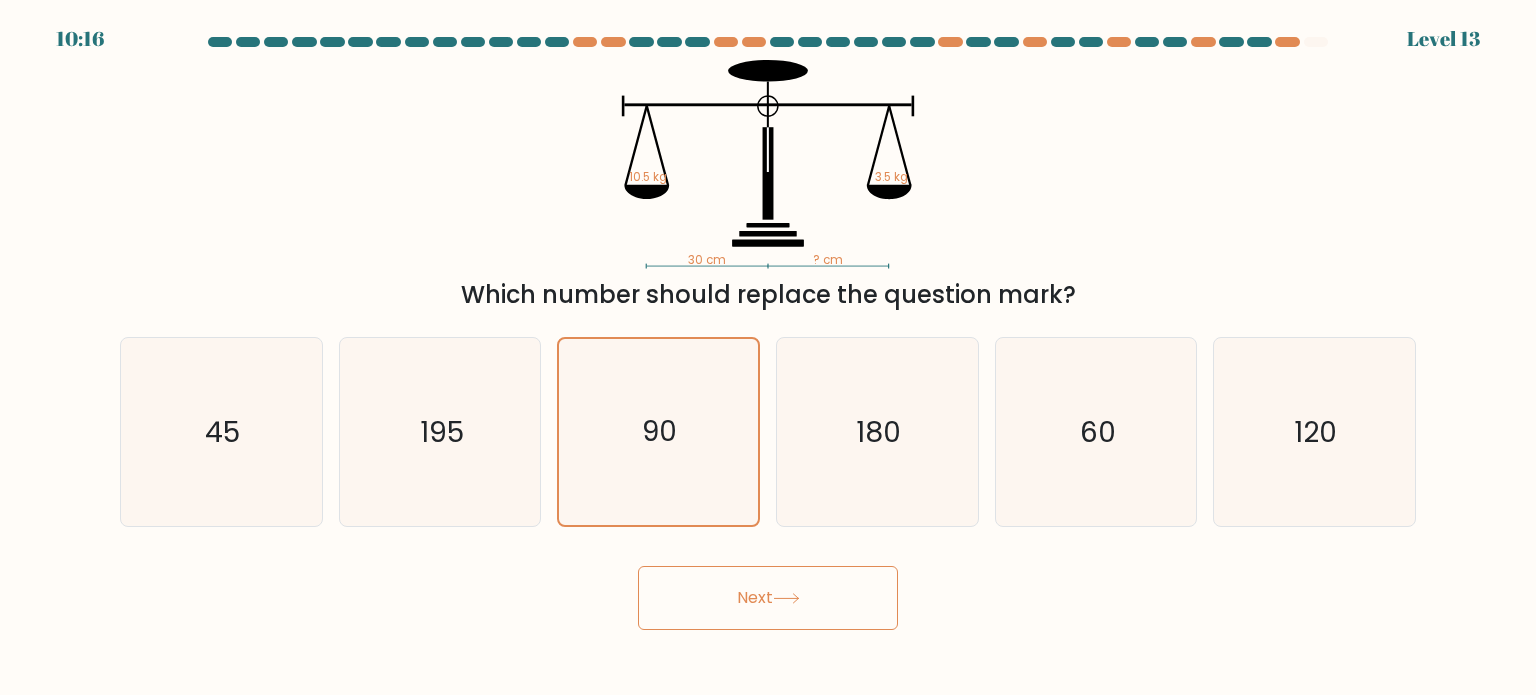 click on "Next" at bounding box center [768, 598] 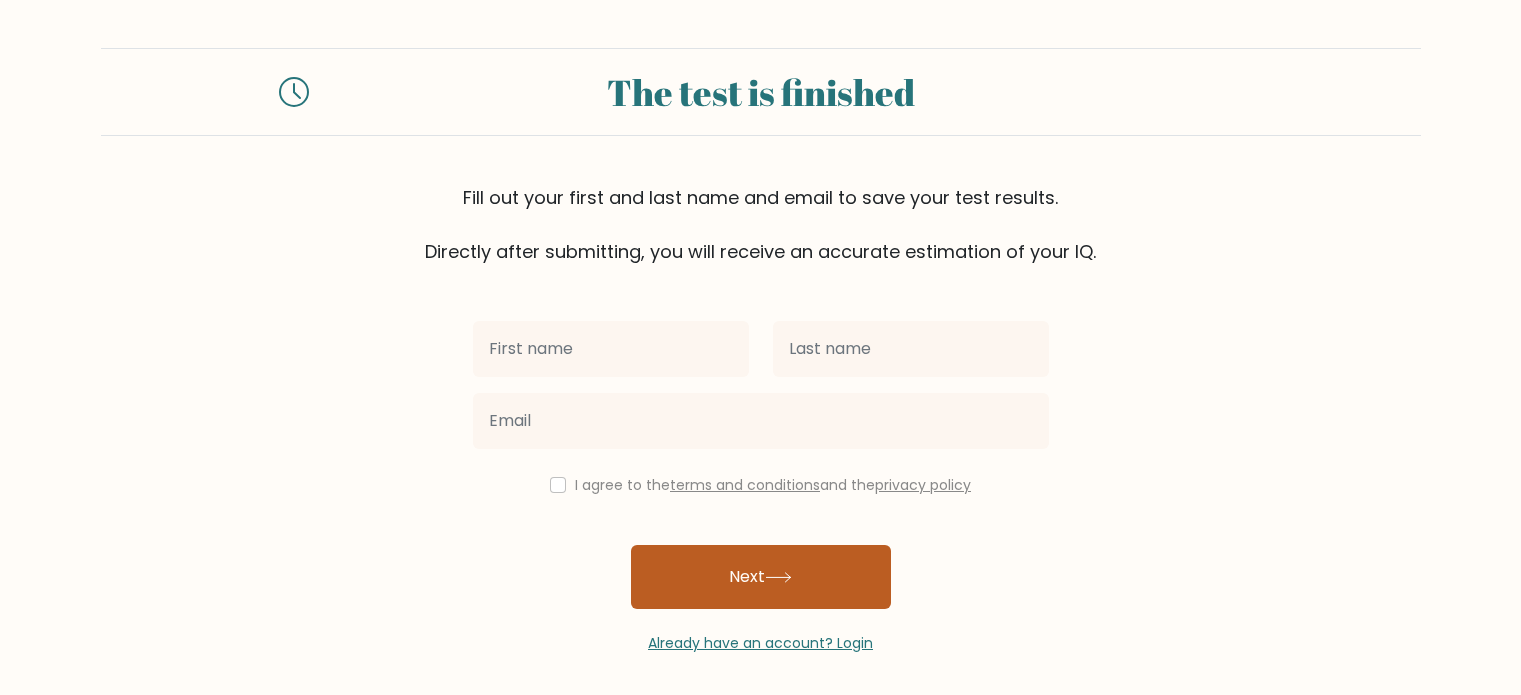 scroll, scrollTop: 0, scrollLeft: 0, axis: both 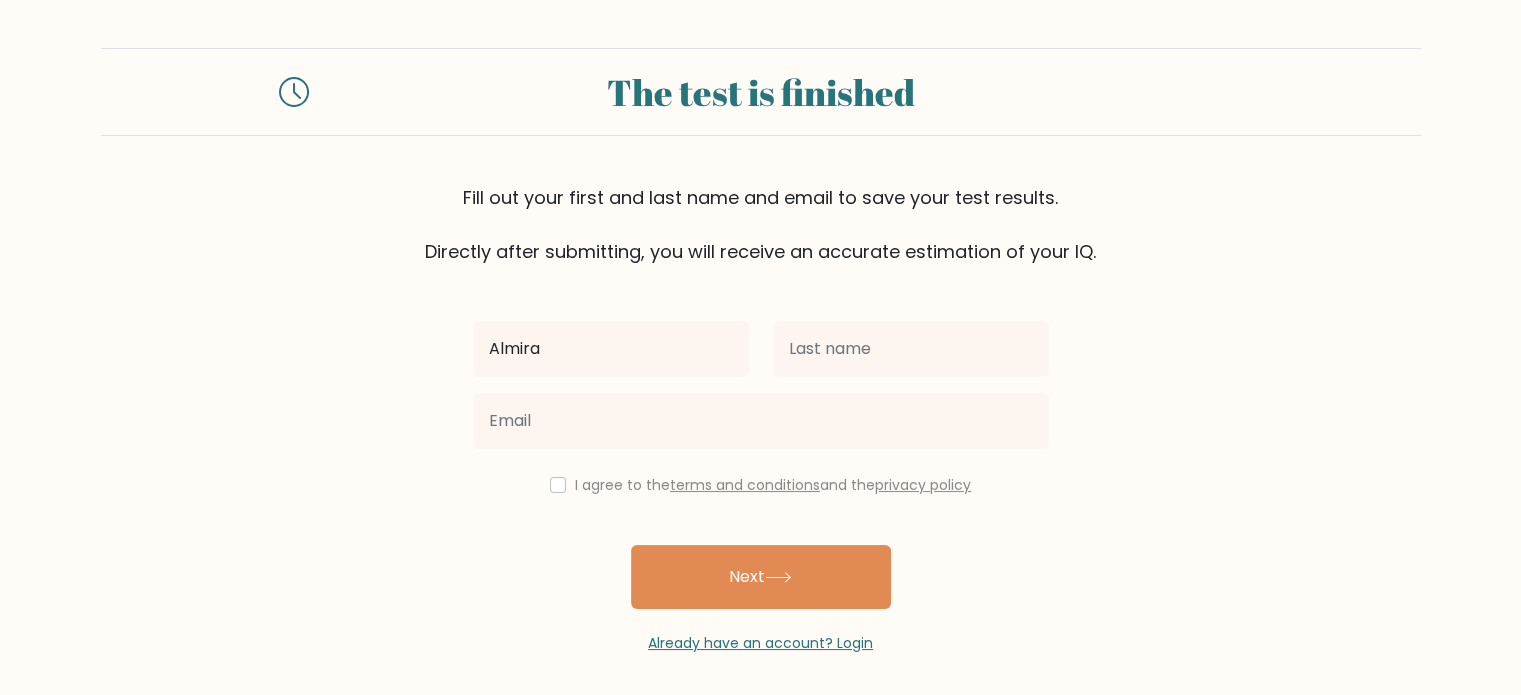 type on "Almira" 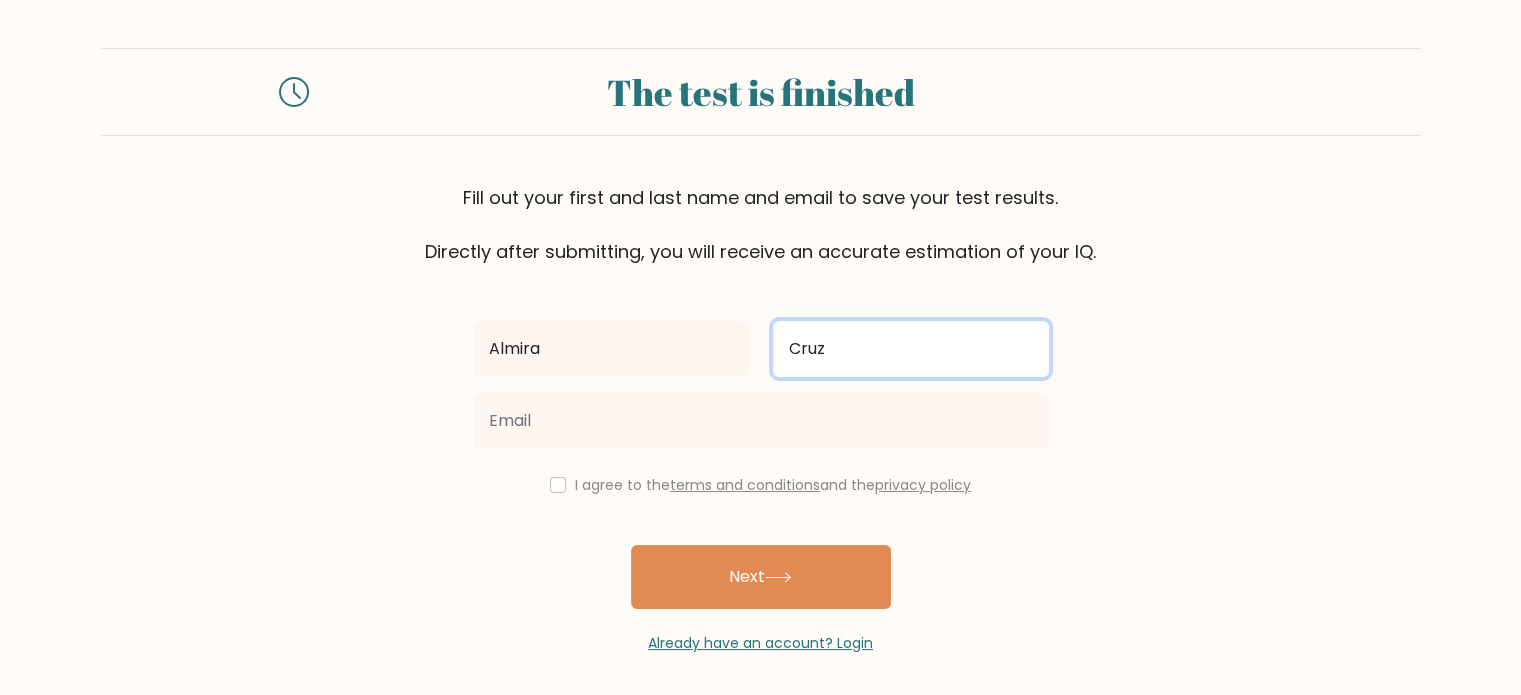 type on "Cruz" 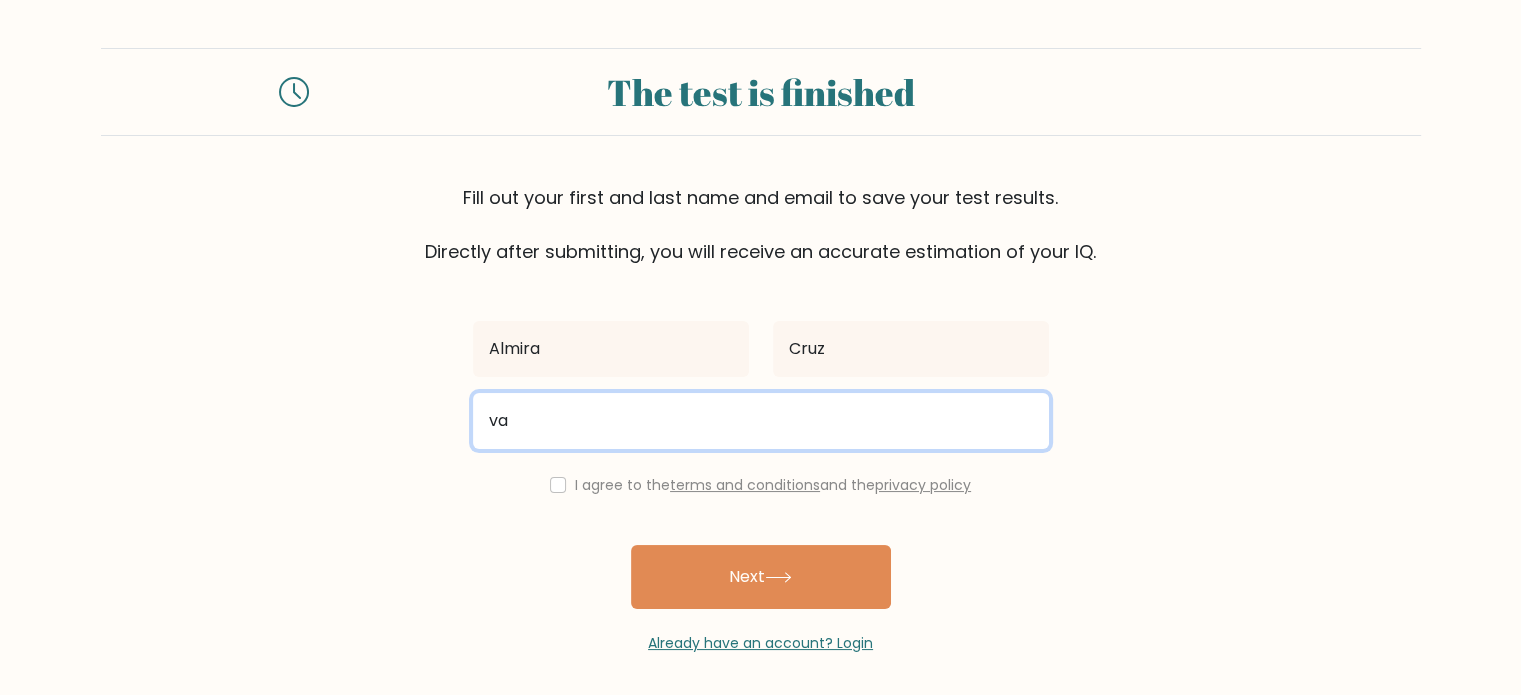 type on "v" 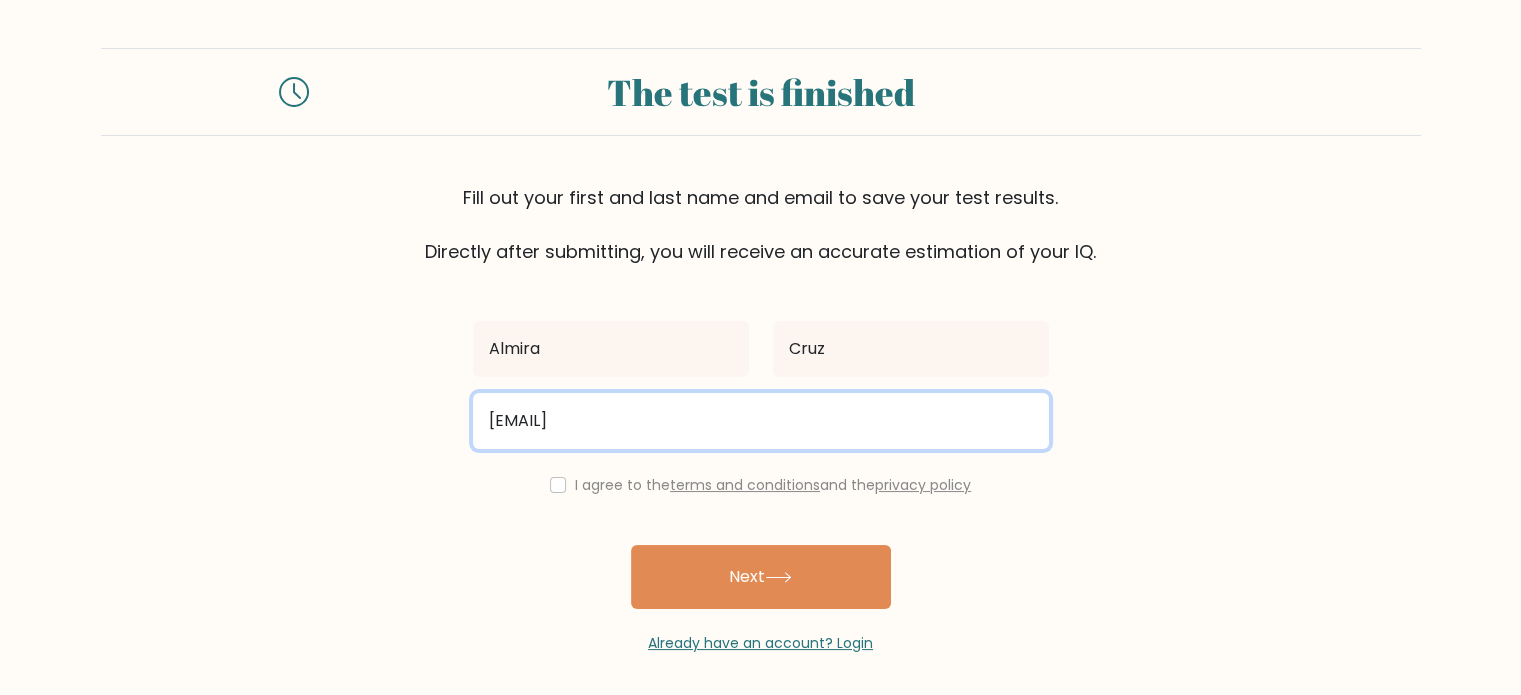 type on "almiralcruz@gmail.com" 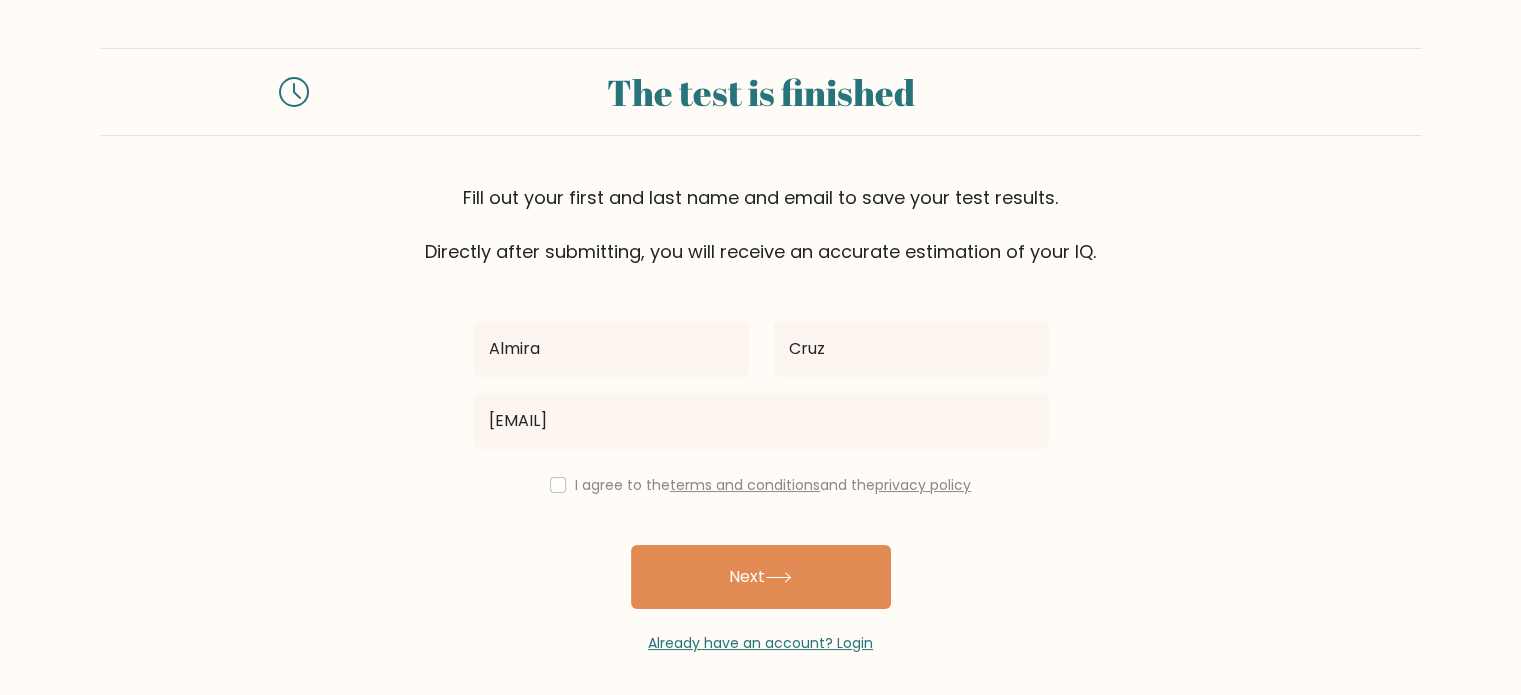 click on "I agree to the  terms and conditions  and the  privacy policy" at bounding box center [761, 485] 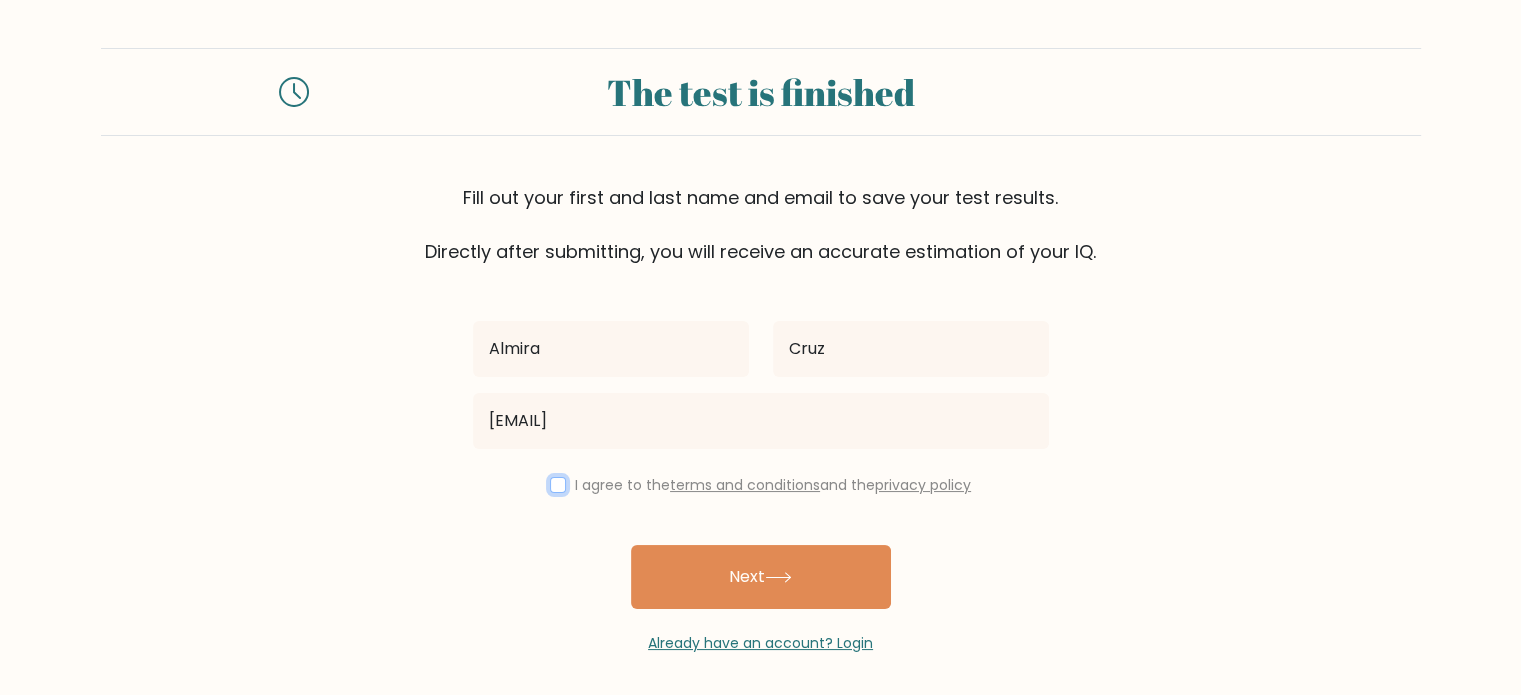 click at bounding box center (558, 485) 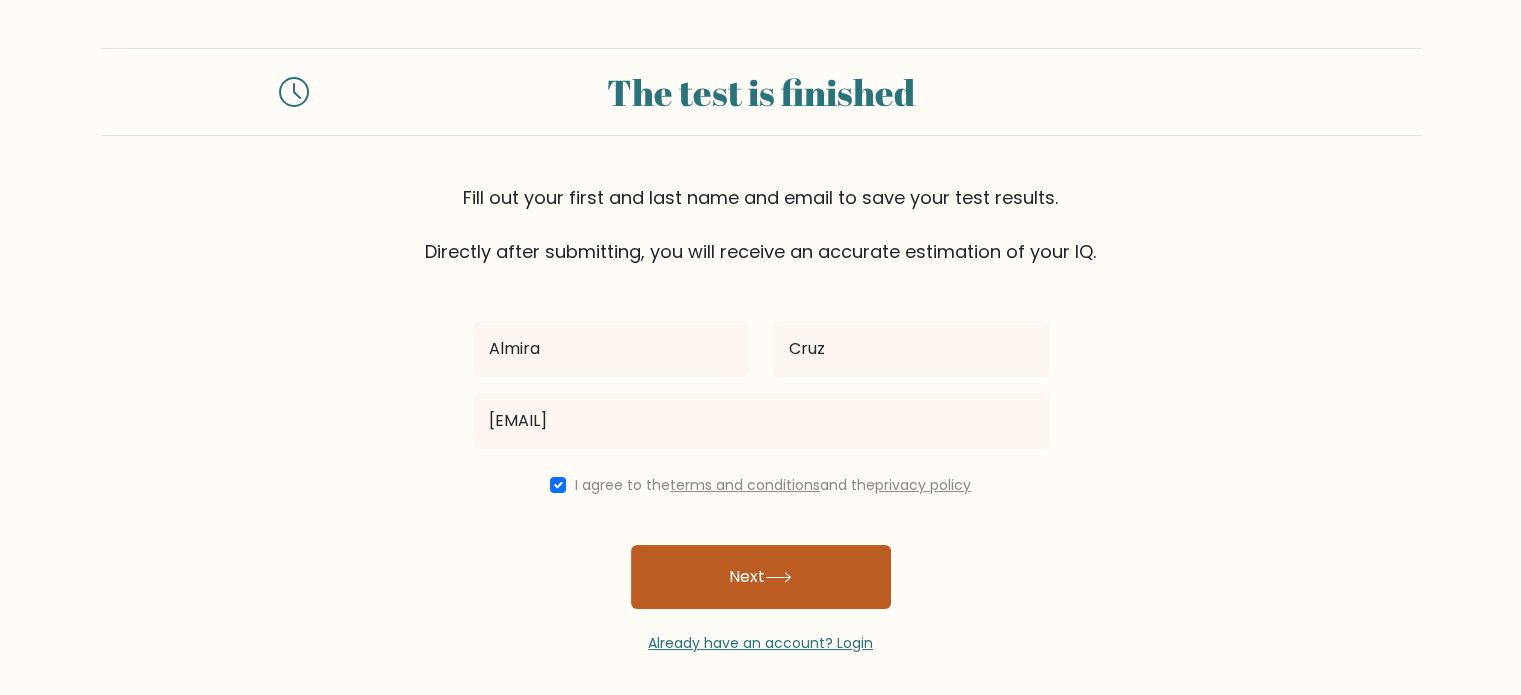 click on "Next" at bounding box center [761, 577] 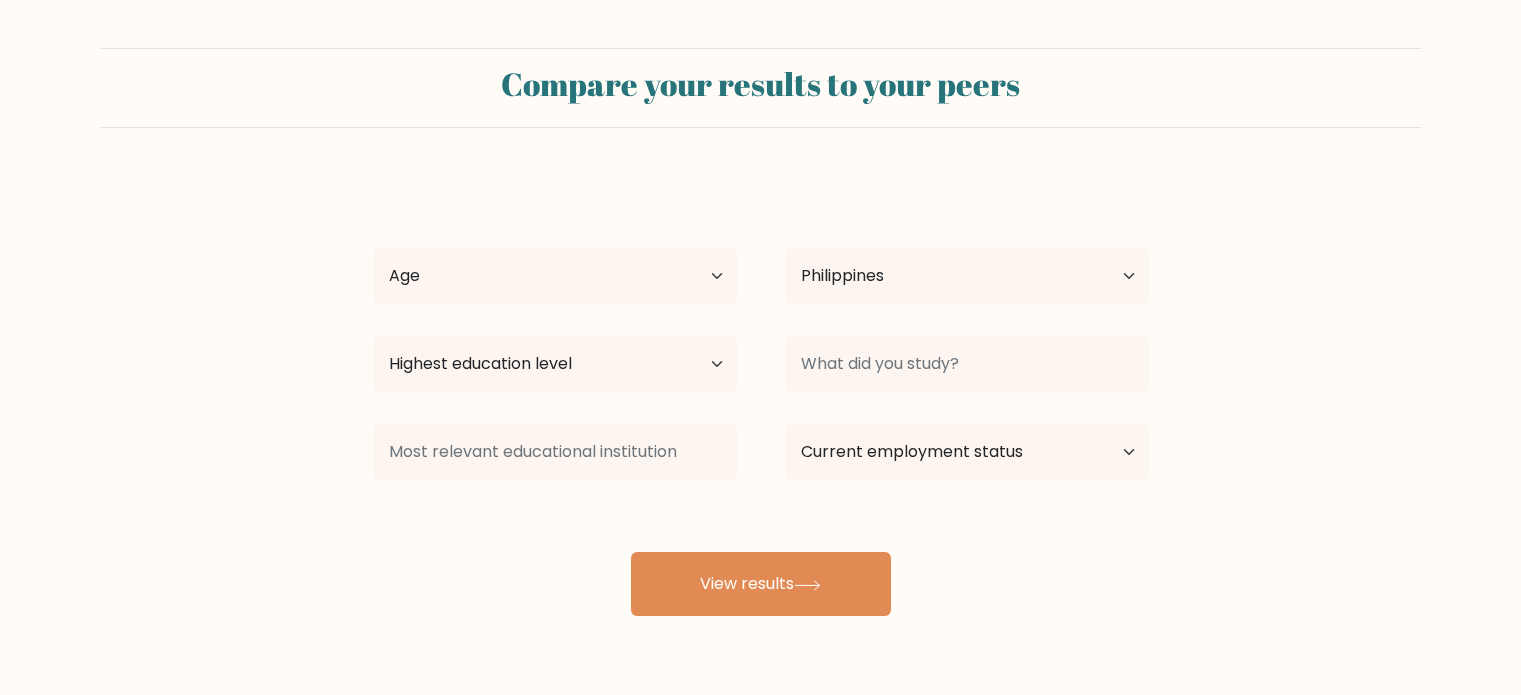 select on "PH" 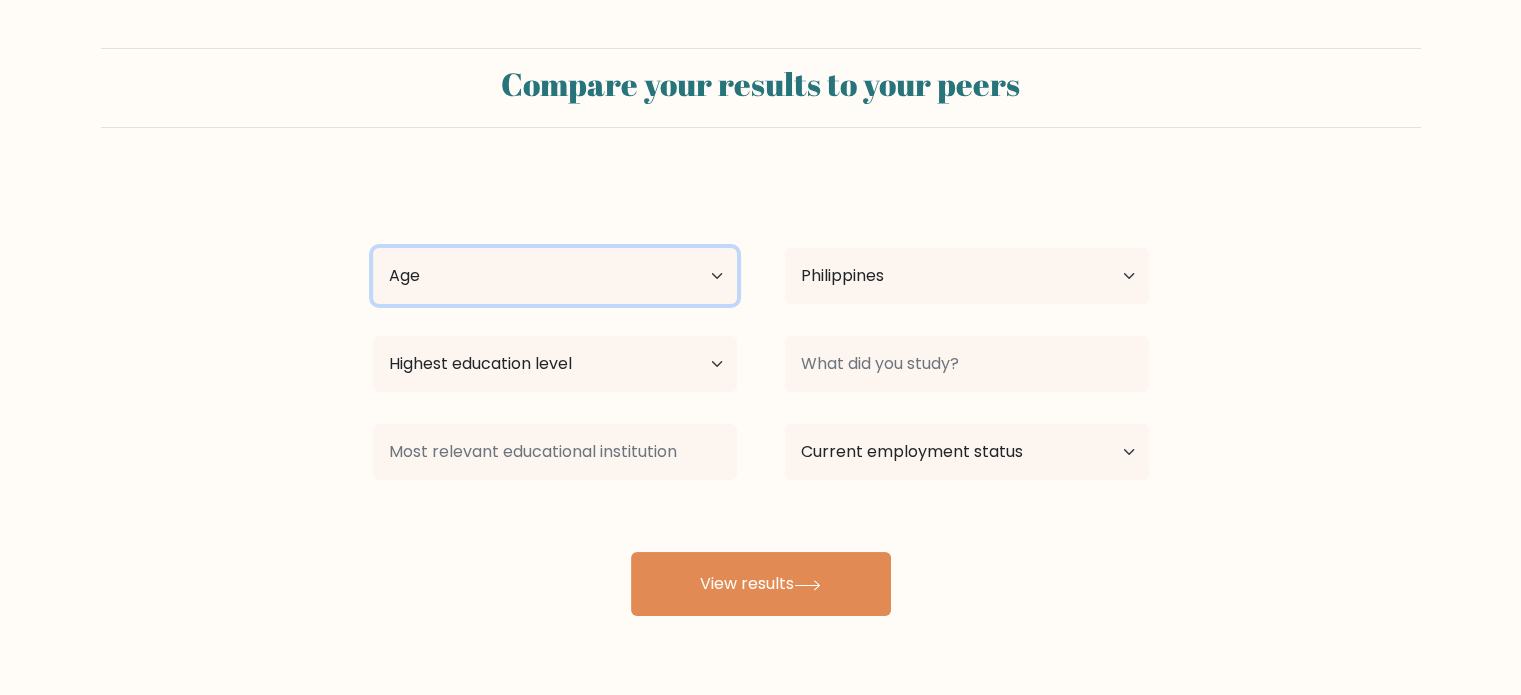 click on "Age
Under 18 years old
18-24 years old
25-34 years old
35-44 years old
45-54 years old
55-64 years old
65 years old and above" at bounding box center (555, 276) 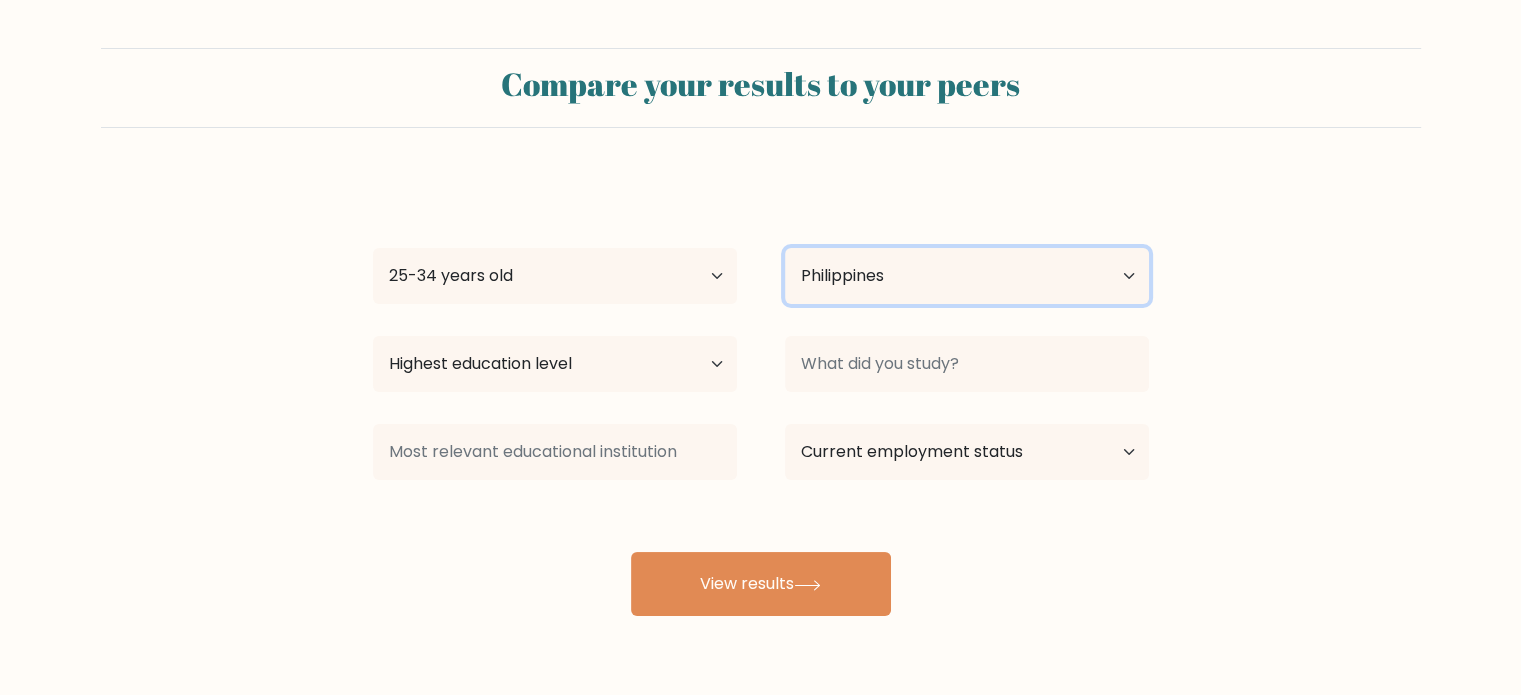 click on "Country
Afghanistan
Albania
Algeria
American Samoa
Andorra
Angola
Anguilla
Antarctica
Antigua and Barbuda
Argentina
Armenia
Aruba
Australia
Austria
Azerbaijan
Bahamas
Bahrain
Bangladesh
Barbados
Belarus
Belgium
Belize
Benin
Bermuda
Bhutan
Bolivia
Bonaire, Sint Eustatius and Saba
Bosnia and Herzegovina
Botswana
Bouvet Island
Brazil
British Indian Ocean Territory
Brunei
Bulgaria
Burkina Faso
Burundi
Cabo Verde
Cambodia
Cameroon
Canada
Cayman Islands
Central African Republic
Chad
Chile
China
Christmas Island
Cocos (Keeling) Islands
Colombia
Comoros
Congo
Congo (the Democratic Republic of the)
Cook Islands
Costa Rica
Côte d'Ivoire
Croatia
Cuba" at bounding box center [967, 276] 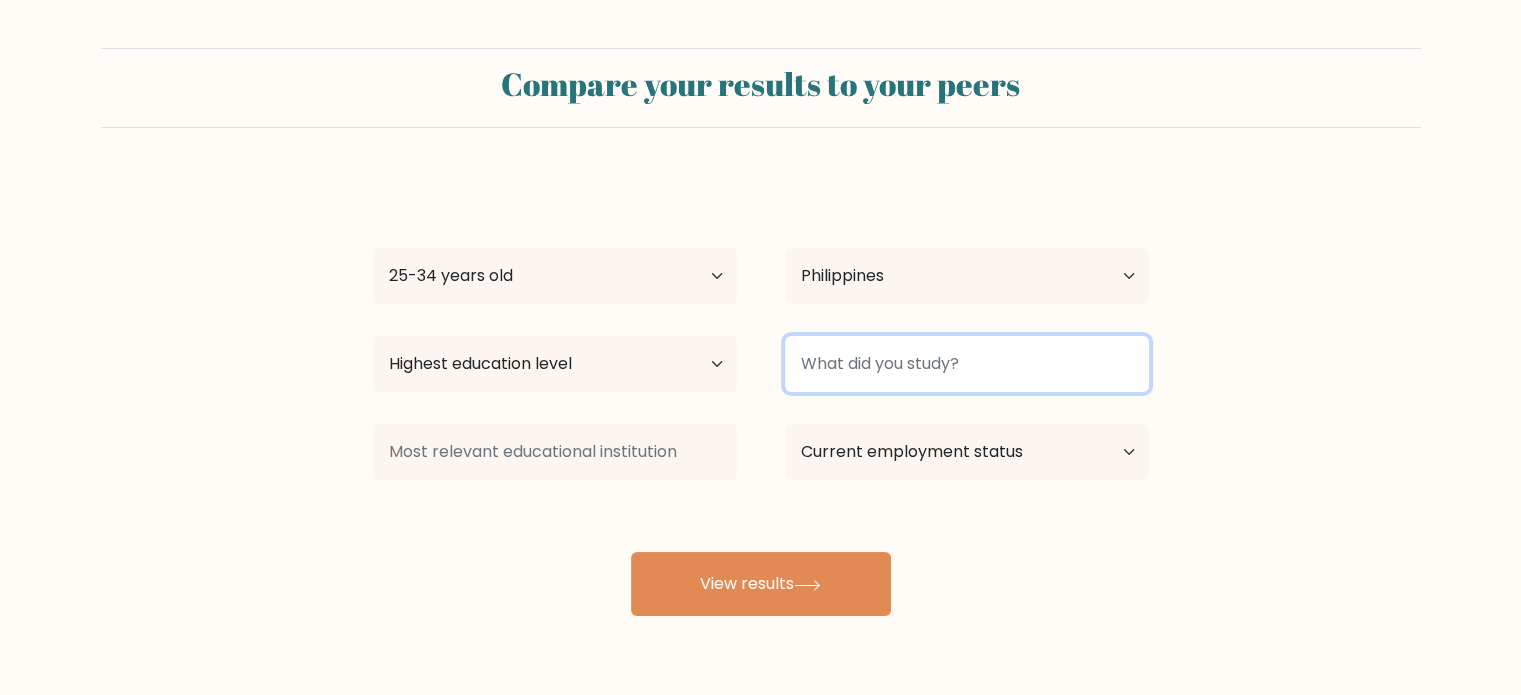 click at bounding box center (967, 364) 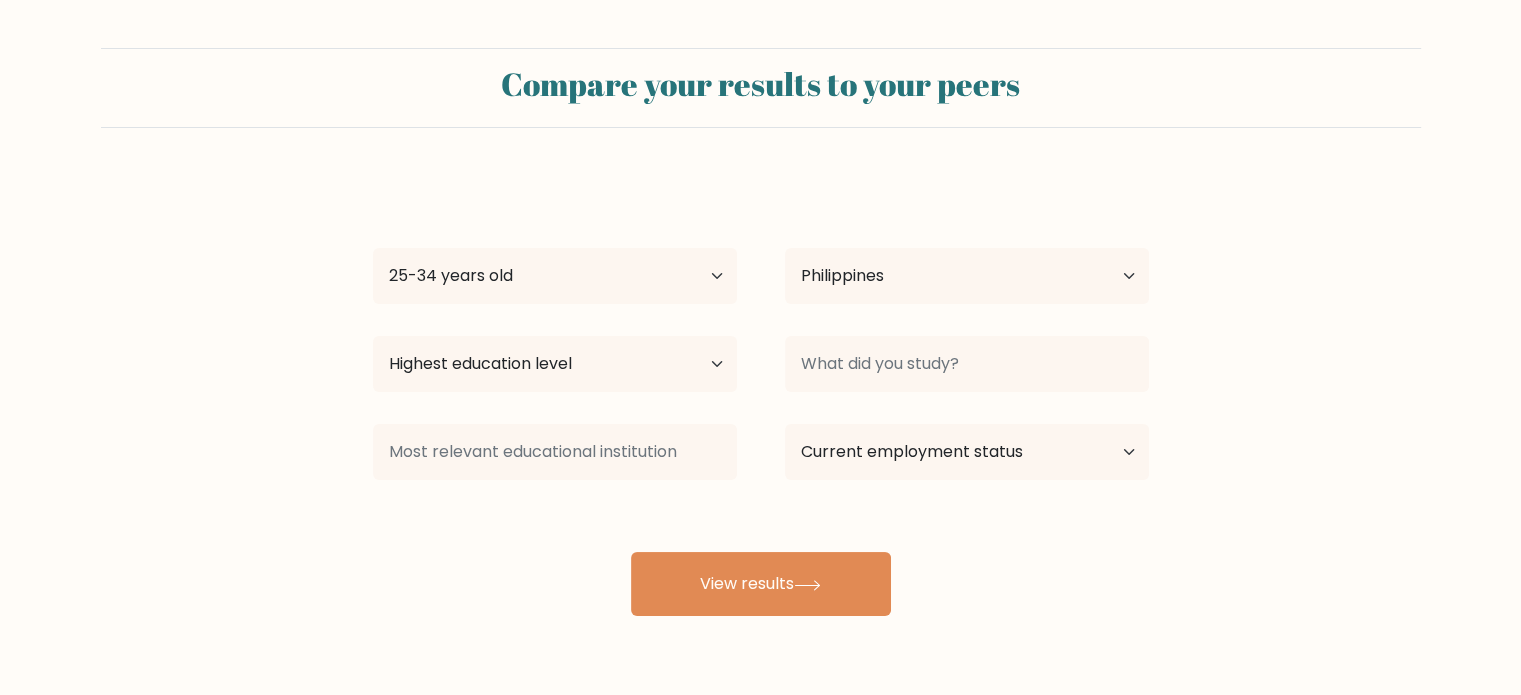 click on "Highest education level
No schooling
Primary
Lower Secondary
Upper Secondary
Occupation Specific
Bachelor's degree
Master's degree
Doctoral degree" at bounding box center [555, 364] 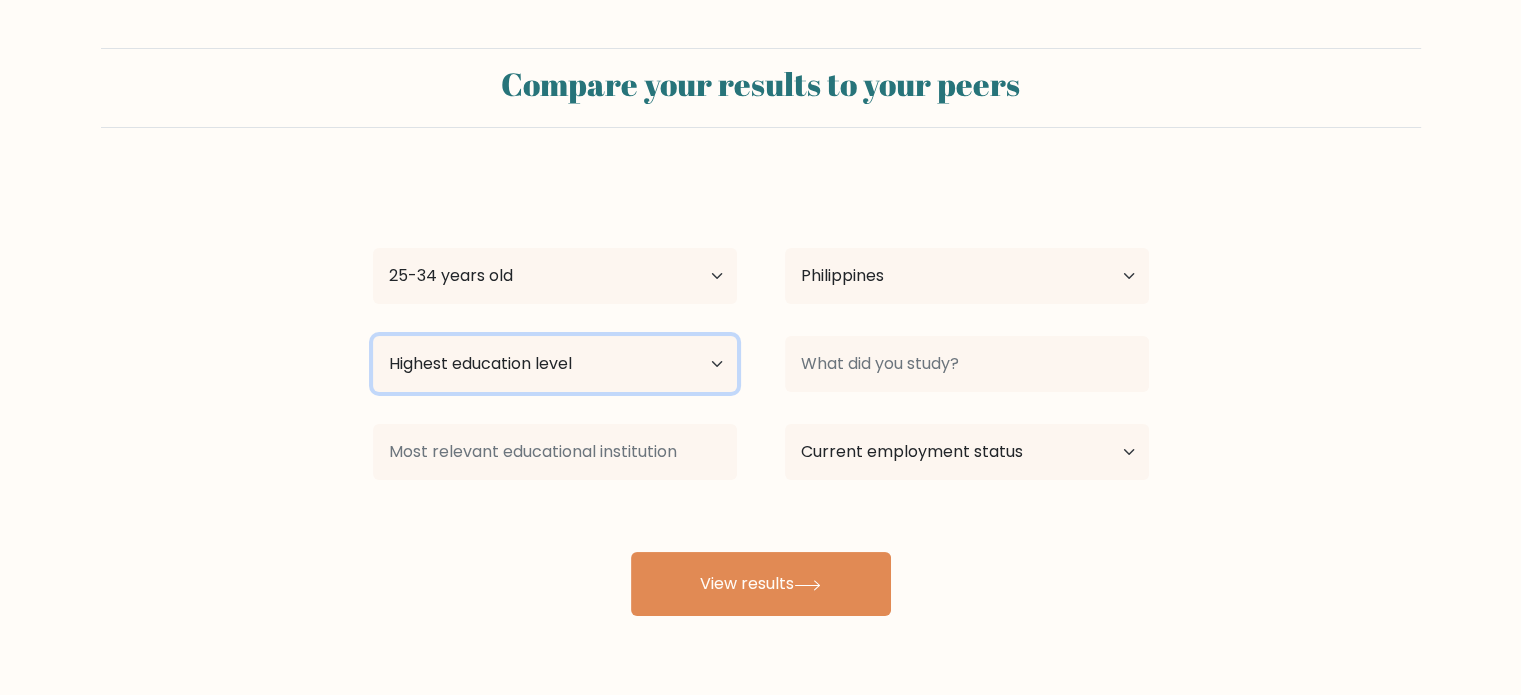 click on "Highest education level
No schooling
Primary
Lower Secondary
Upper Secondary
Occupation Specific
Bachelor's degree
Master's degree
Doctoral degree" at bounding box center (555, 364) 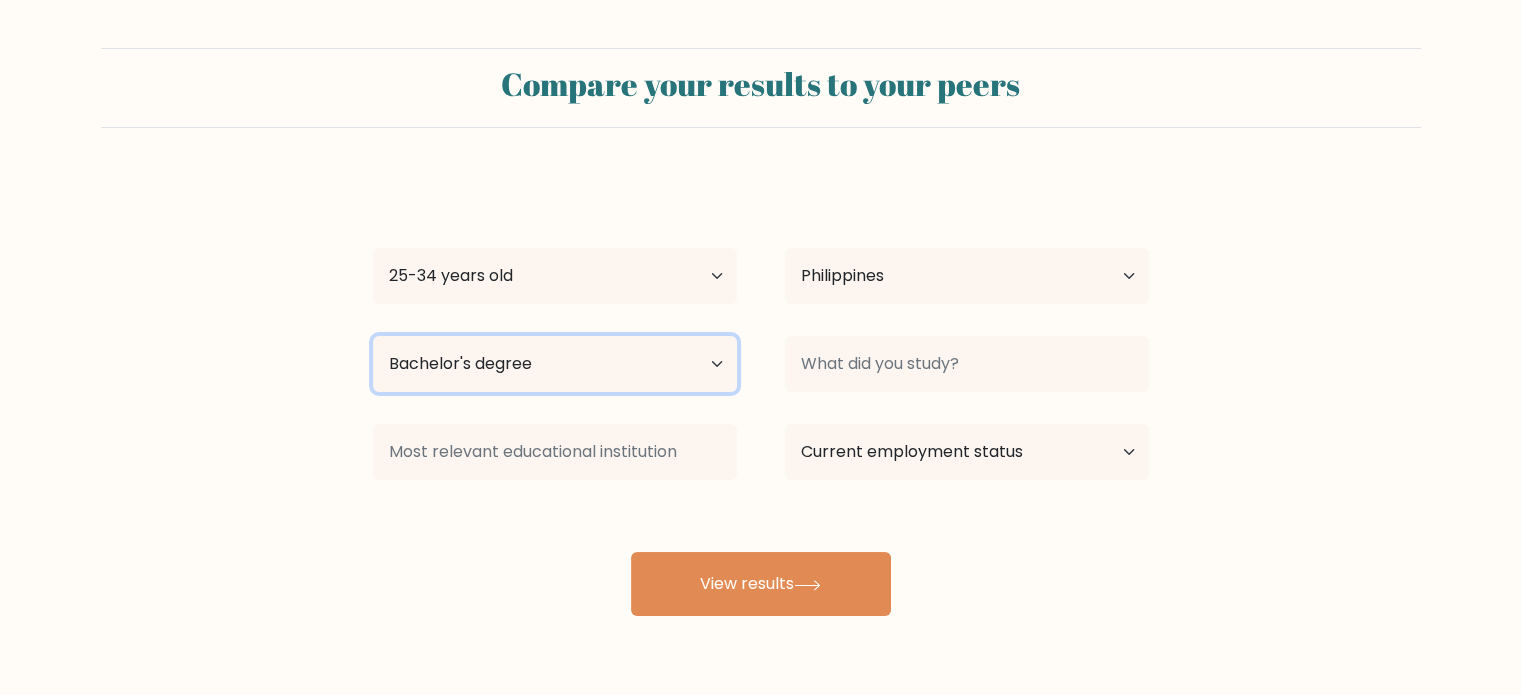 click on "Highest education level
No schooling
Primary
Lower Secondary
Upper Secondary
Occupation Specific
Bachelor's degree
Master's degree
Doctoral degree" at bounding box center (555, 364) 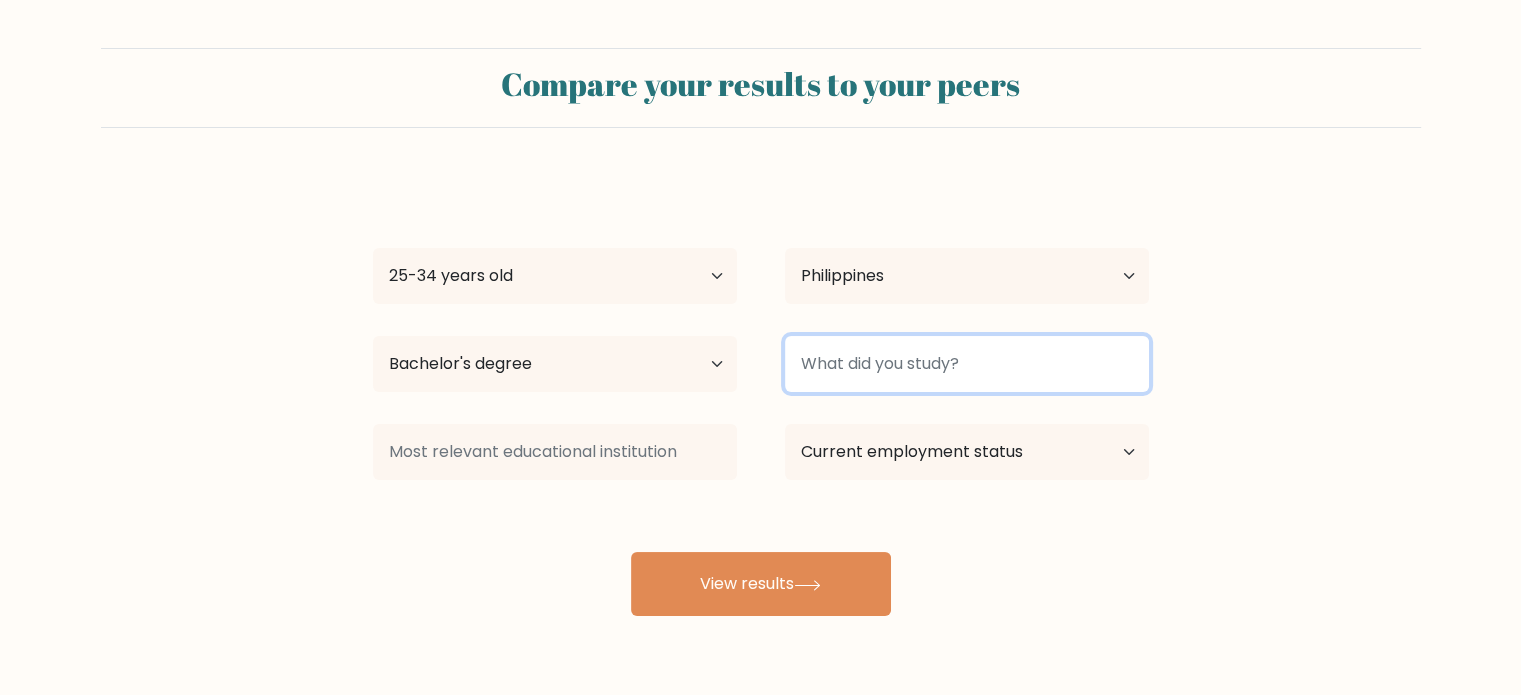 click at bounding box center [967, 364] 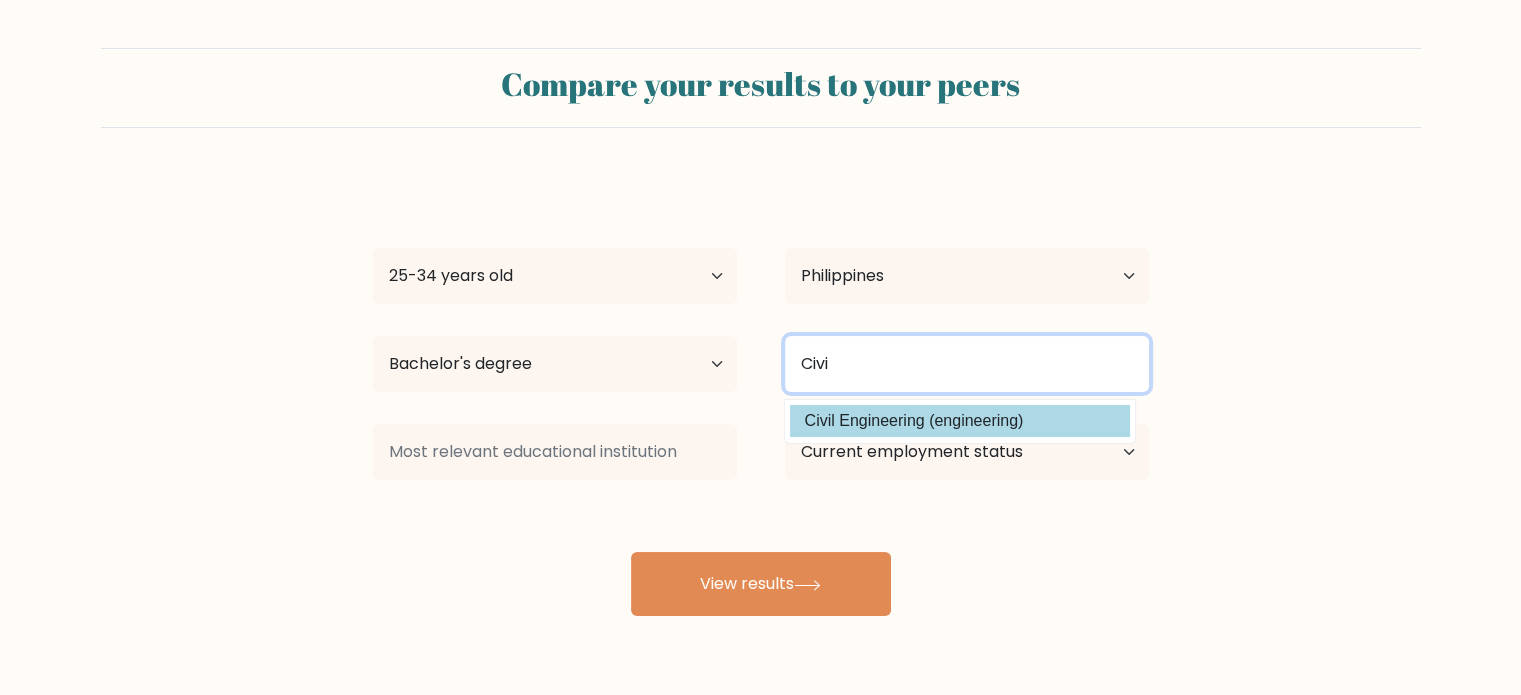 type on "Civi" 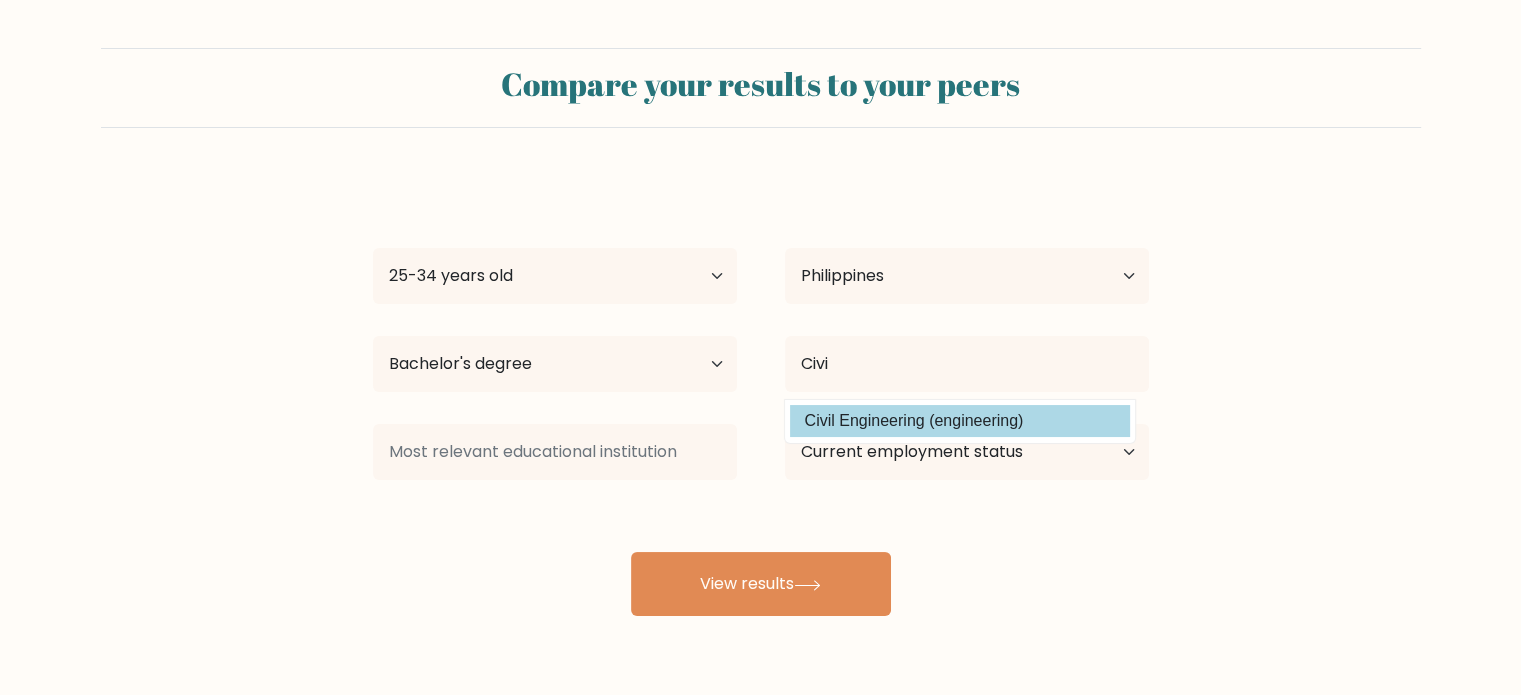 click on "Almira
Cruz
Age
Under 18 years old
18-24 years old
25-34 years old
35-44 years old
45-54 years old
55-64 years old
65 years old and above
Country
Afghanistan
Albania
Algeria
American Samoa
Andorra
Angola
Anguilla
Antarctica
Antigua and Barbuda
Argentina
Armenia
Aruba
Australia
Austria
Azerbaijan
Bahamas
Bahrain
Bangladesh
Barbados
Belarus
Belgium
Belize
Benin
Bermuda
Bhutan
Bolivia
Bonaire, Sint Eustatius and Saba
Bosnia and Herzegovina
Botswana
Bouvet Island
Brazil
Brunei" at bounding box center (761, 396) 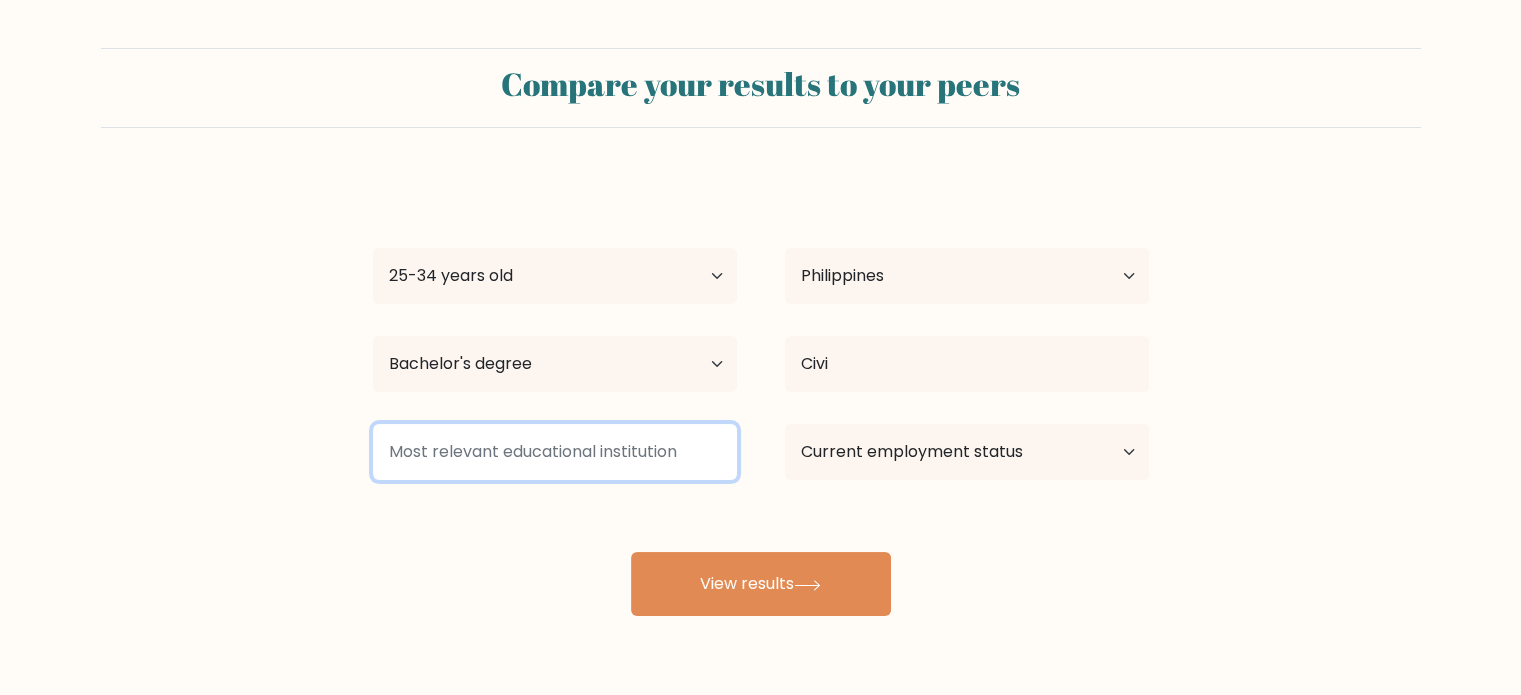 click at bounding box center (555, 452) 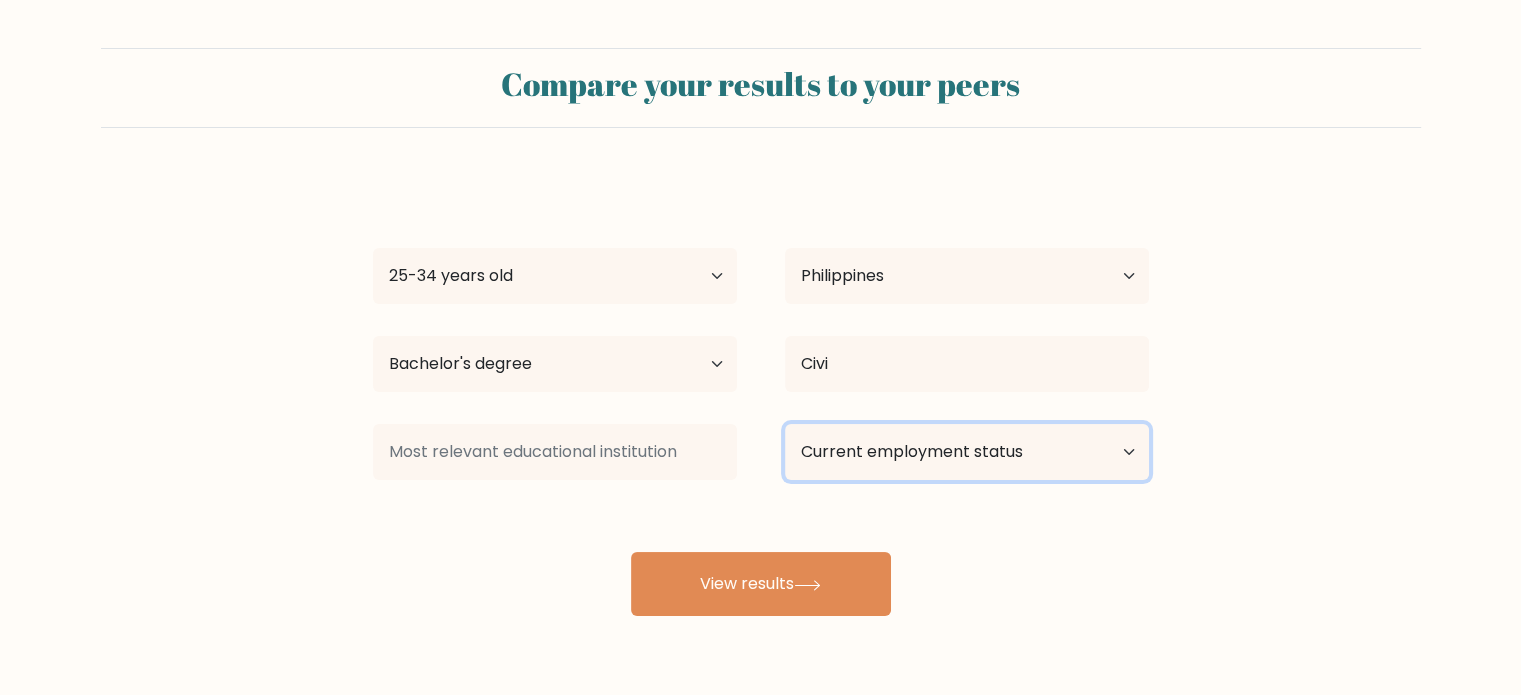 click on "Current employment status
Employed
Student
Retired
Other / prefer not to answer" at bounding box center [967, 452] 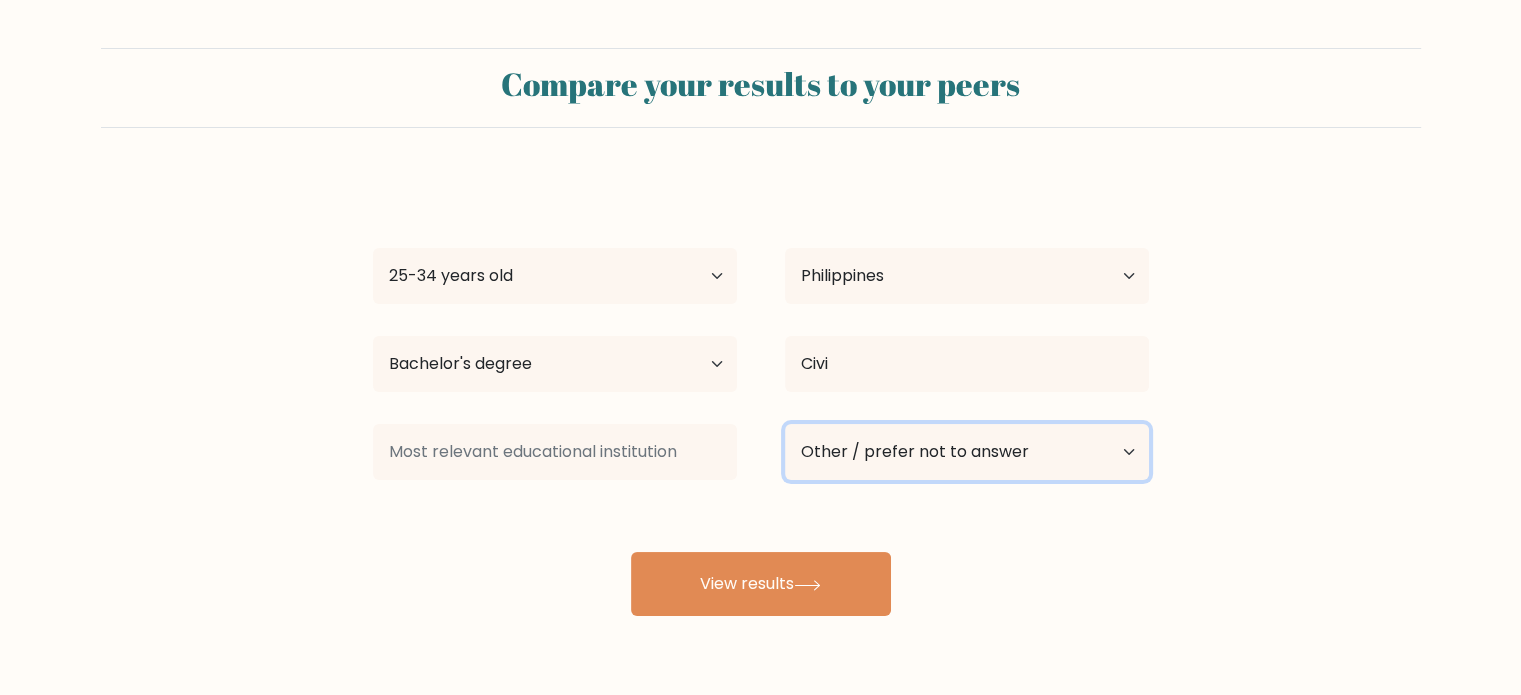 click on "Current employment status
Employed
Student
Retired
Other / prefer not to answer" at bounding box center (967, 452) 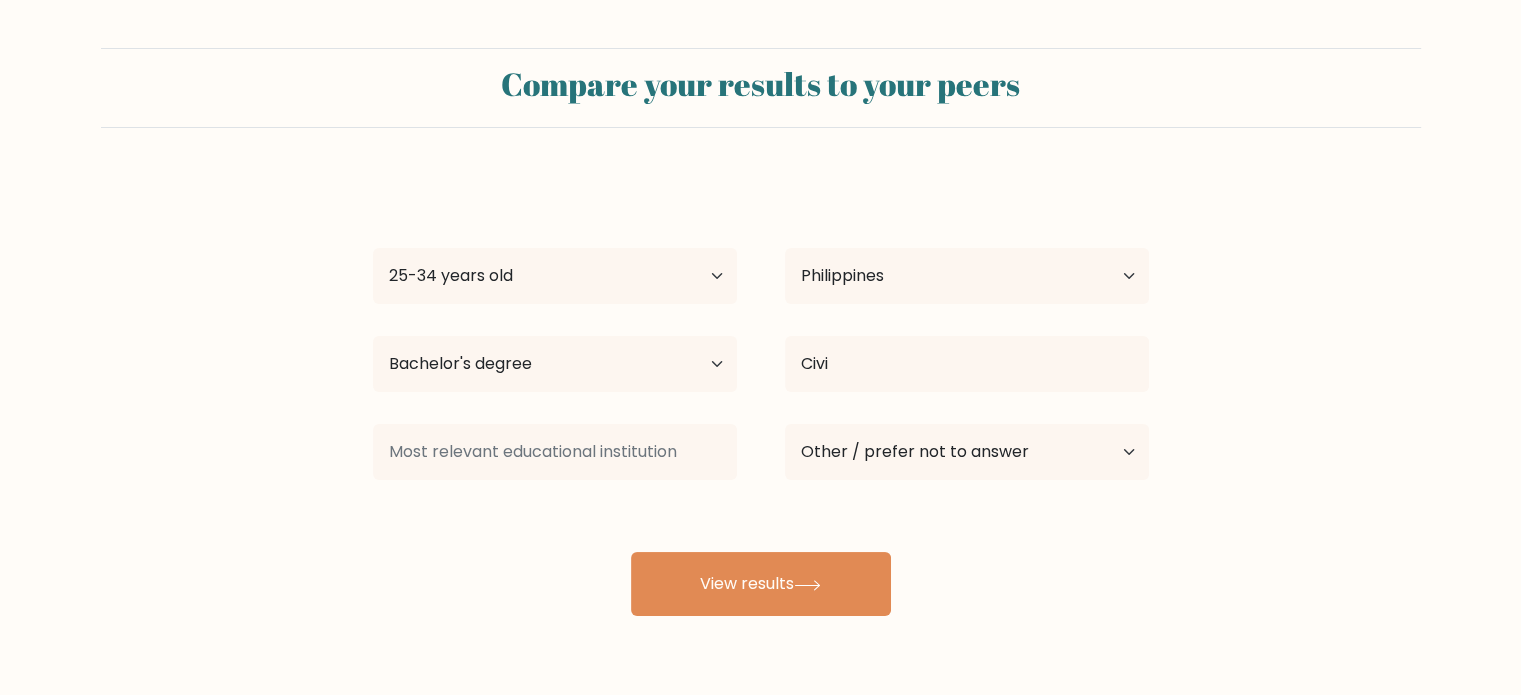 click on "Almira
Cruz
Age
Under 18 years old
18-24 years old
25-34 years old
35-44 years old
45-54 years old
55-64 years old
65 years old and above
Country
Afghanistan
Albania
Algeria
American Samoa
Andorra
Angola
Anguilla
Antarctica
Antigua and Barbuda
Argentina
Armenia
Aruba
Australia
Austria
Azerbaijan
Bahamas
Bahrain
Bangladesh
Barbados
Belarus
Belgium
Belize
Benin
Bermuda
Bhutan
Bolivia
Bonaire, Sint Eustatius and Saba
Bosnia and Herzegovina
Botswana
Bouvet Island
Brazil
Brunei" at bounding box center [761, 396] 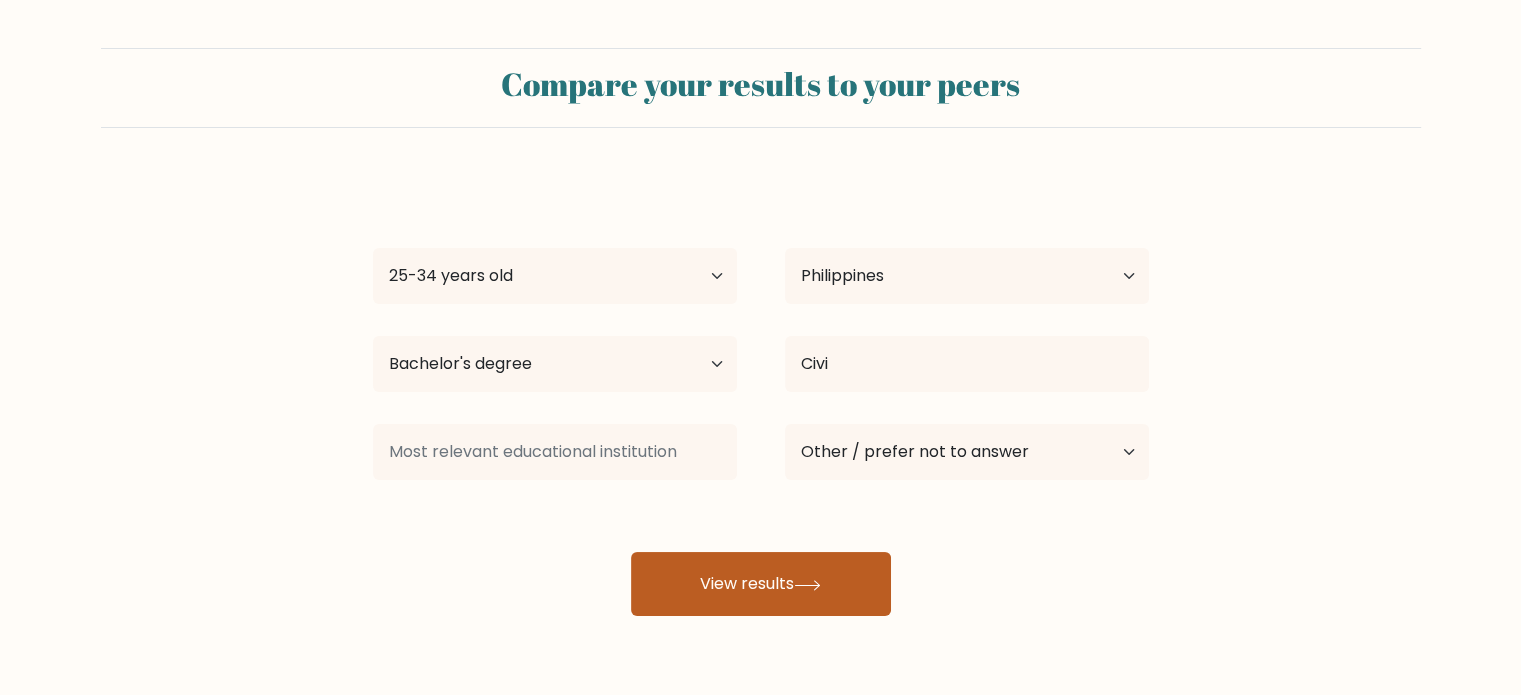 click on "View results" at bounding box center [761, 584] 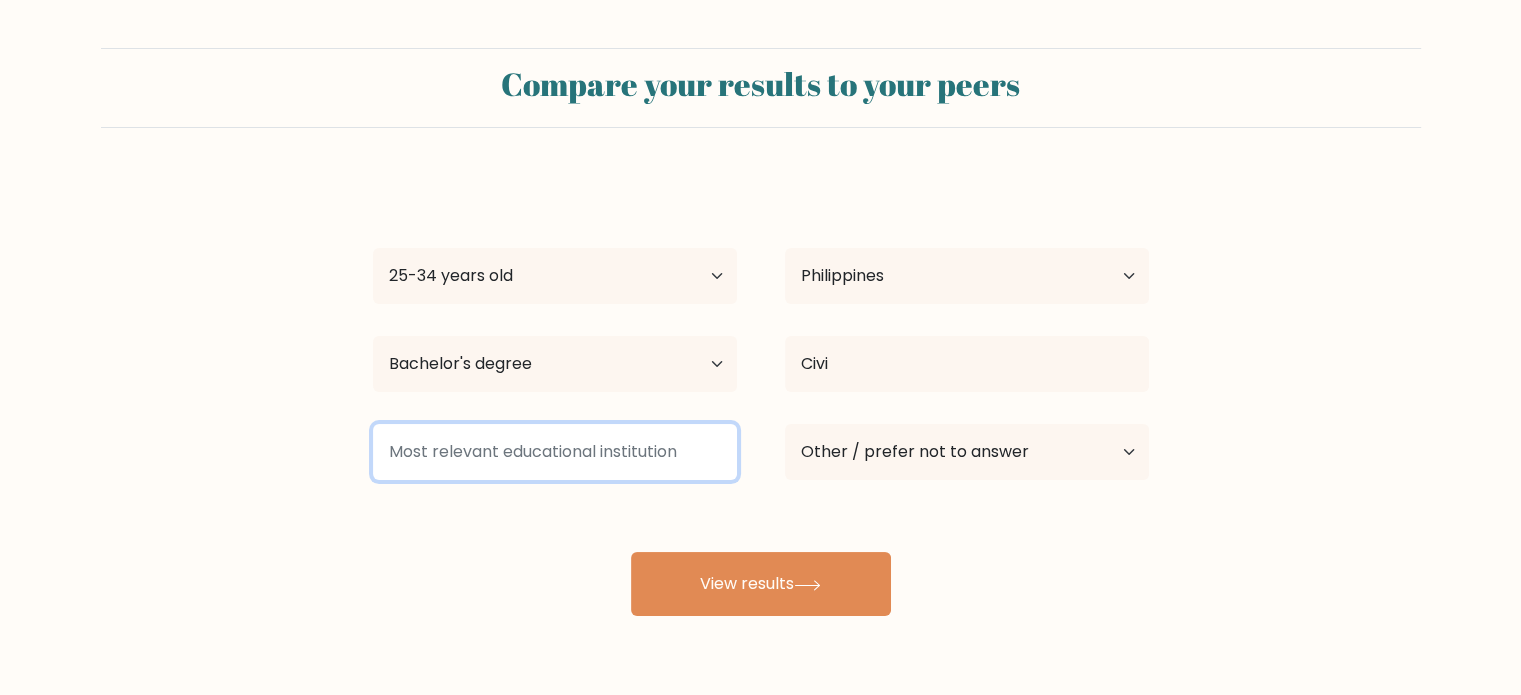 click at bounding box center (555, 452) 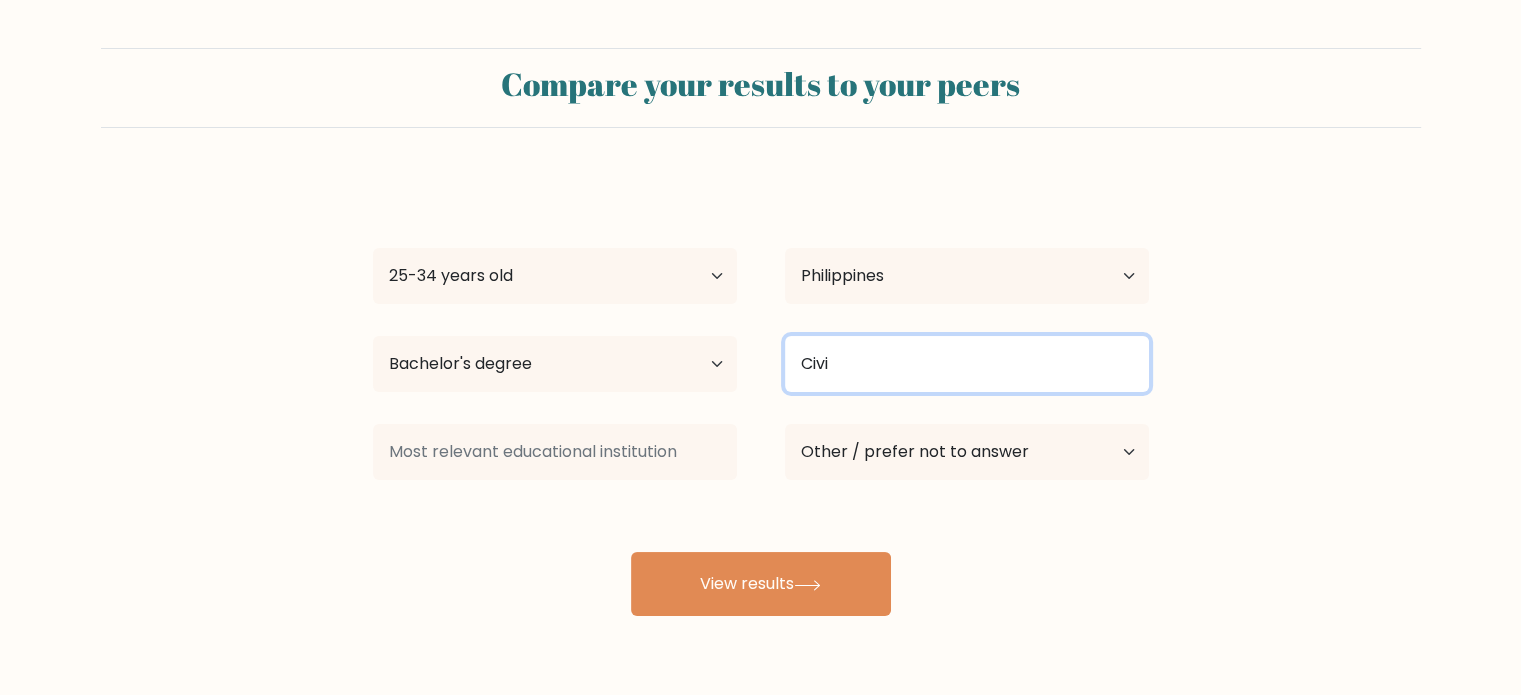 drag, startPoint x: 902, startPoint y: 339, endPoint x: 903, endPoint y: 352, distance: 13.038404 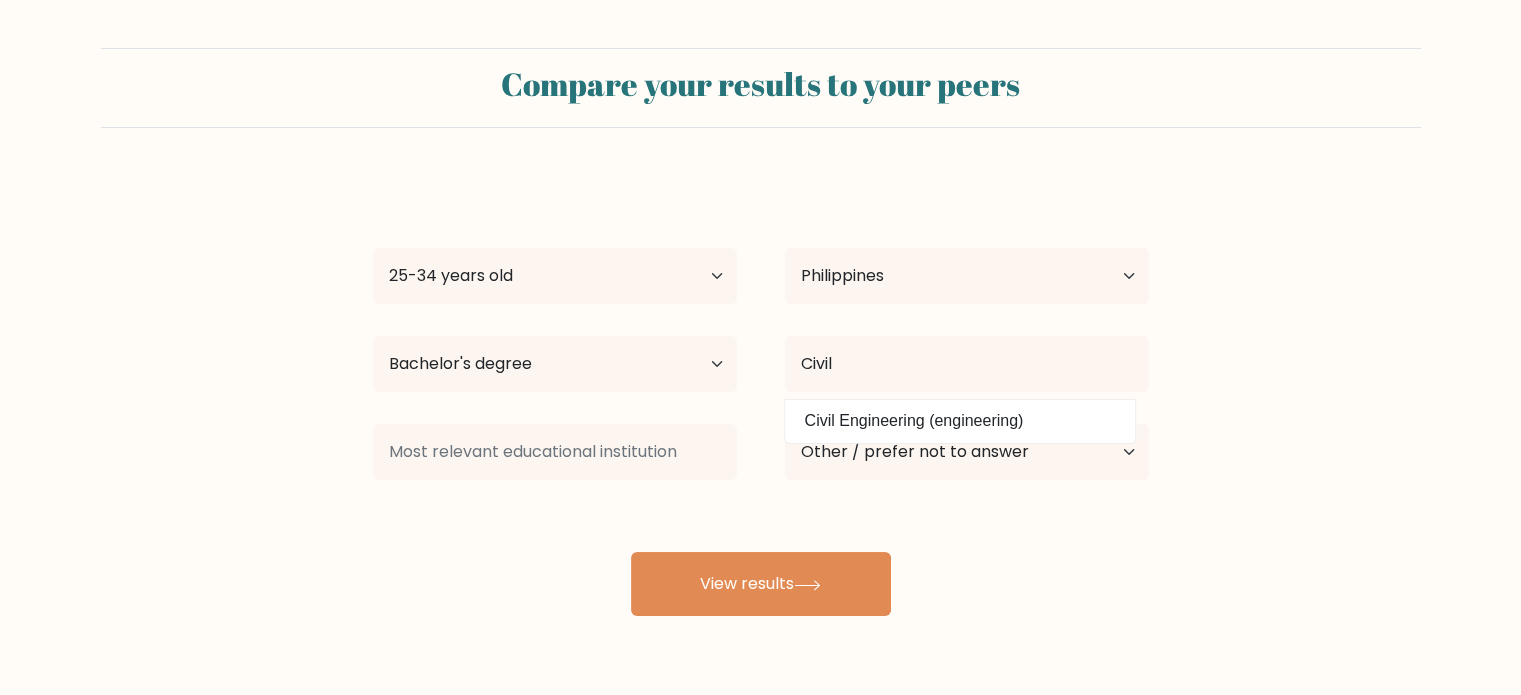 click on "Almira
Cruz
Age
Under 18 years old
18-24 years old
25-34 years old
35-44 years old
45-54 years old
55-64 years old
65 years old and above
Country
Afghanistan
Albania
Algeria
American Samoa
Andorra
Angola
Anguilla
Antarctica
Antigua and Barbuda
Argentina
Armenia
Aruba
Australia
Austria
Azerbaijan
Bahamas
Bahrain
Bangladesh
Barbados
Belarus
Belgium
Belize
Benin
Bermuda
Bhutan
Bolivia
Bonaire, Sint Eustatius and Saba
Bosnia and Herzegovina
Botswana
Bouvet Island
Brazil
Brunei" at bounding box center (761, 396) 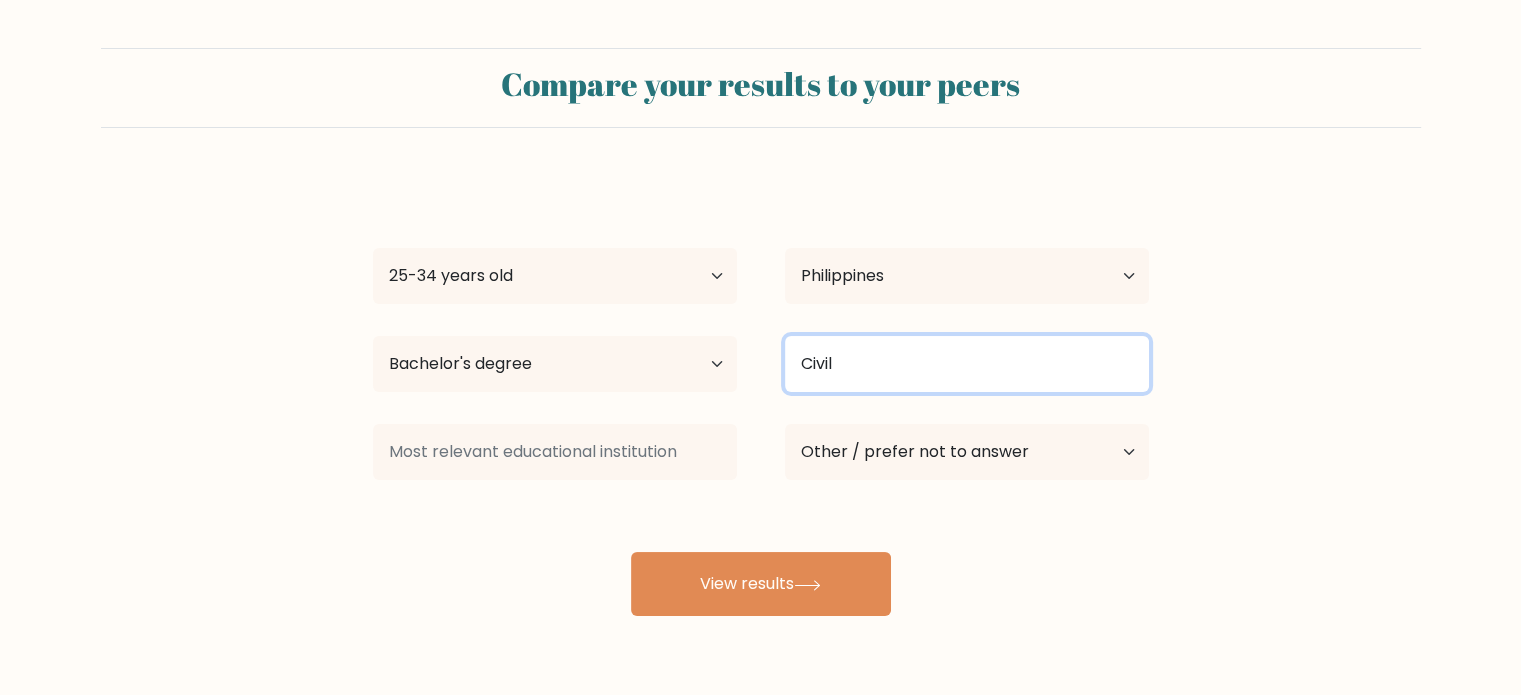 click on "Civil" at bounding box center [967, 364] 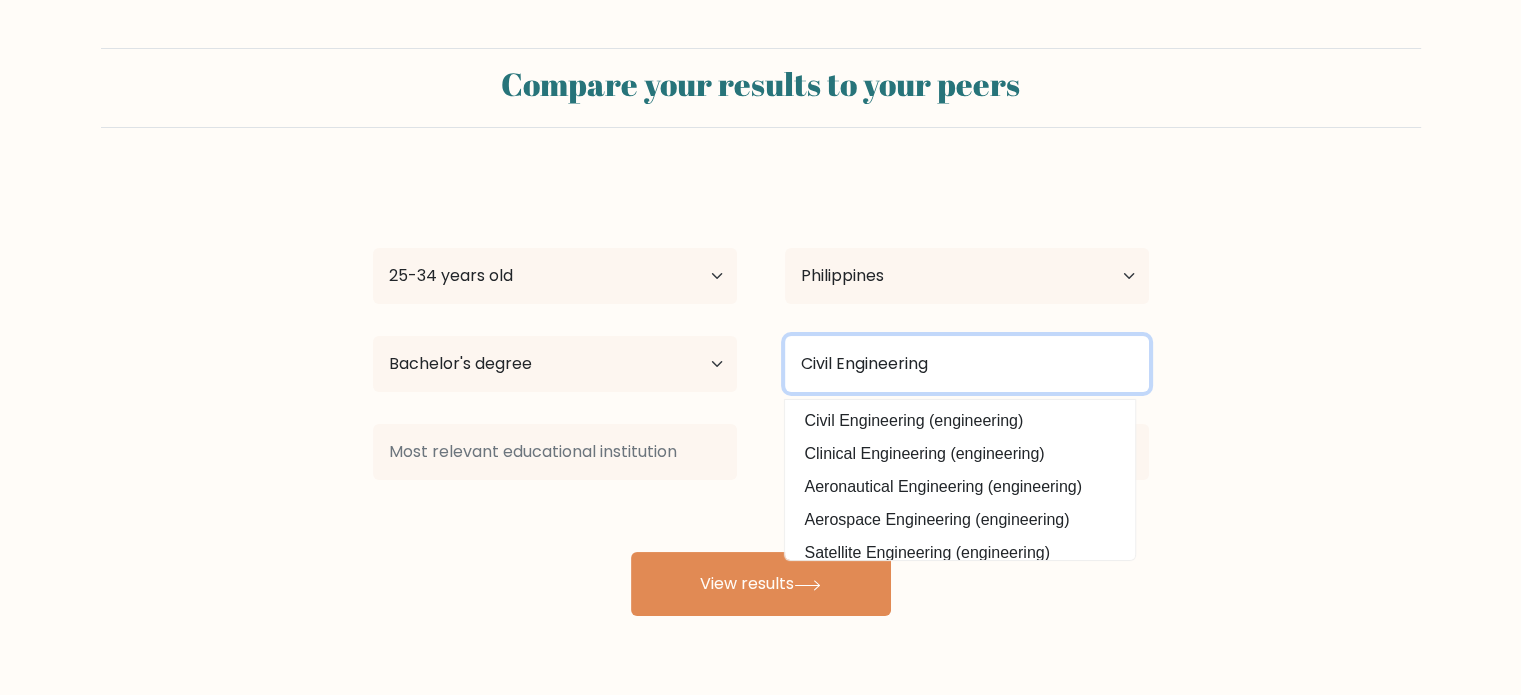 type on "Civil Engineering" 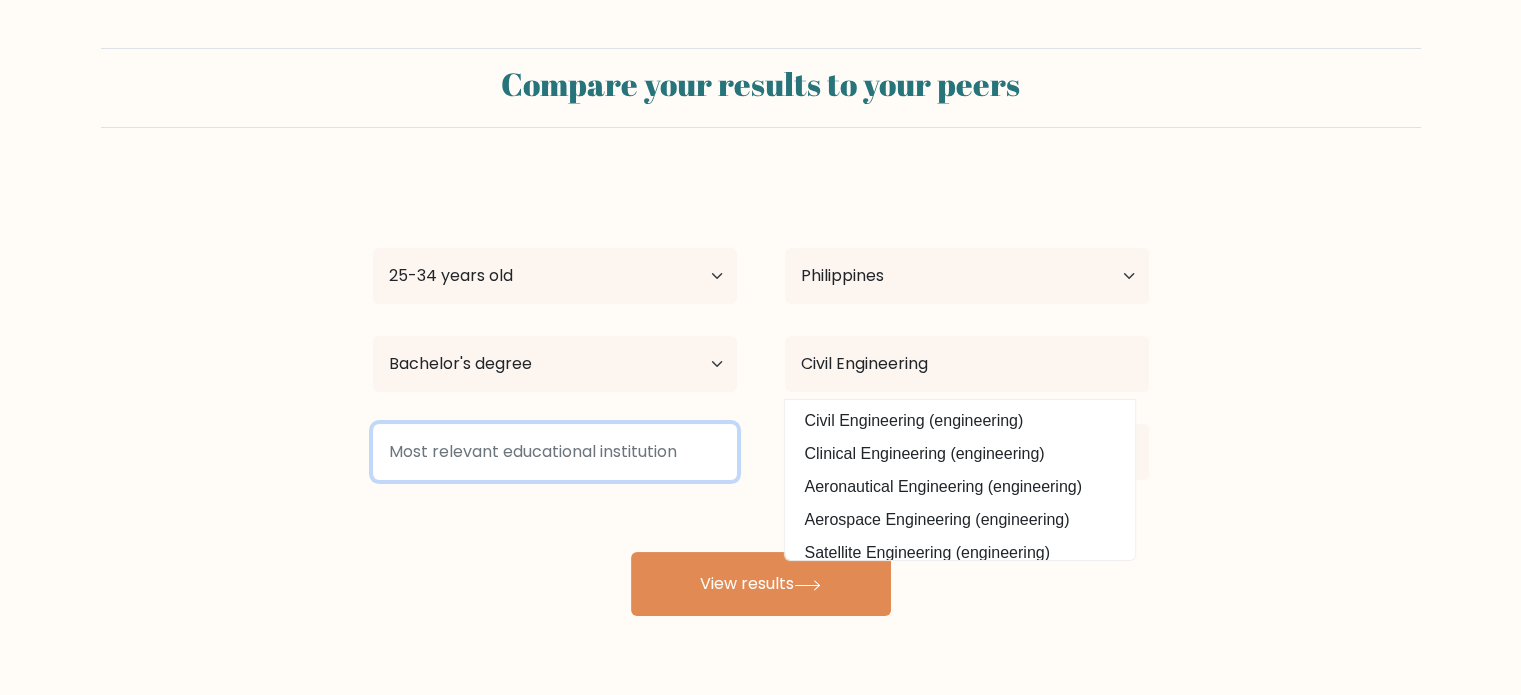 click at bounding box center [555, 452] 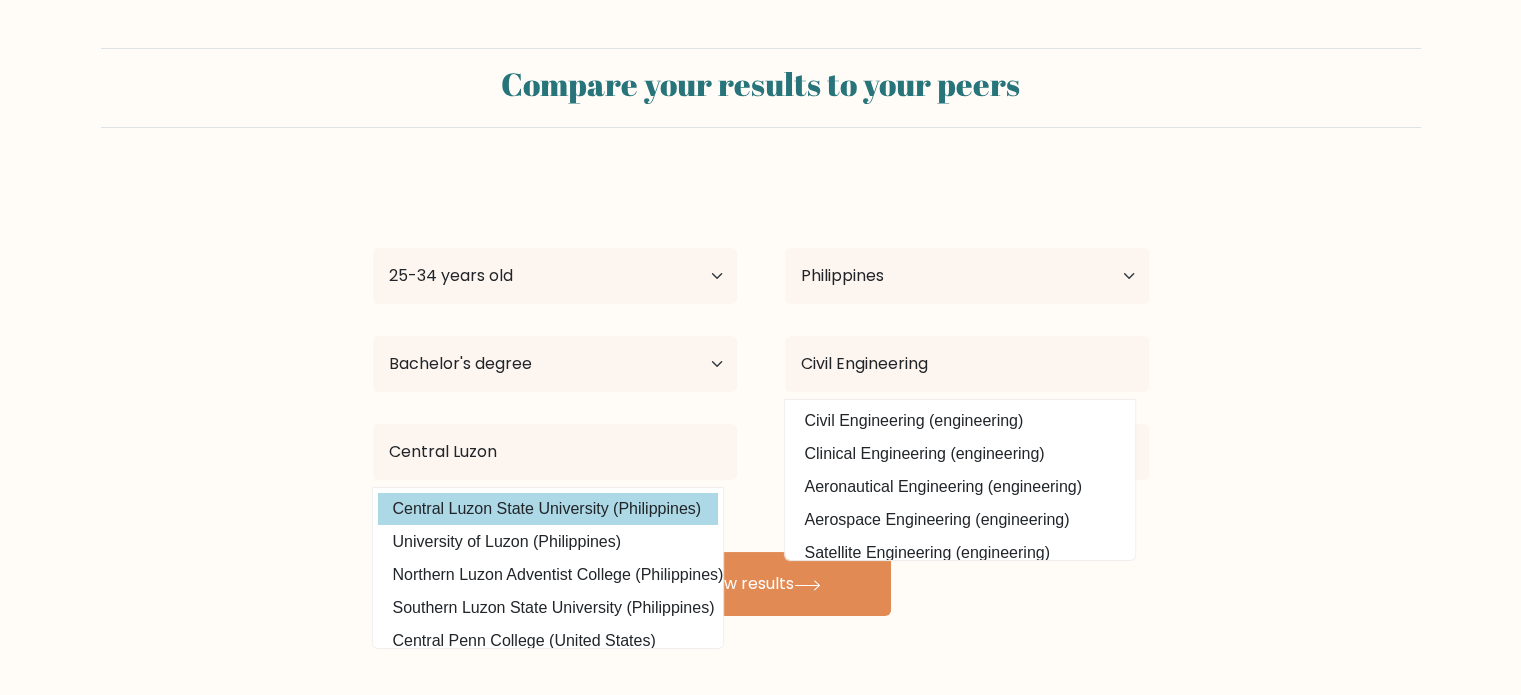 click on "Almira
Cruz
Age
Under 18 years old
18-24 years old
25-34 years old
35-44 years old
45-54 years old
55-64 years old
65 years old and above
Country
Afghanistan
Albania
Algeria
American Samoa
Andorra
Angola
Anguilla
Antarctica
Antigua and Barbuda
Argentina
Armenia
Aruba
Australia
Austria
Azerbaijan
Bahamas
Bahrain
Bangladesh
Barbados
Belarus
Belgium
Belize
Benin
Bermuda
Bhutan
Bolivia
Bonaire, Sint Eustatius and Saba
Bosnia and Herzegovina
Botswana
Bouvet Island
Brazil
Brunei" at bounding box center (761, 396) 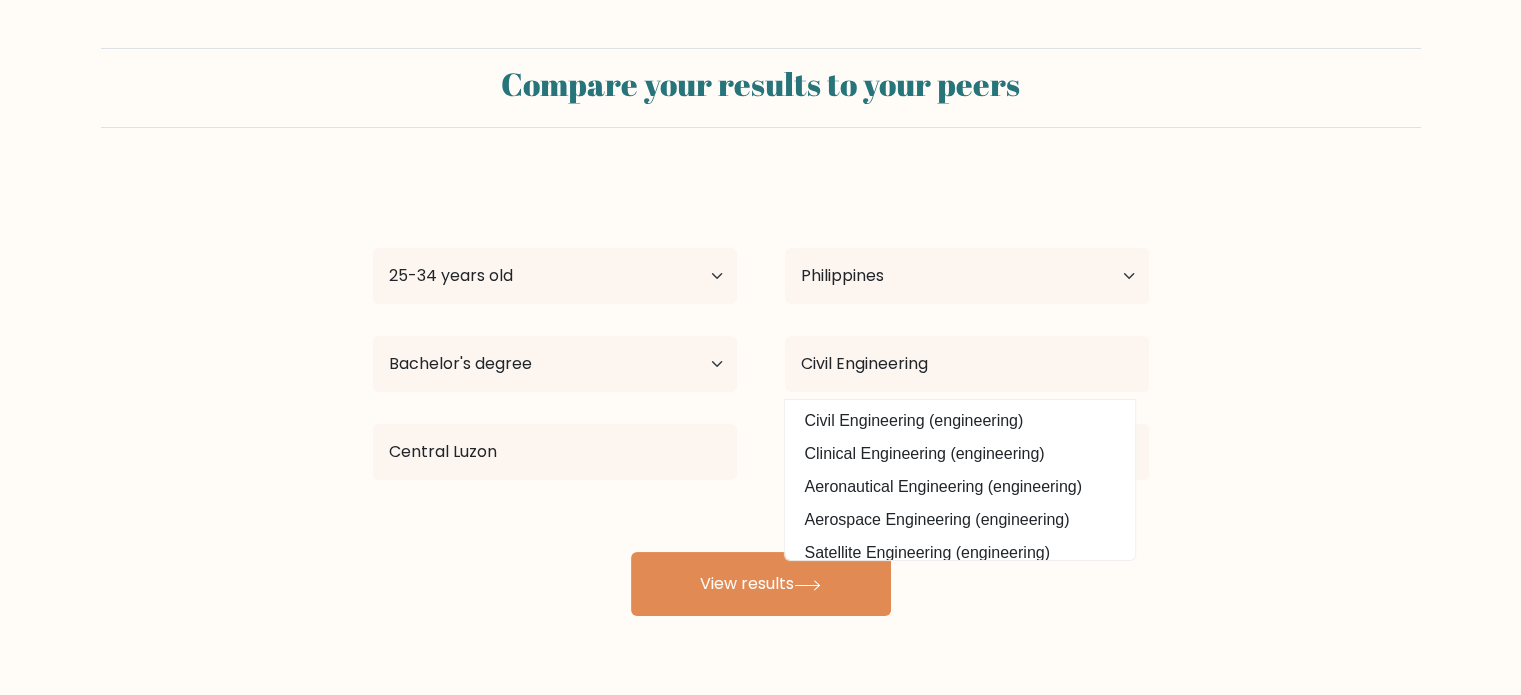 drag, startPoint x: 568, startPoint y: 486, endPoint x: 576, endPoint y: 455, distance: 32.01562 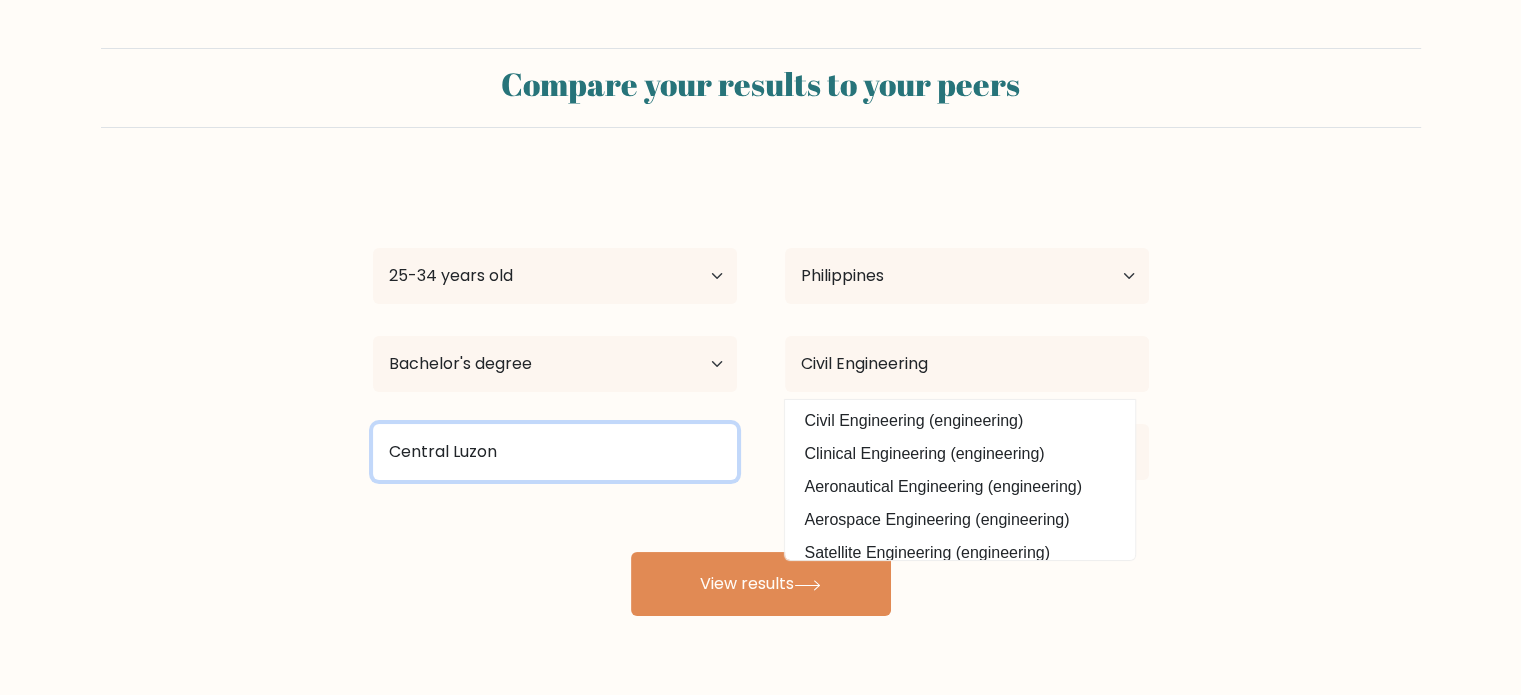 click on "Central Luzon" at bounding box center [555, 452] 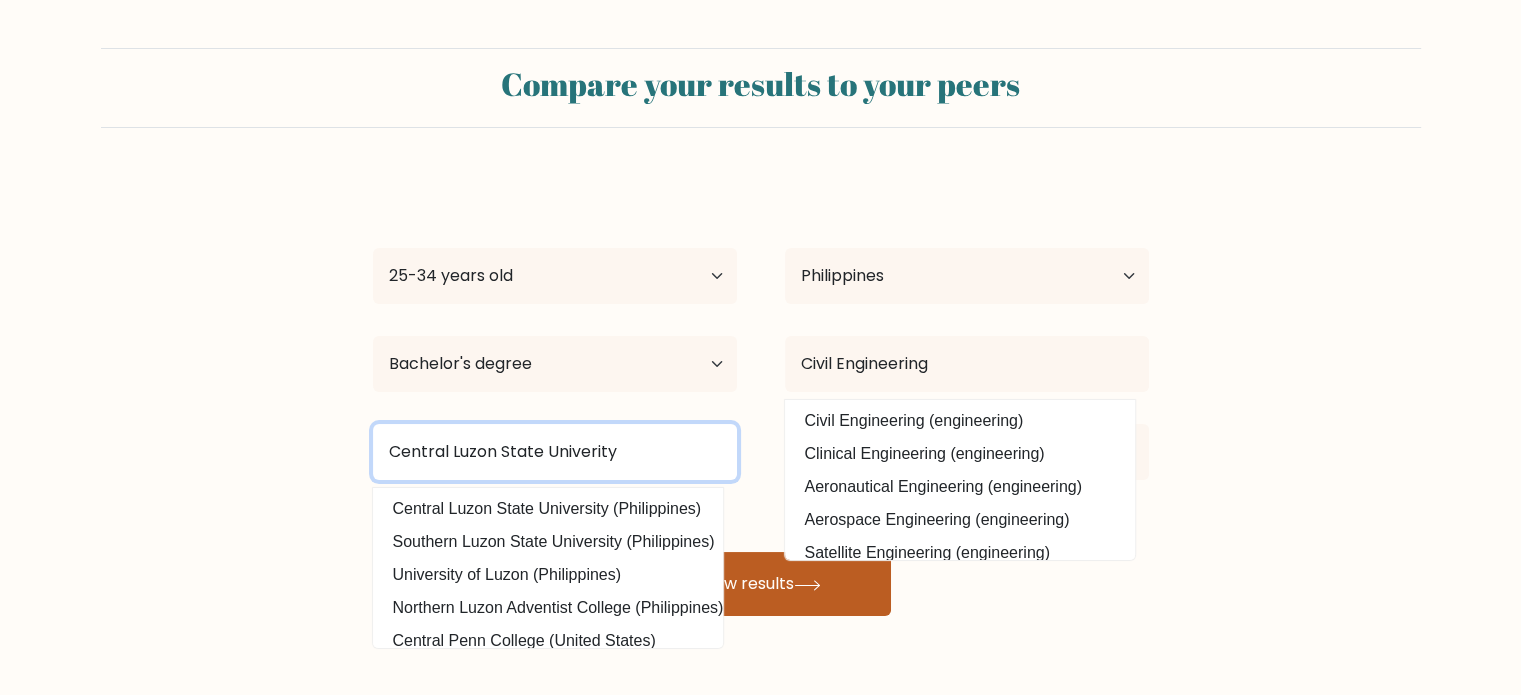 type on "Central Luzon State Univerity" 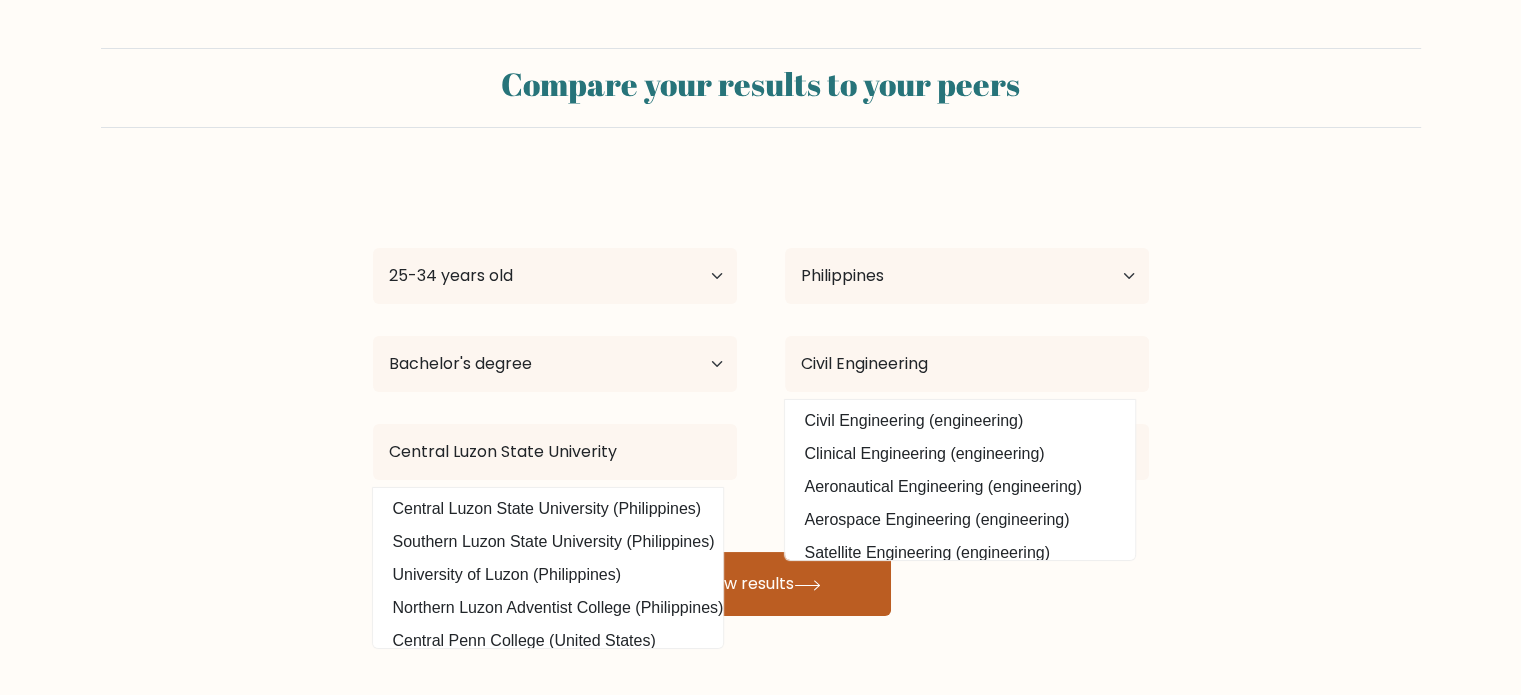 click on "View results" at bounding box center (761, 584) 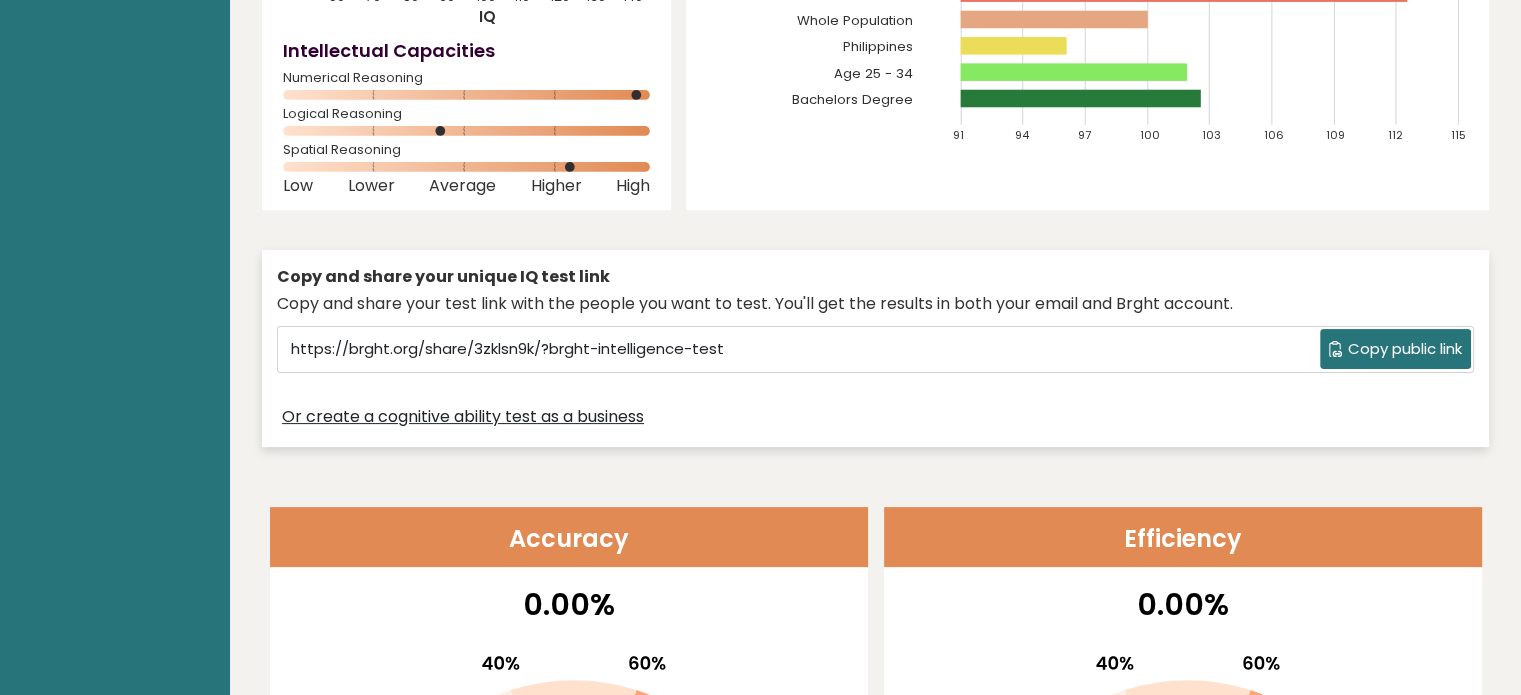 scroll, scrollTop: 400, scrollLeft: 0, axis: vertical 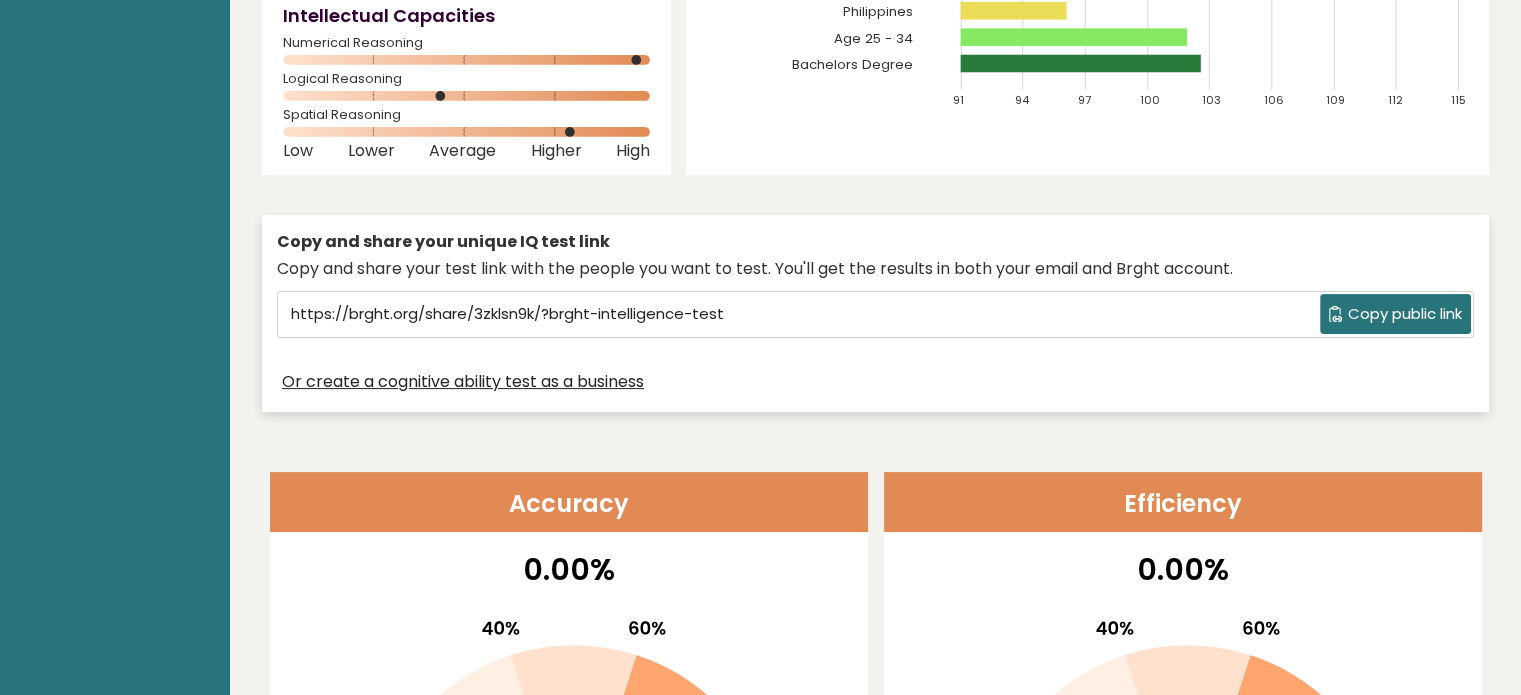 click on "Copy public link" at bounding box center [1405, 314] 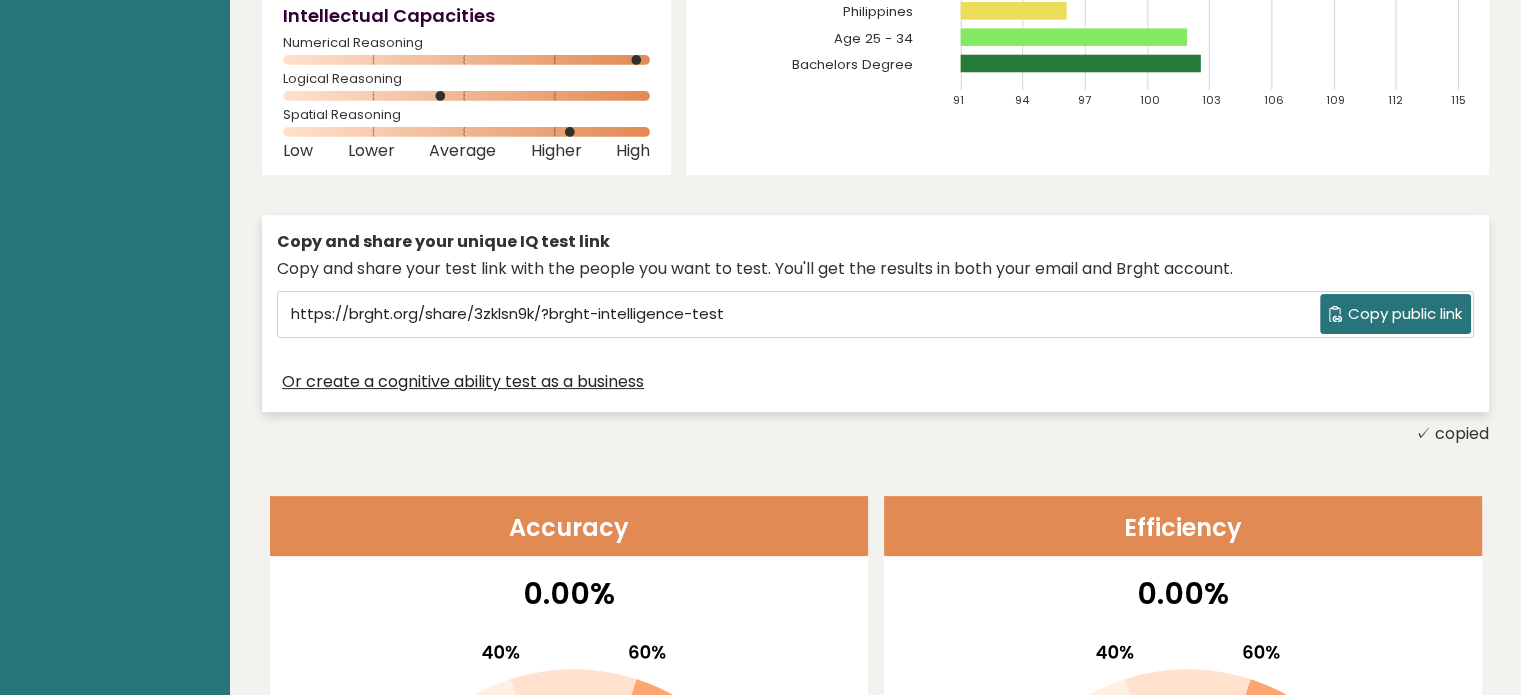 click on "✓ copied" at bounding box center (875, 434) 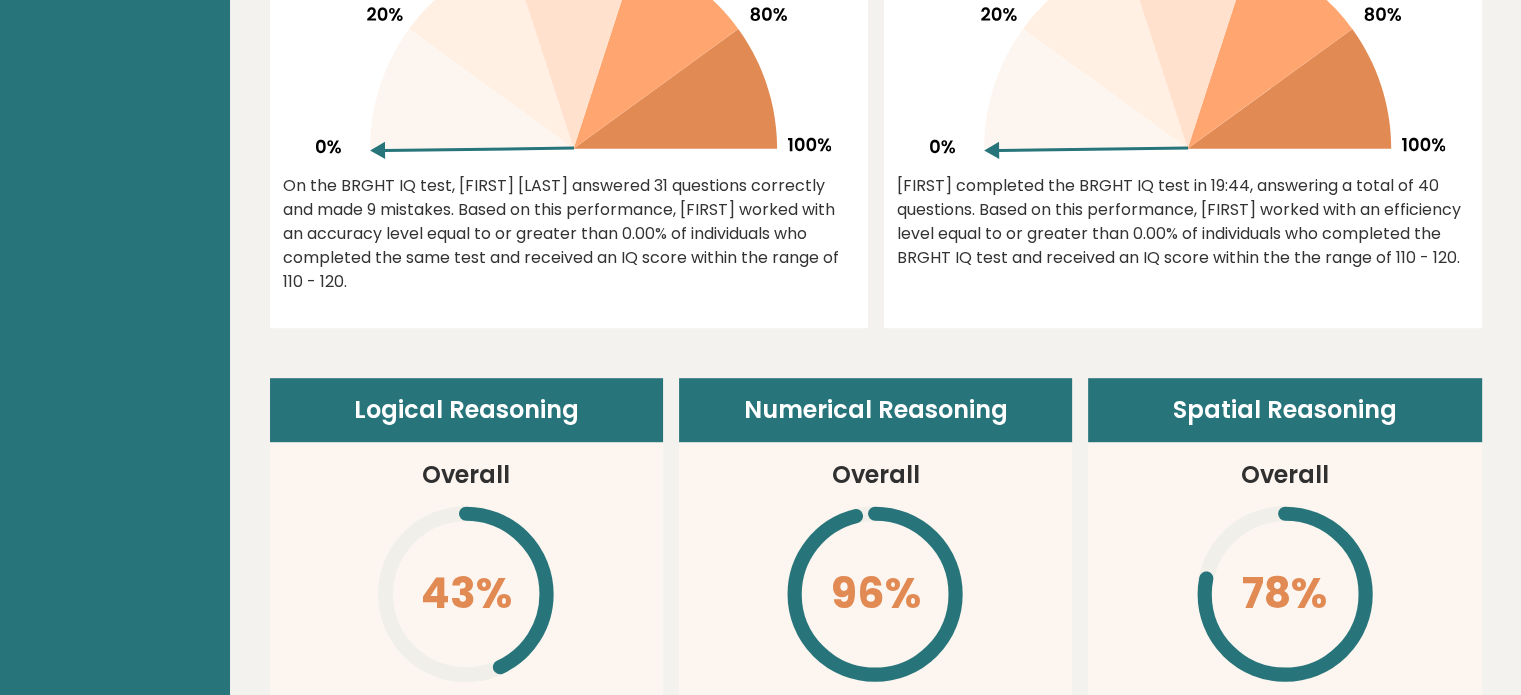 scroll, scrollTop: 900, scrollLeft: 0, axis: vertical 